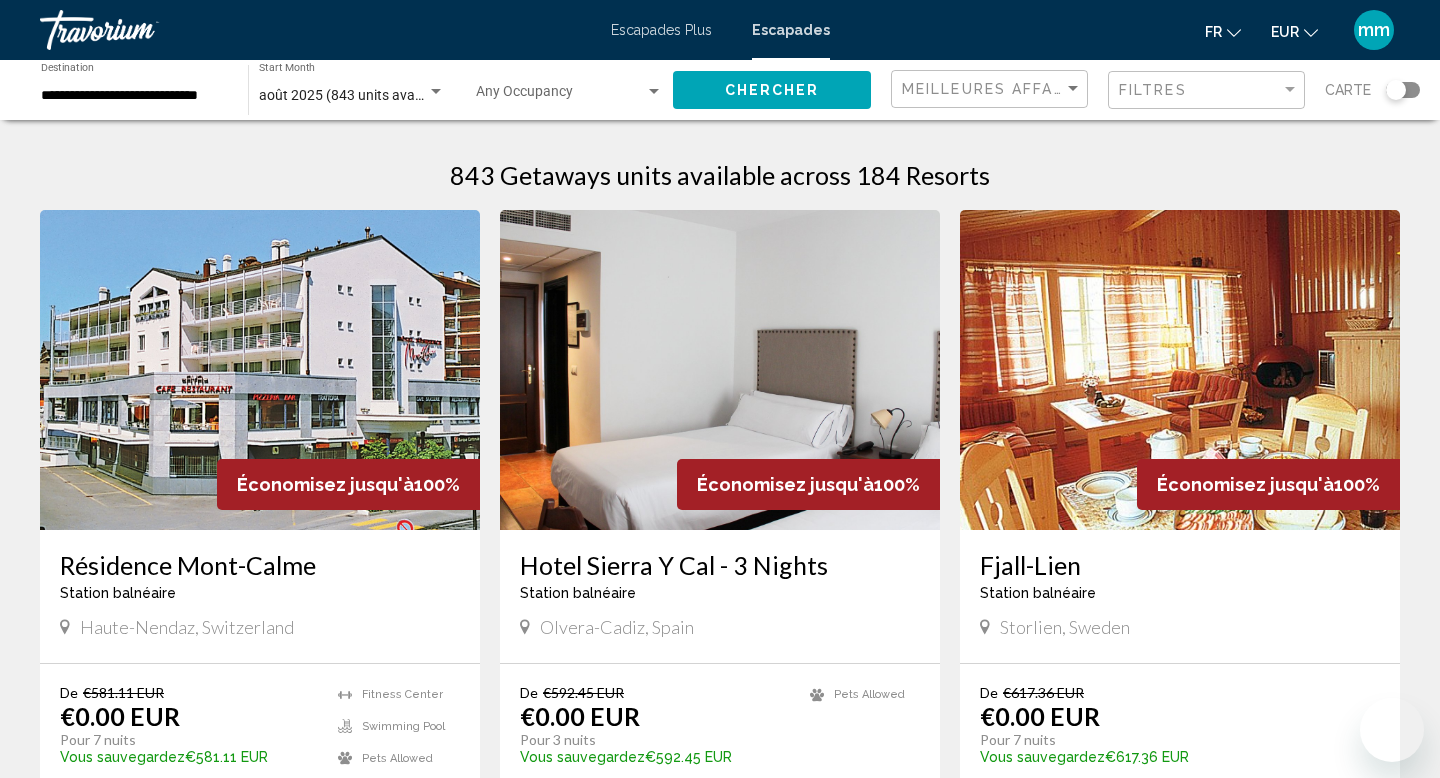 scroll, scrollTop: 2480, scrollLeft: 0, axis: vertical 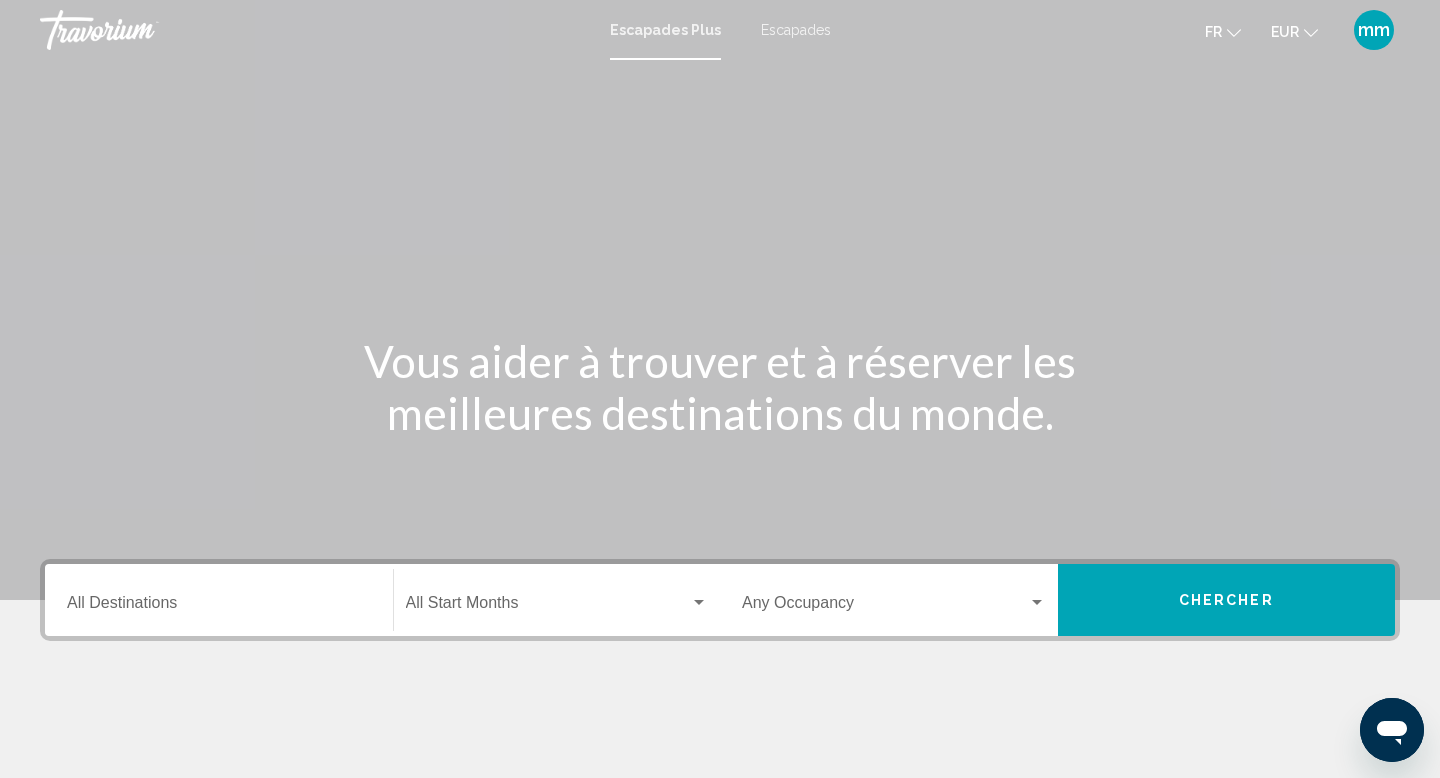 click on "Escapades" at bounding box center (796, 30) 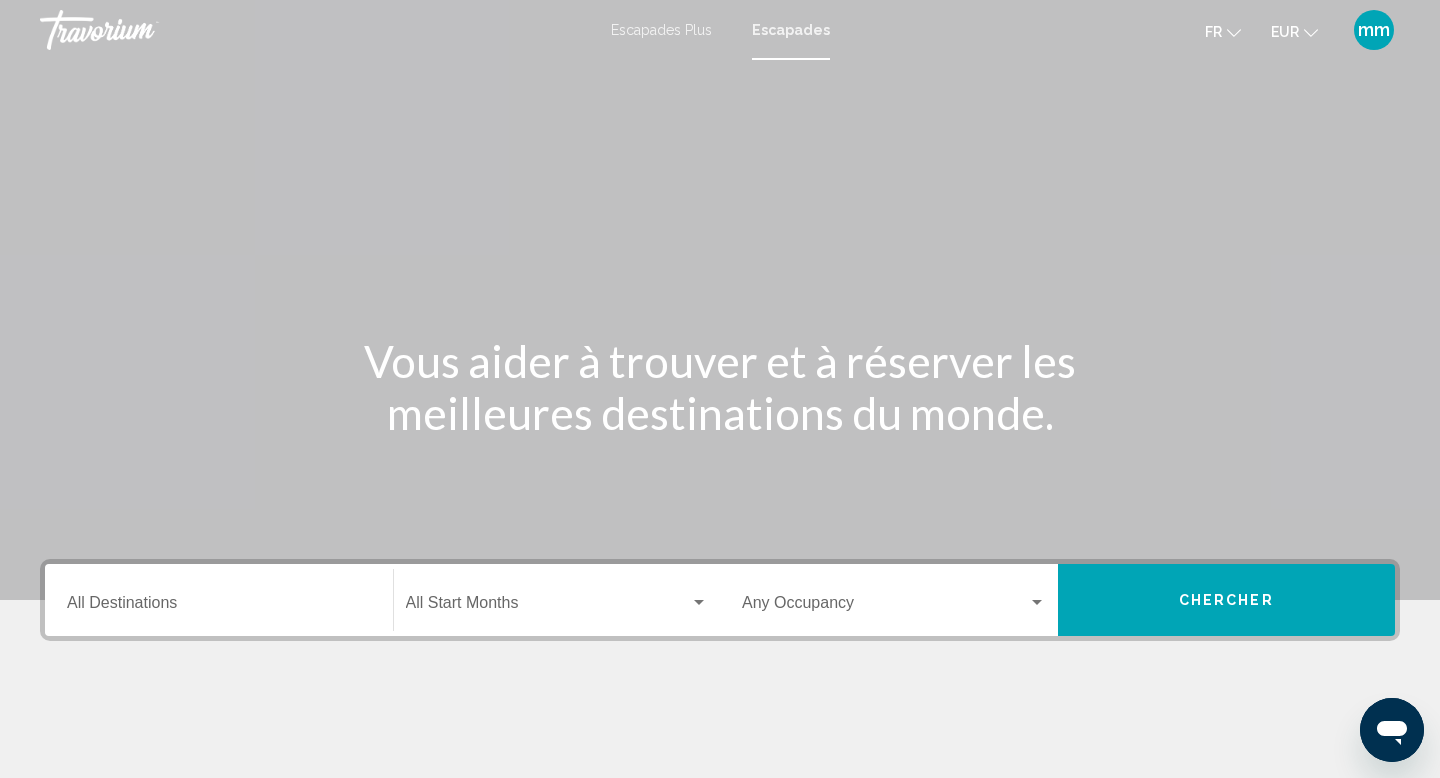 click on "Destination All Destinations" at bounding box center (219, 607) 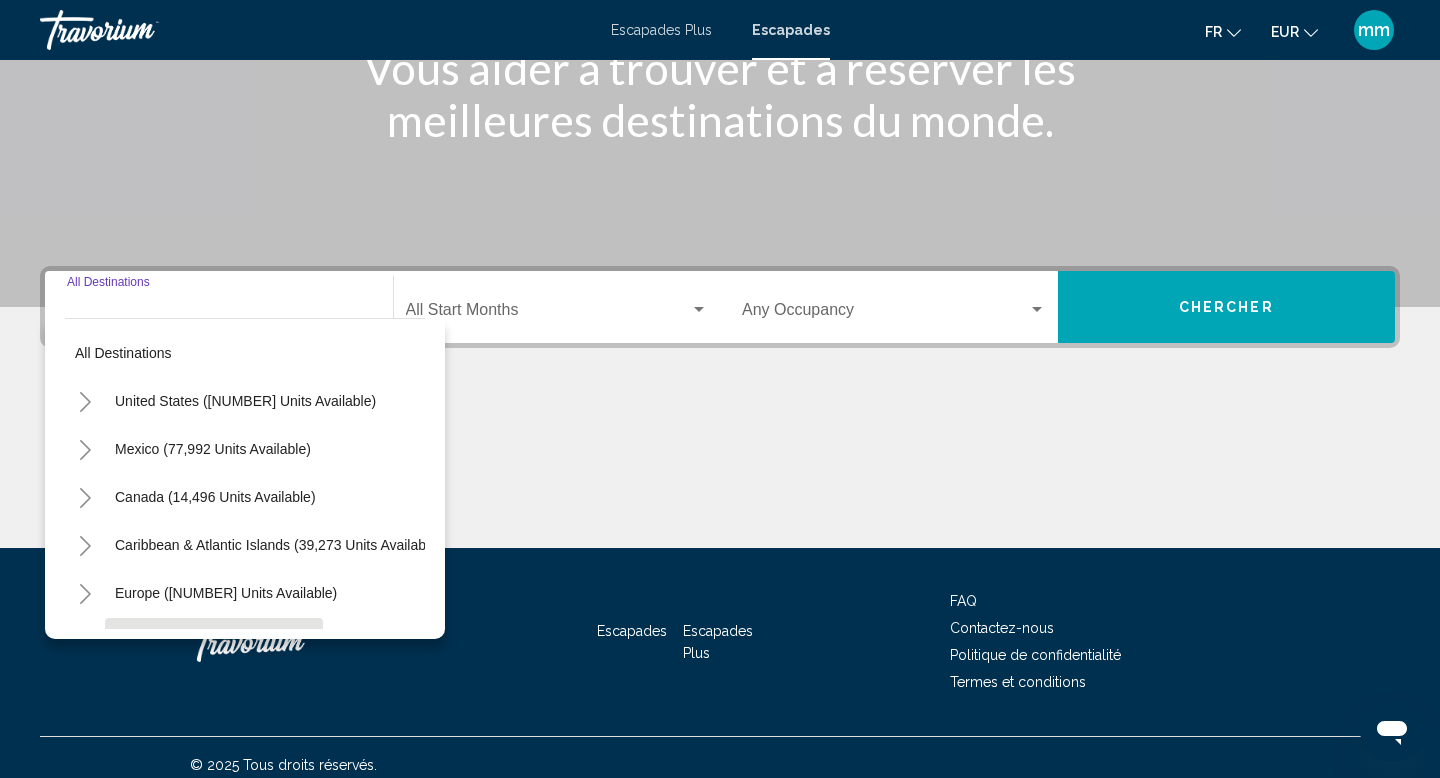 scroll, scrollTop: 308, scrollLeft: 0, axis: vertical 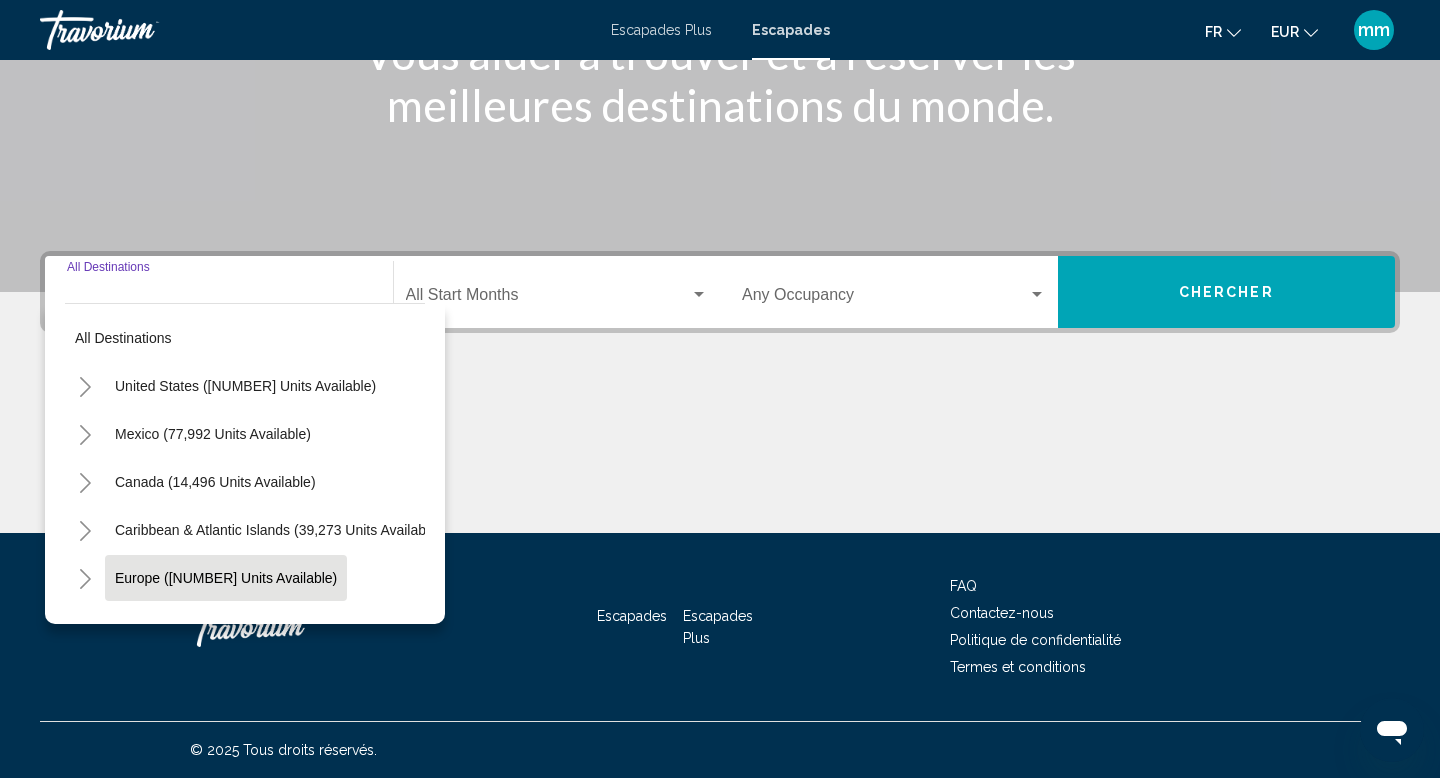 click on "Europe ([NUMBER] units available)" at bounding box center (214, 626) 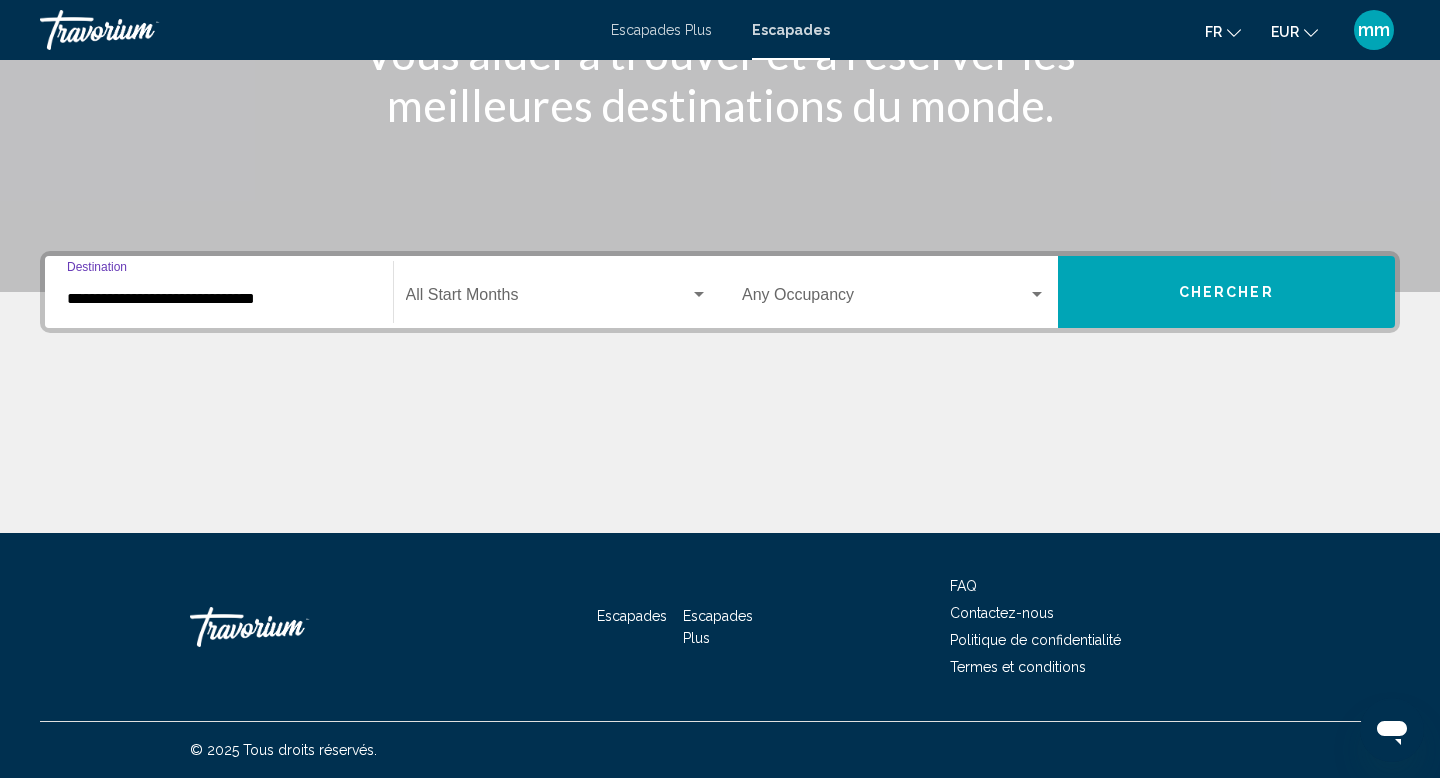 click at bounding box center (548, 299) 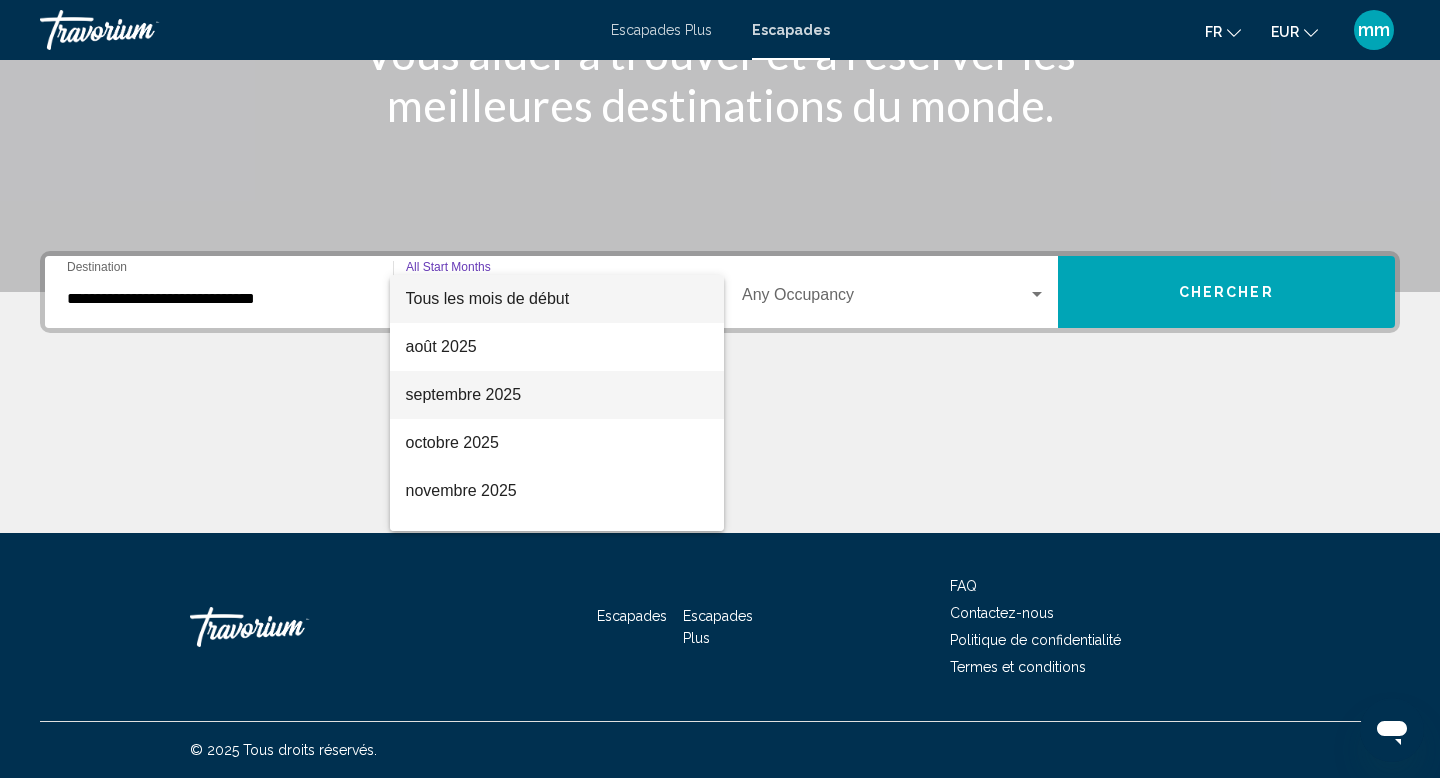 click on "septembre 2025" at bounding box center [464, 394] 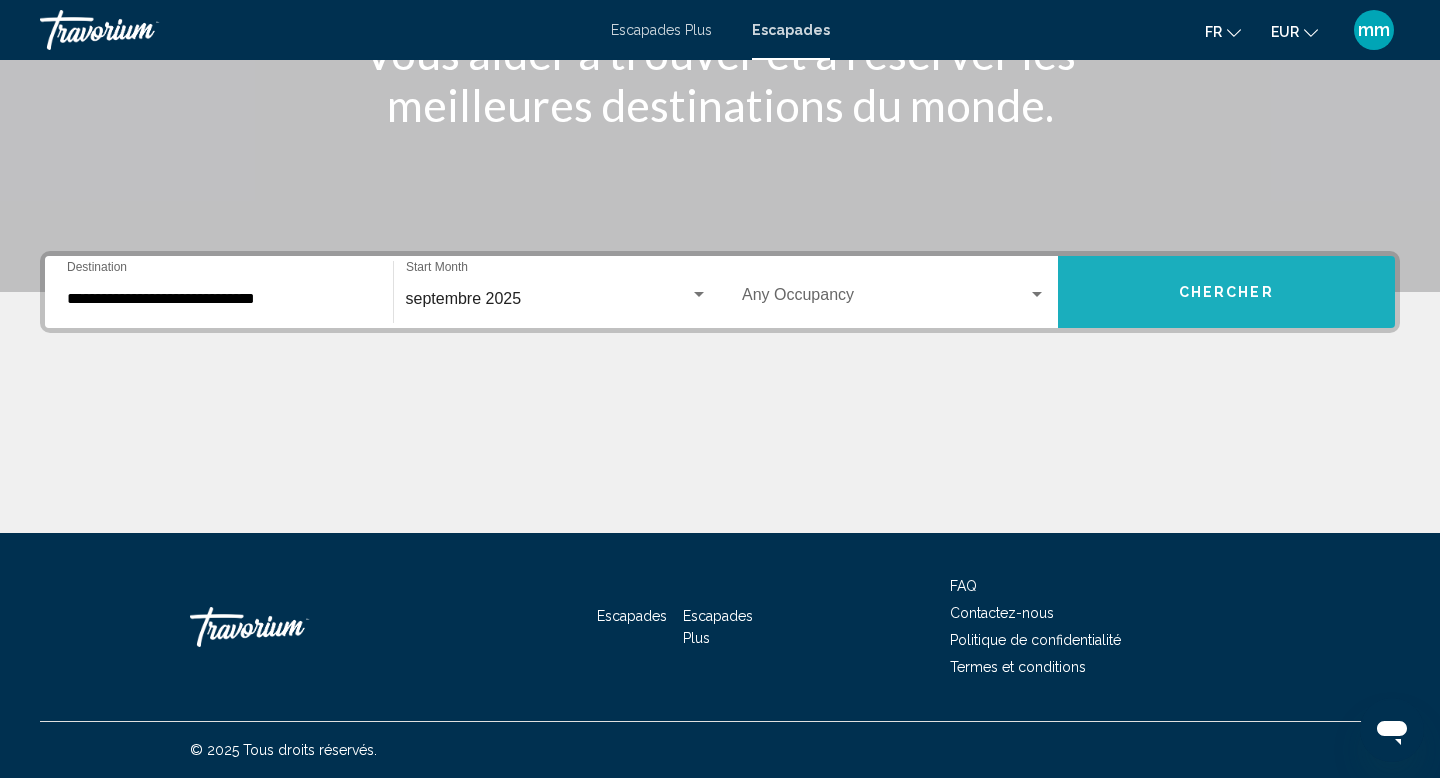 click on "Chercher" at bounding box center [1227, 292] 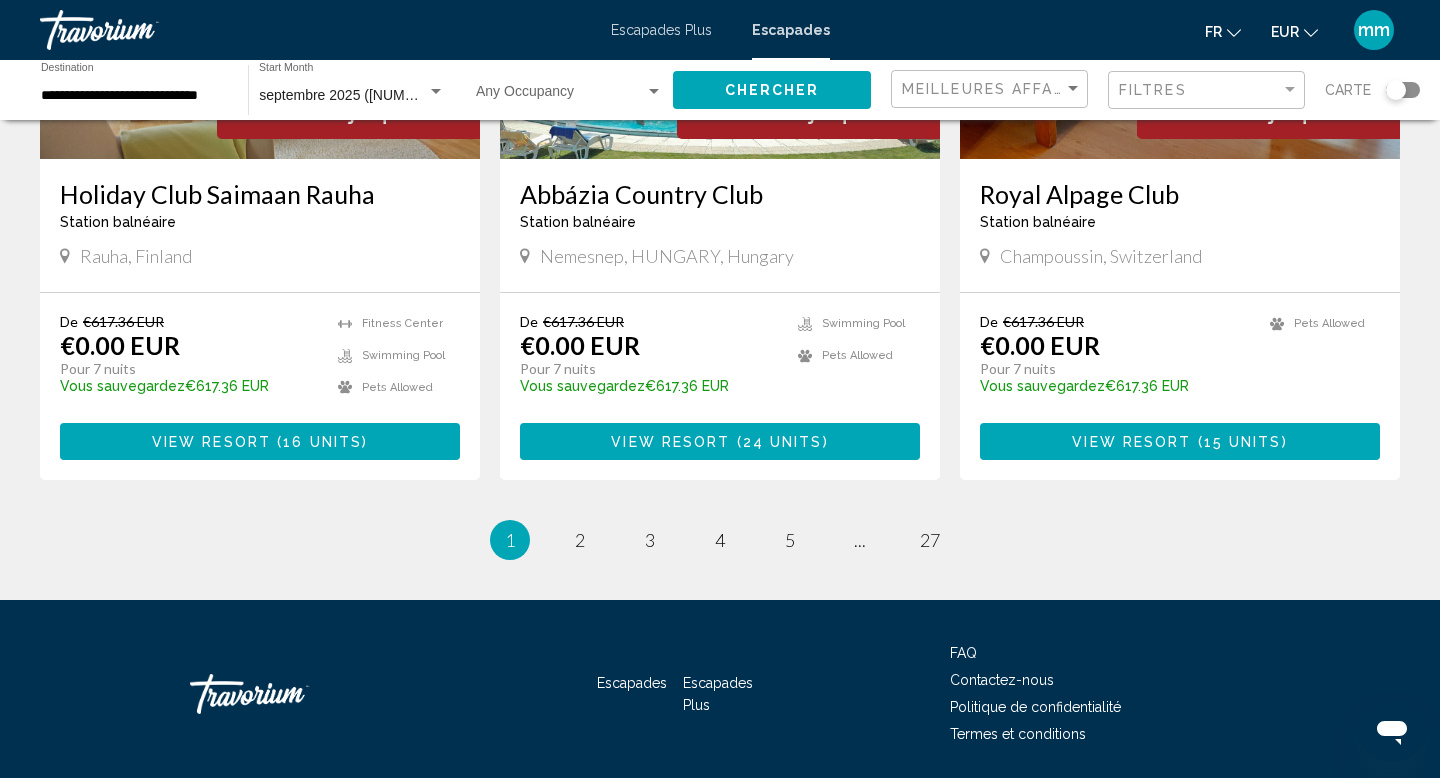 scroll, scrollTop: 2417, scrollLeft: 0, axis: vertical 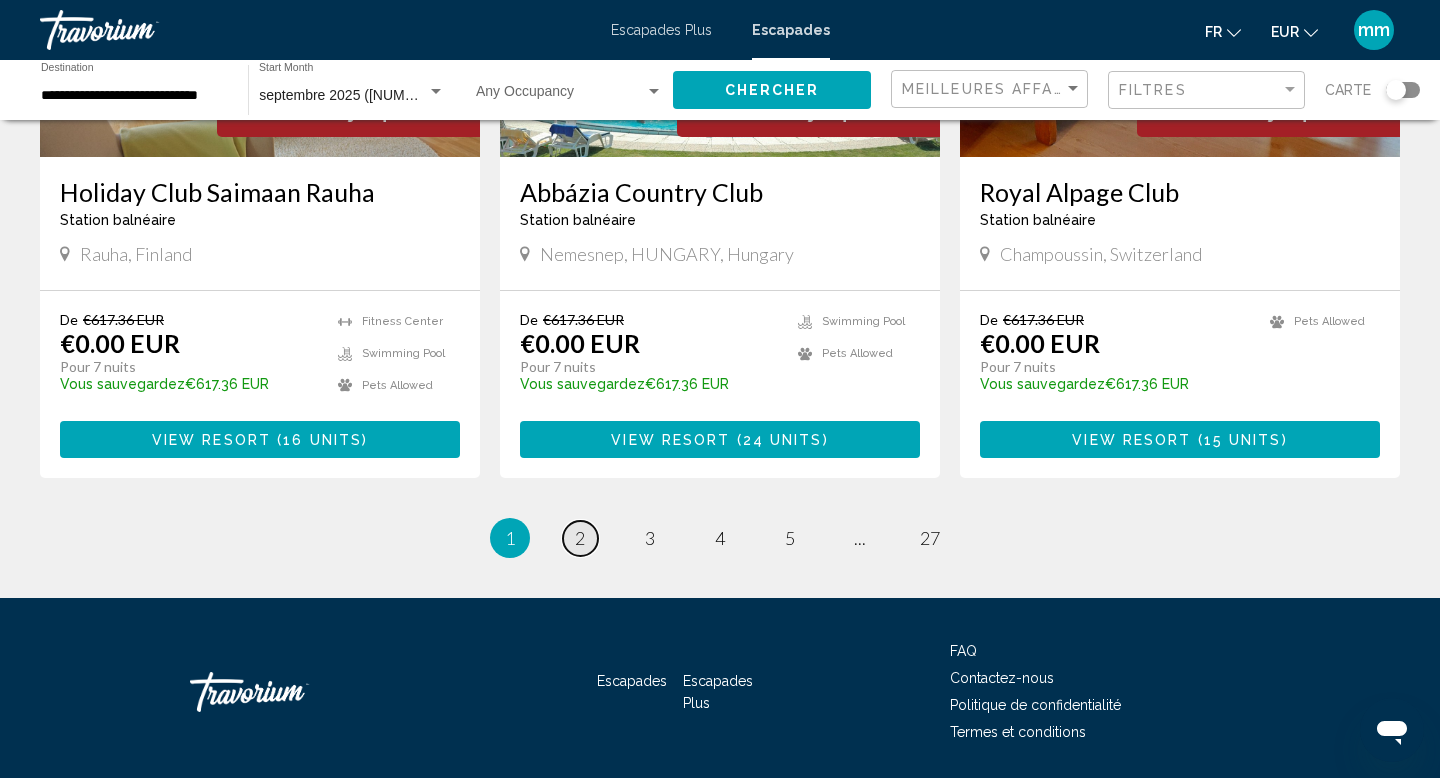 click on "2" at bounding box center (580, 538) 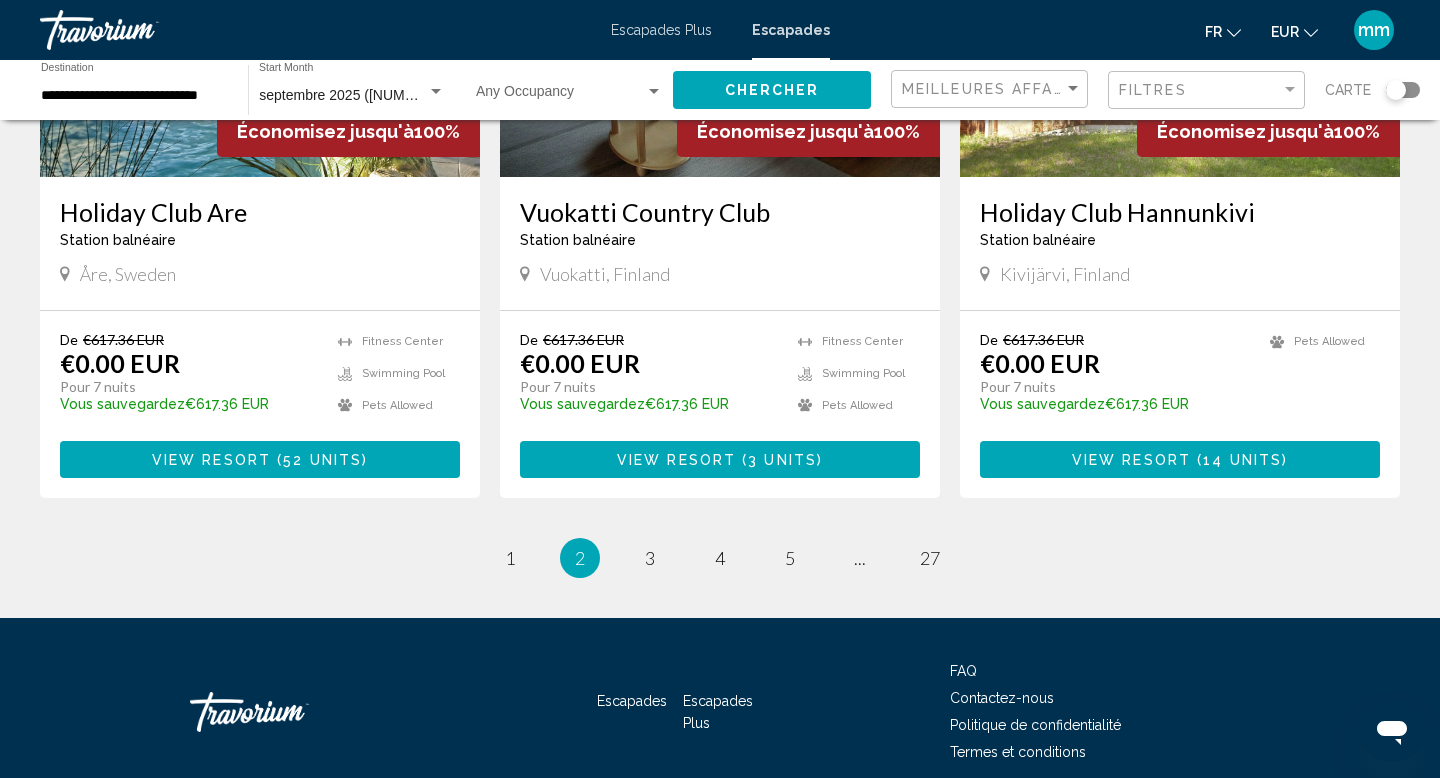 scroll, scrollTop: 2510, scrollLeft: 0, axis: vertical 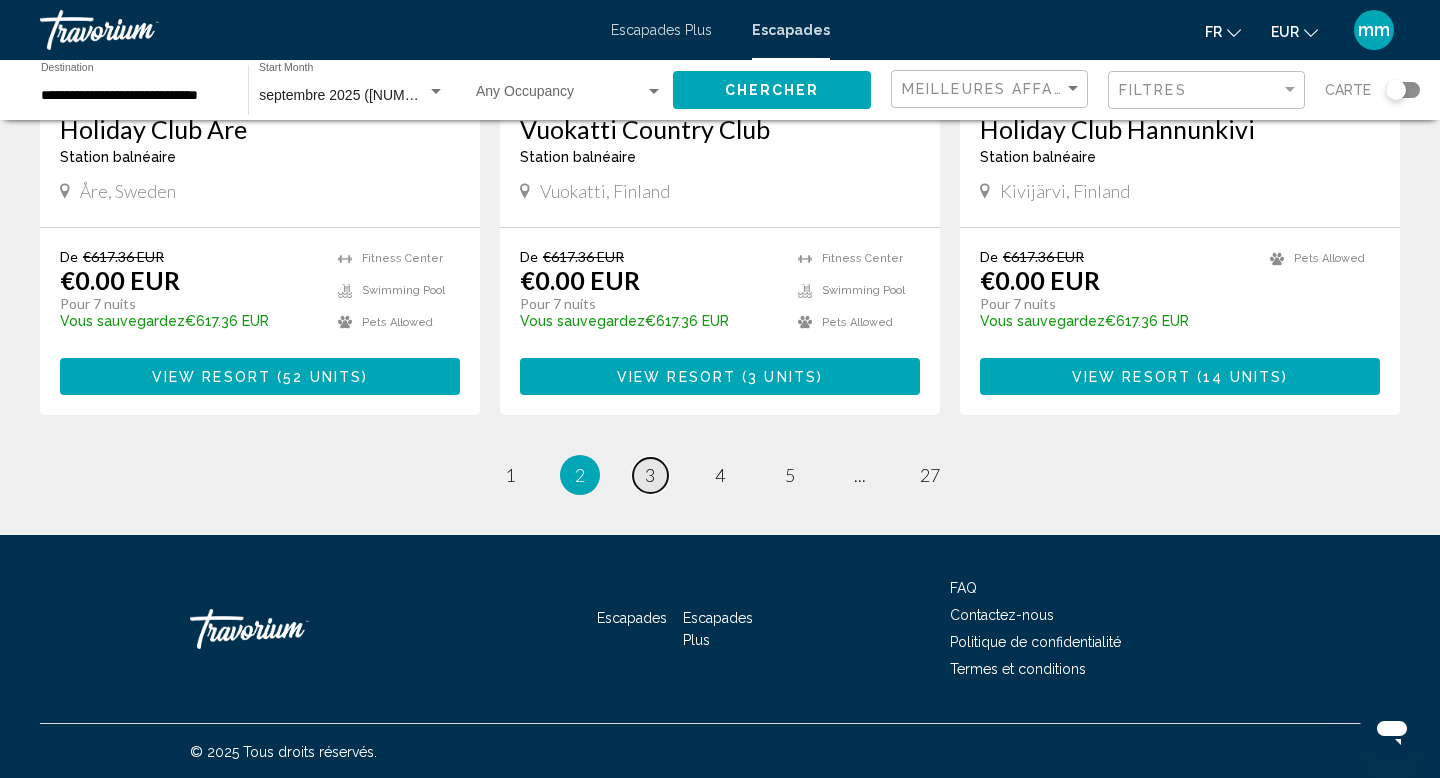 click on "3" at bounding box center (650, 475) 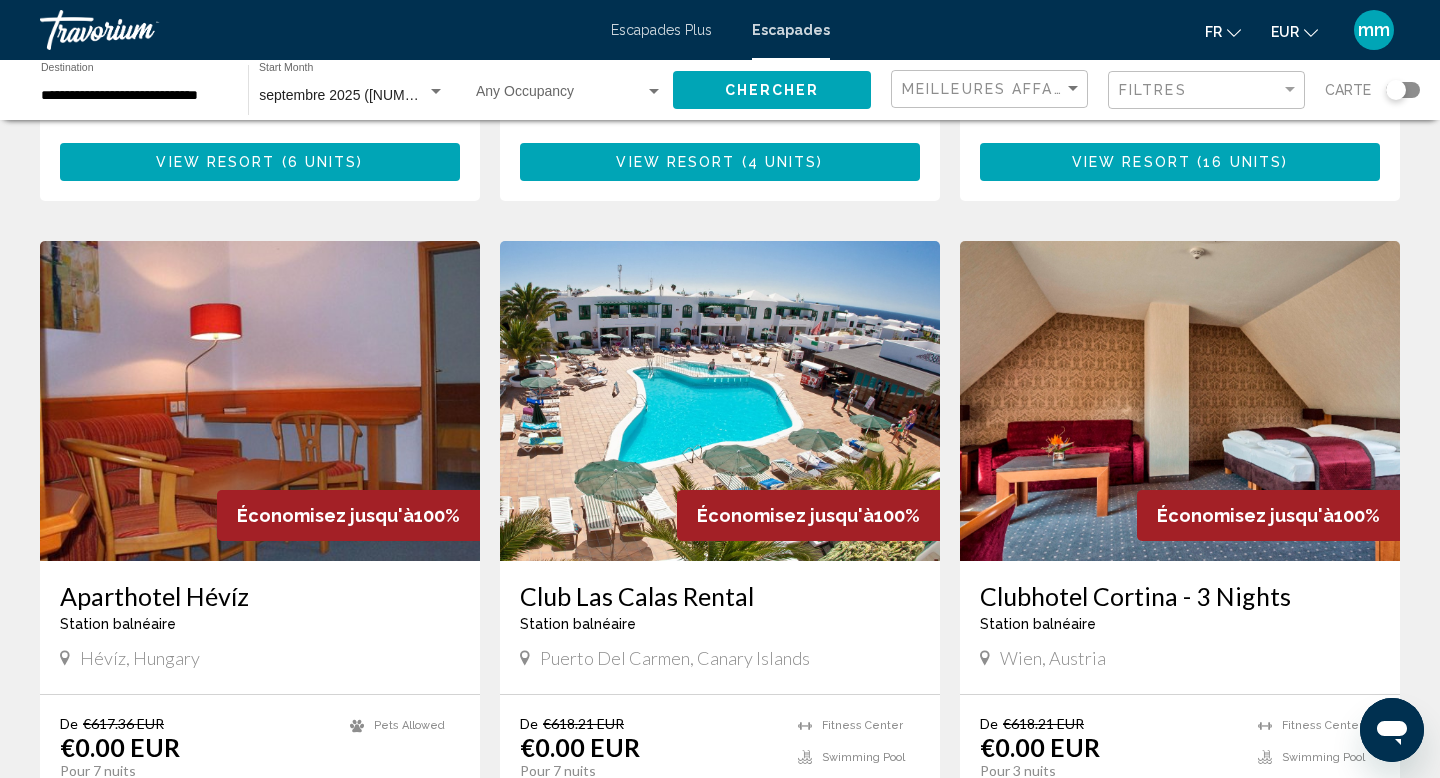 scroll, scrollTop: 1360, scrollLeft: 0, axis: vertical 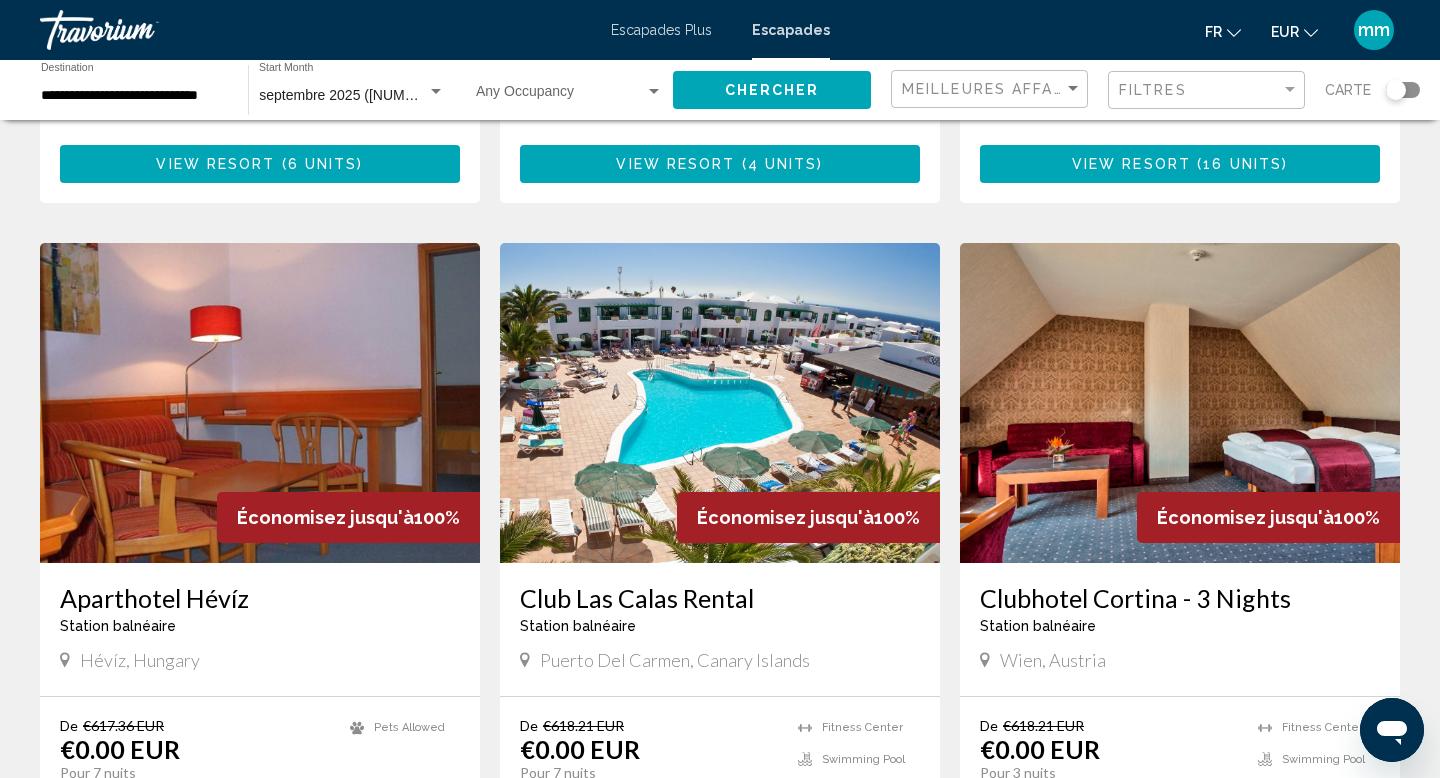 click at bounding box center (1180, 403) 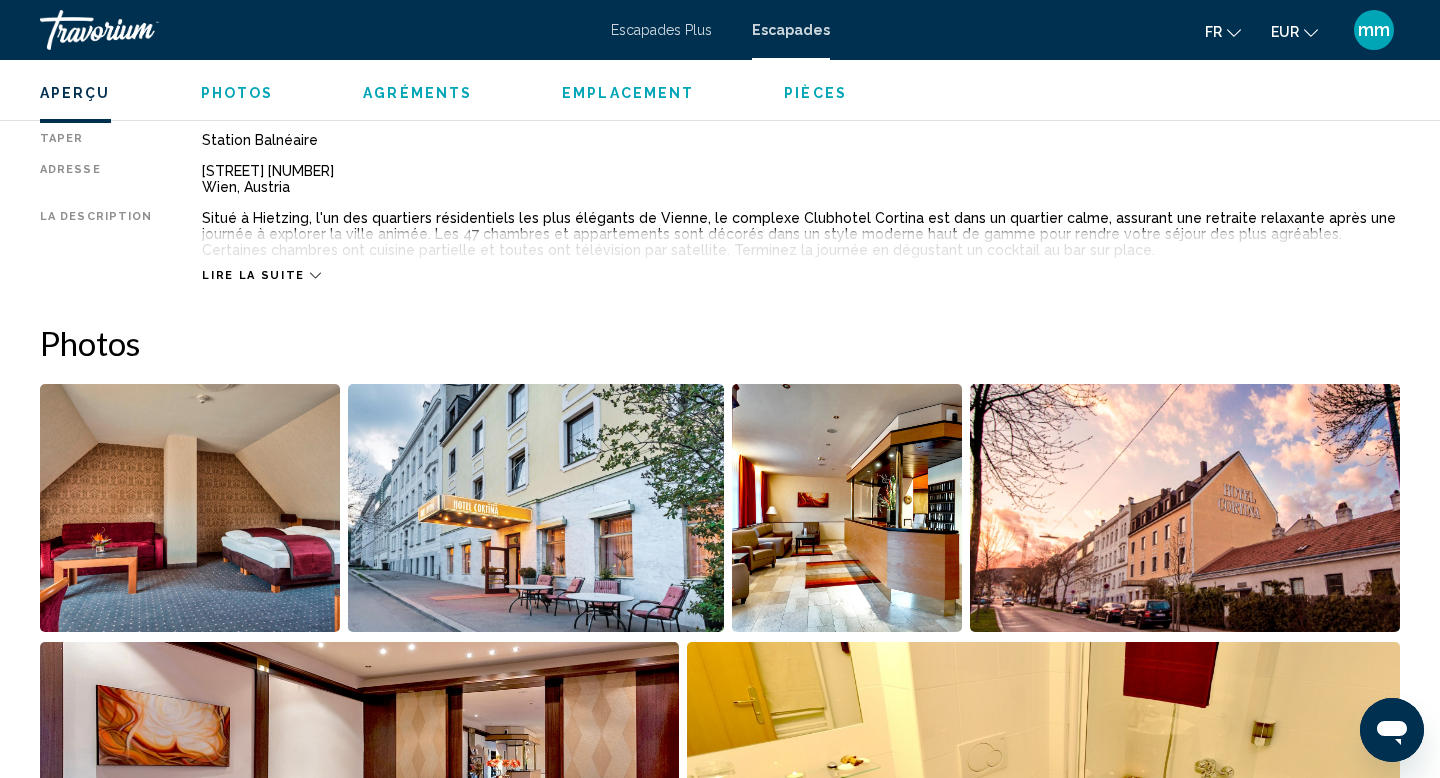 scroll, scrollTop: 704, scrollLeft: 0, axis: vertical 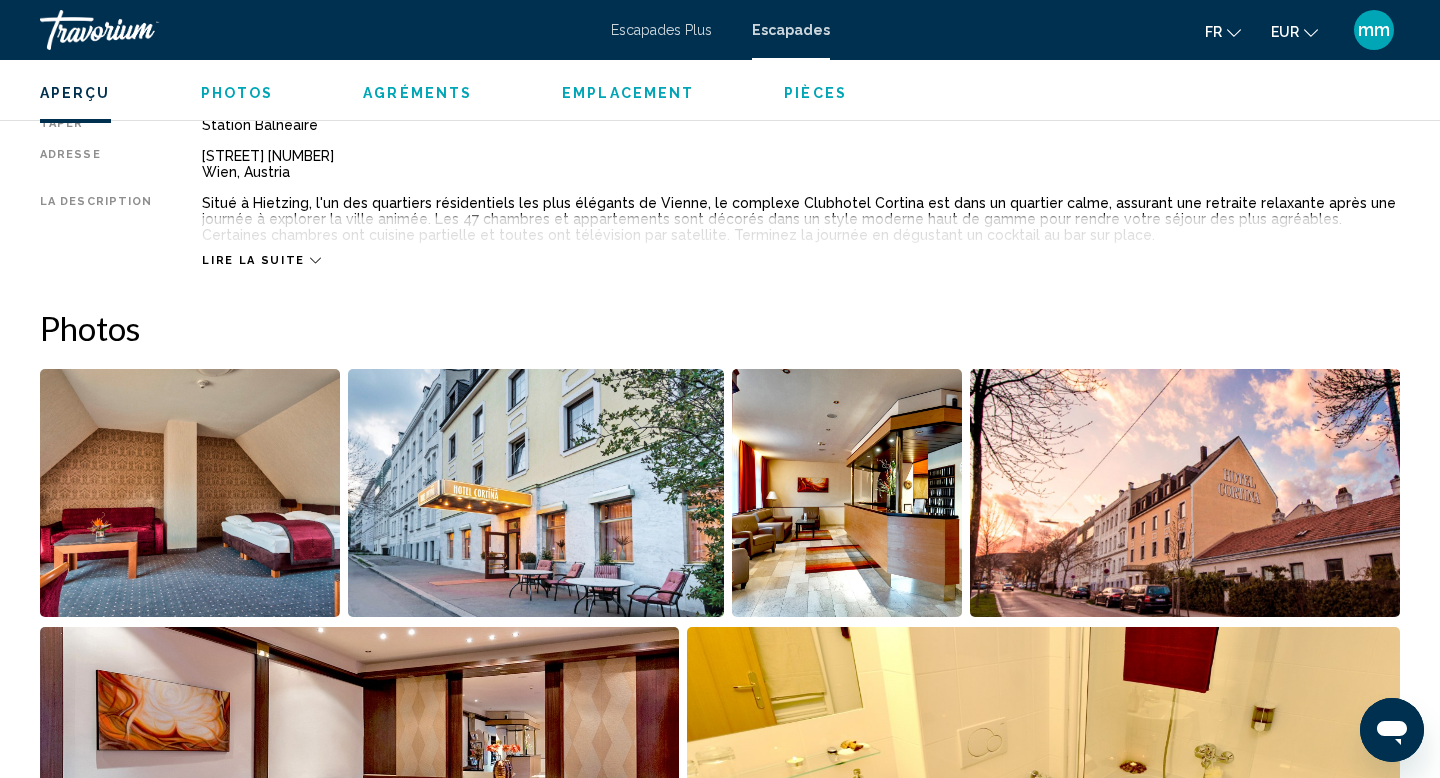 click at bounding box center (535, 493) 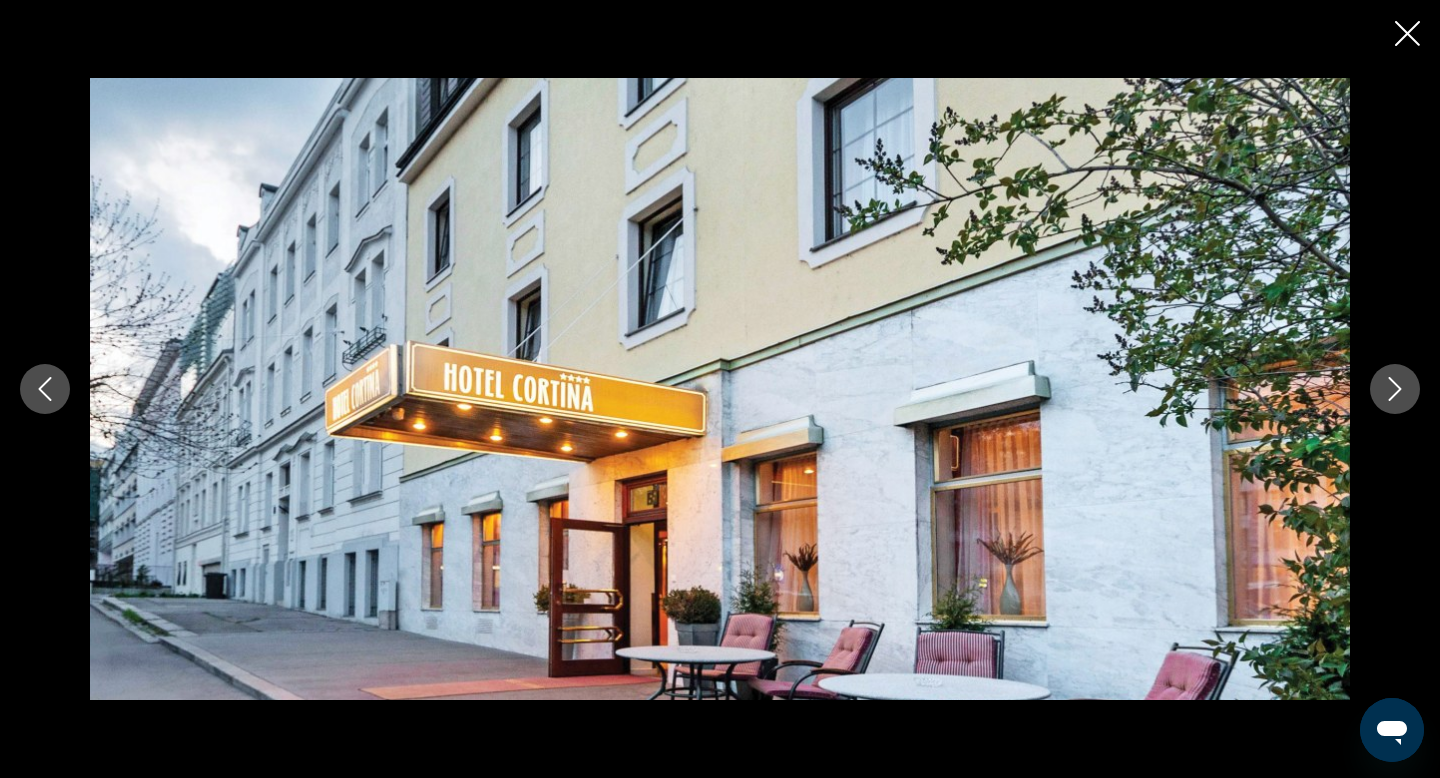 click at bounding box center [1395, 389] 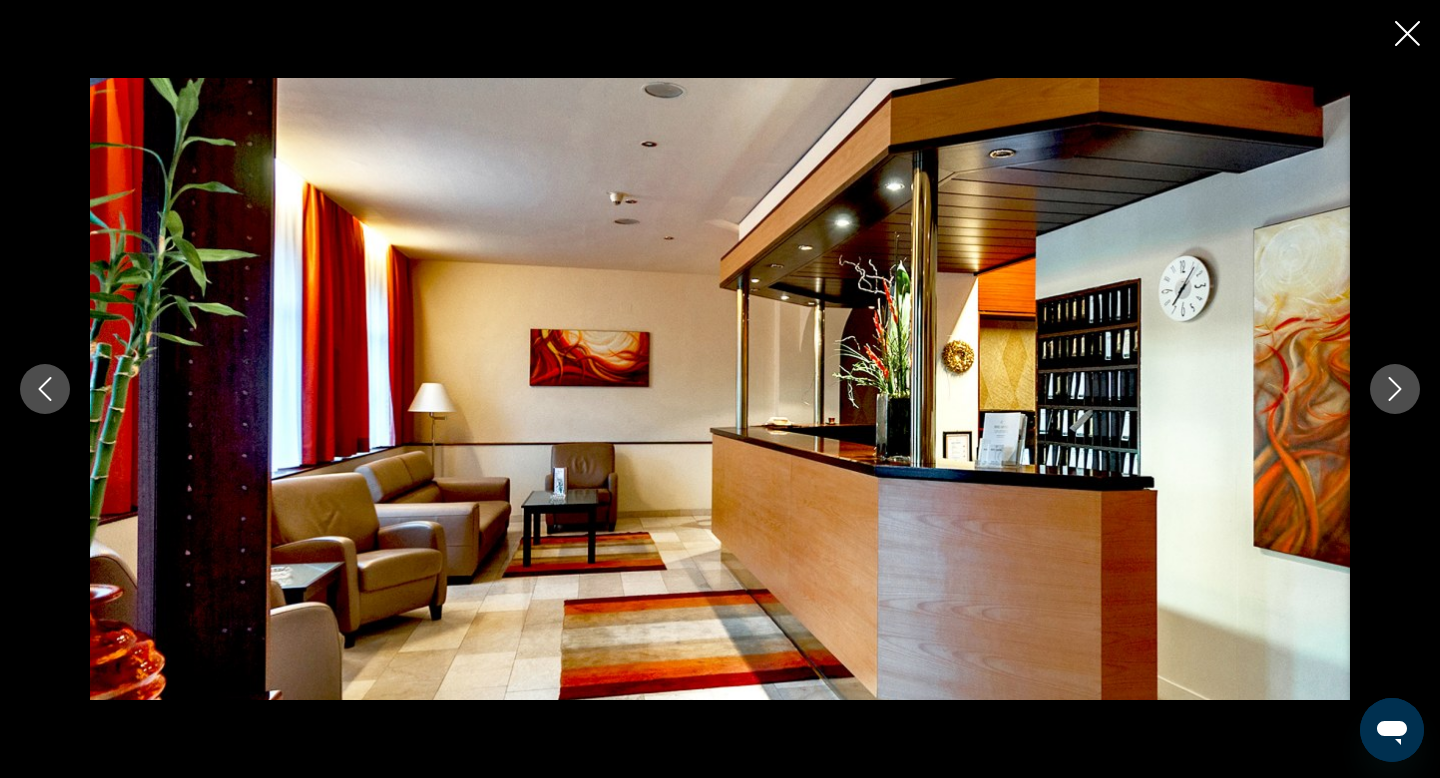 click at bounding box center (1395, 389) 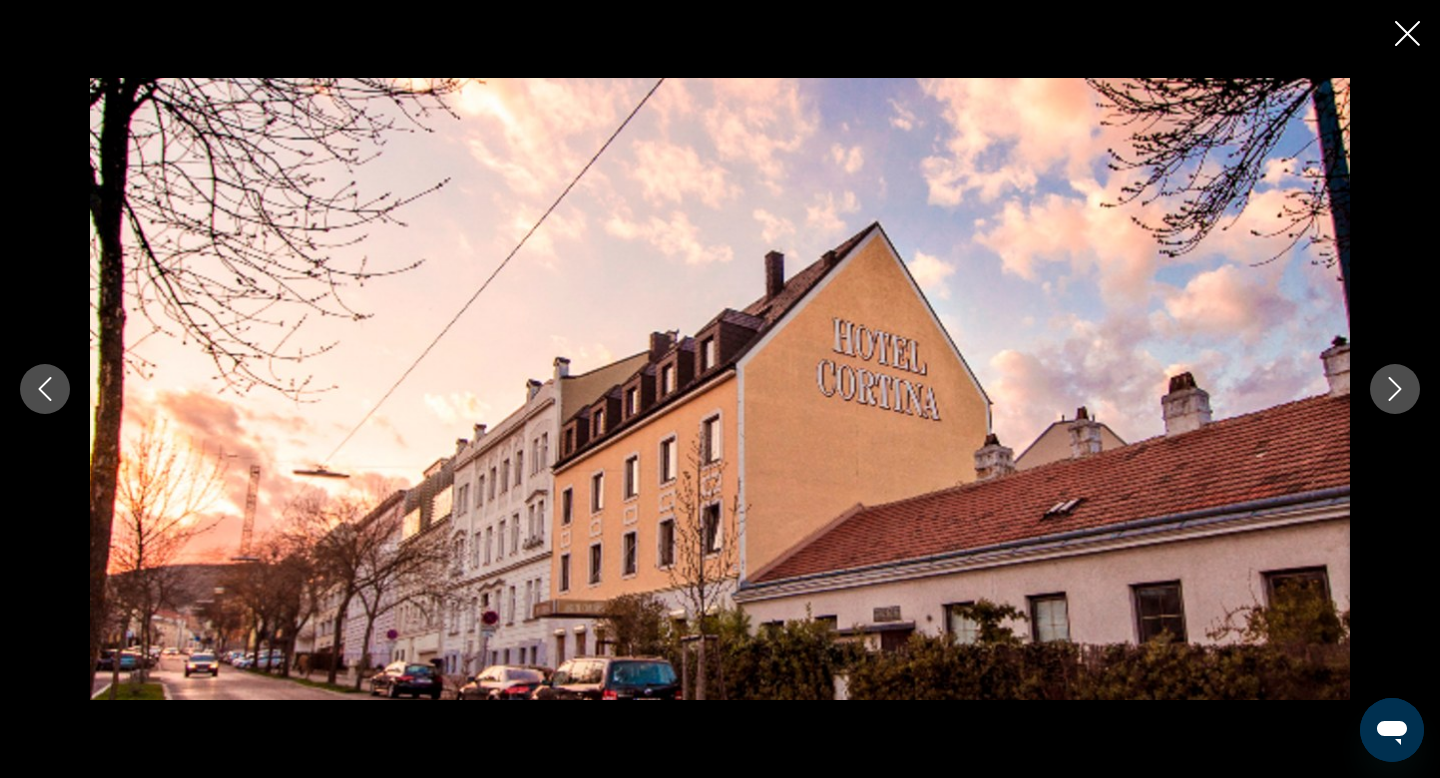click at bounding box center (1395, 389) 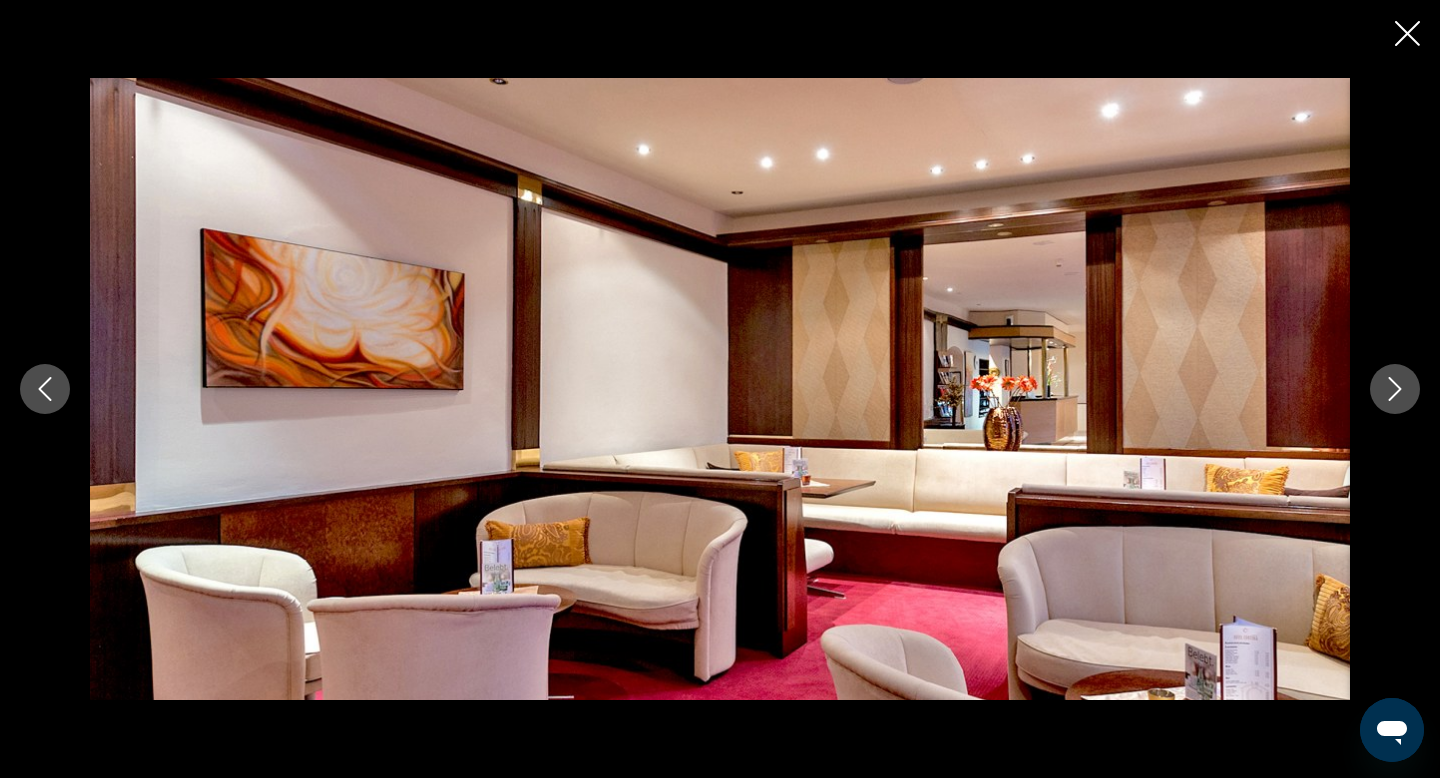 click at bounding box center (1395, 389) 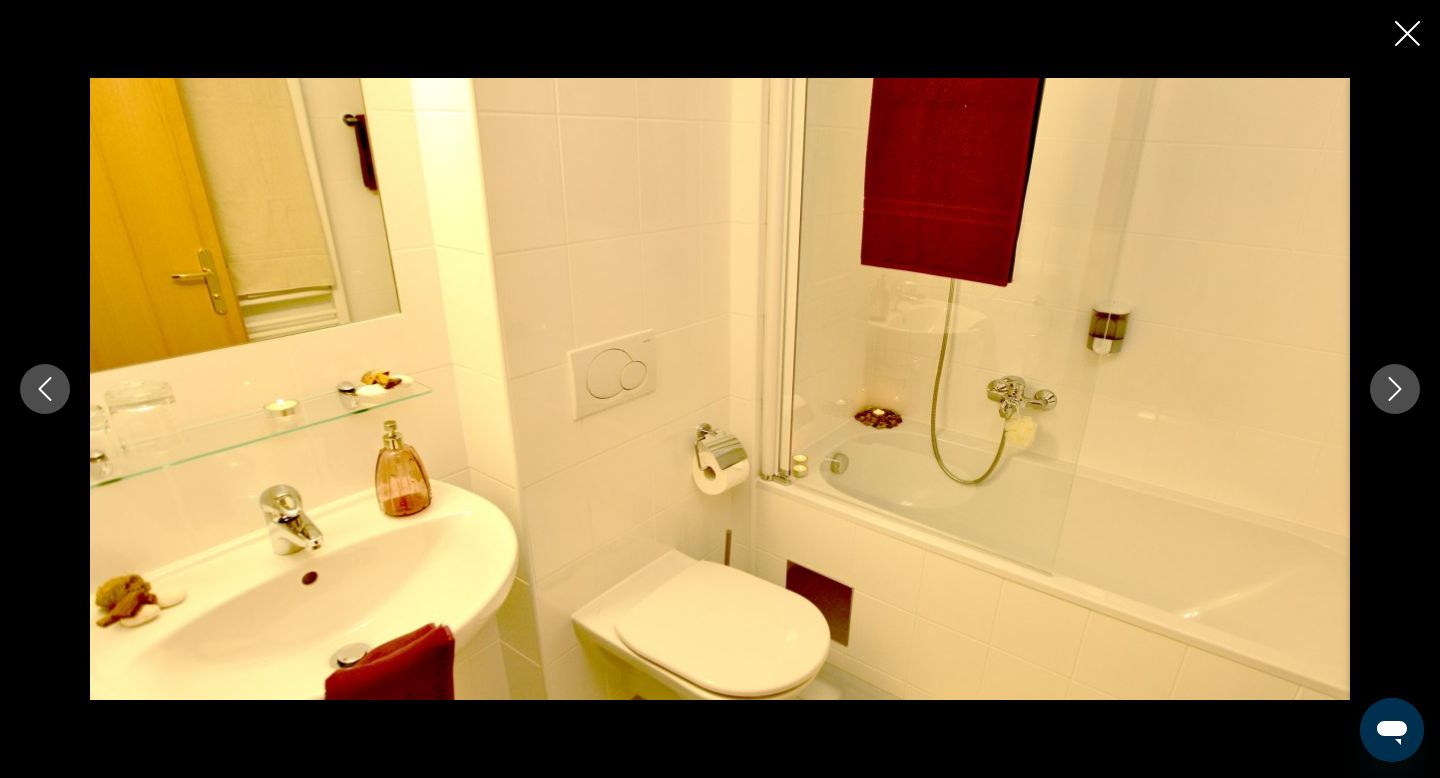click at bounding box center [1395, 389] 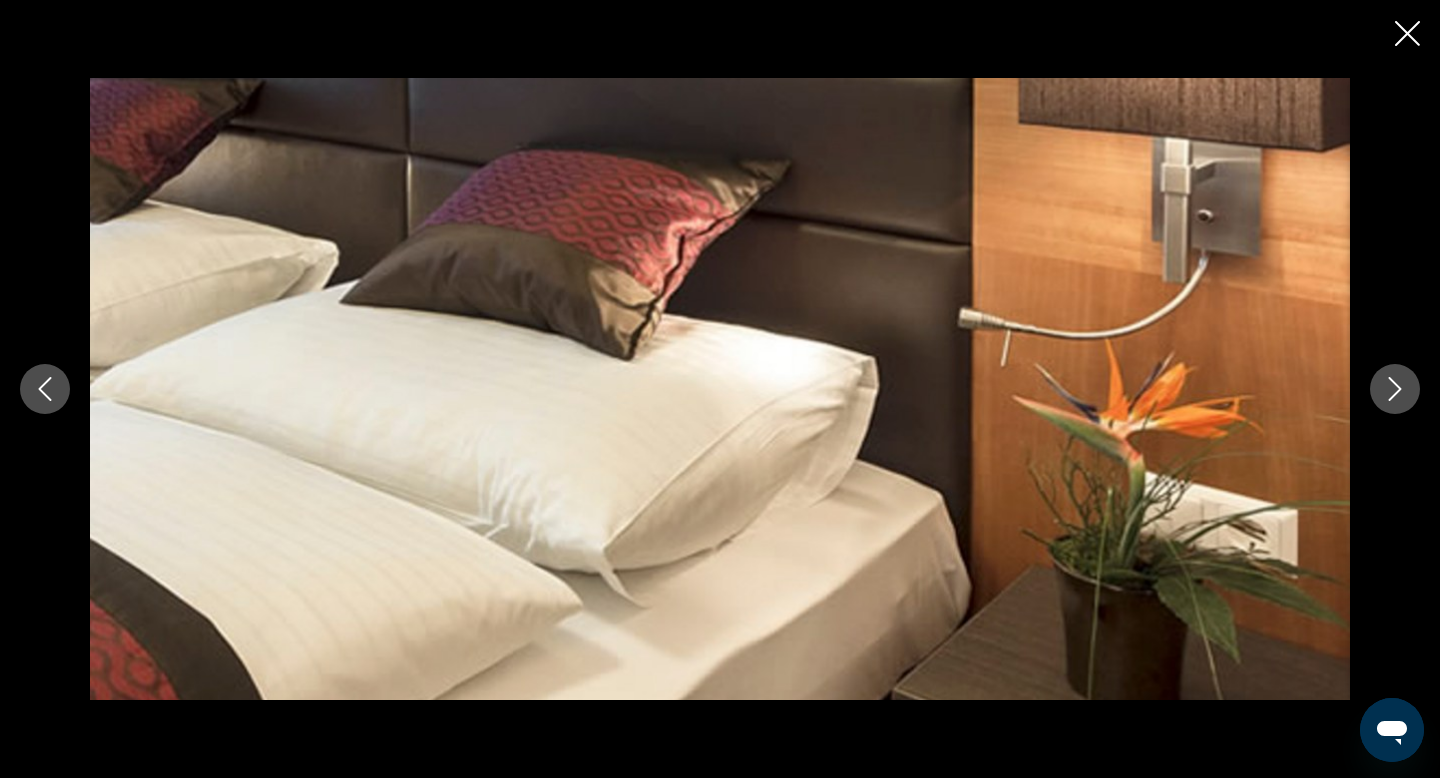 click at bounding box center (1395, 389) 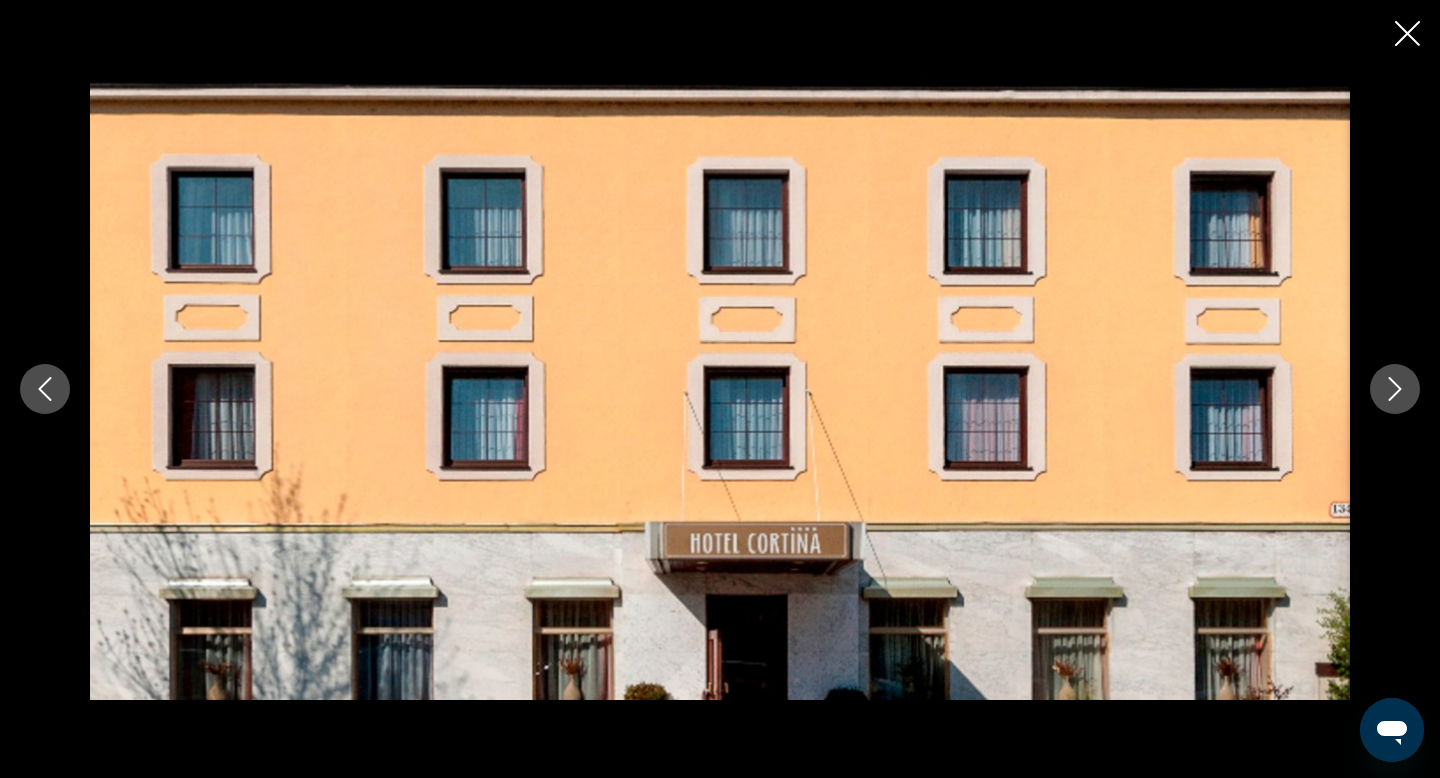 click at bounding box center [1395, 389] 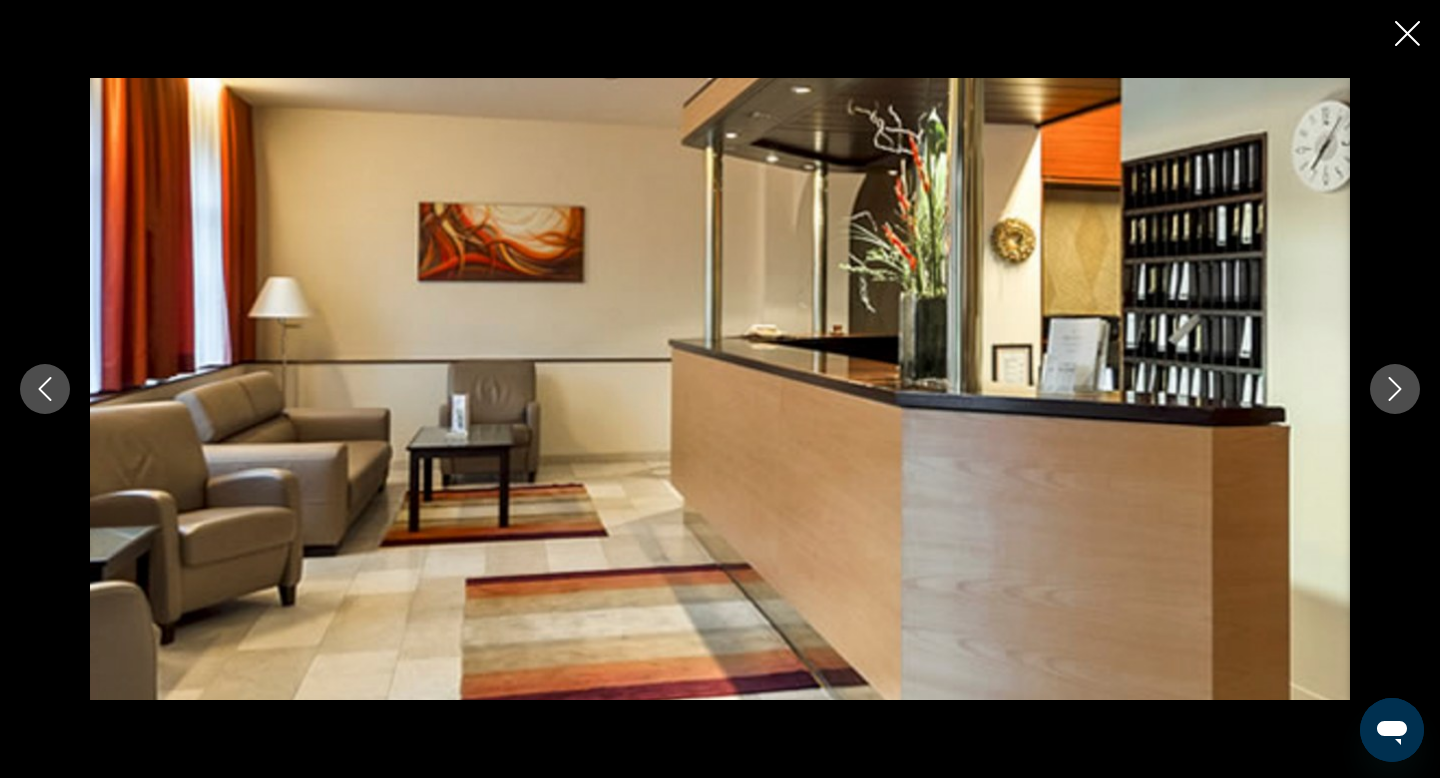 click at bounding box center [1395, 389] 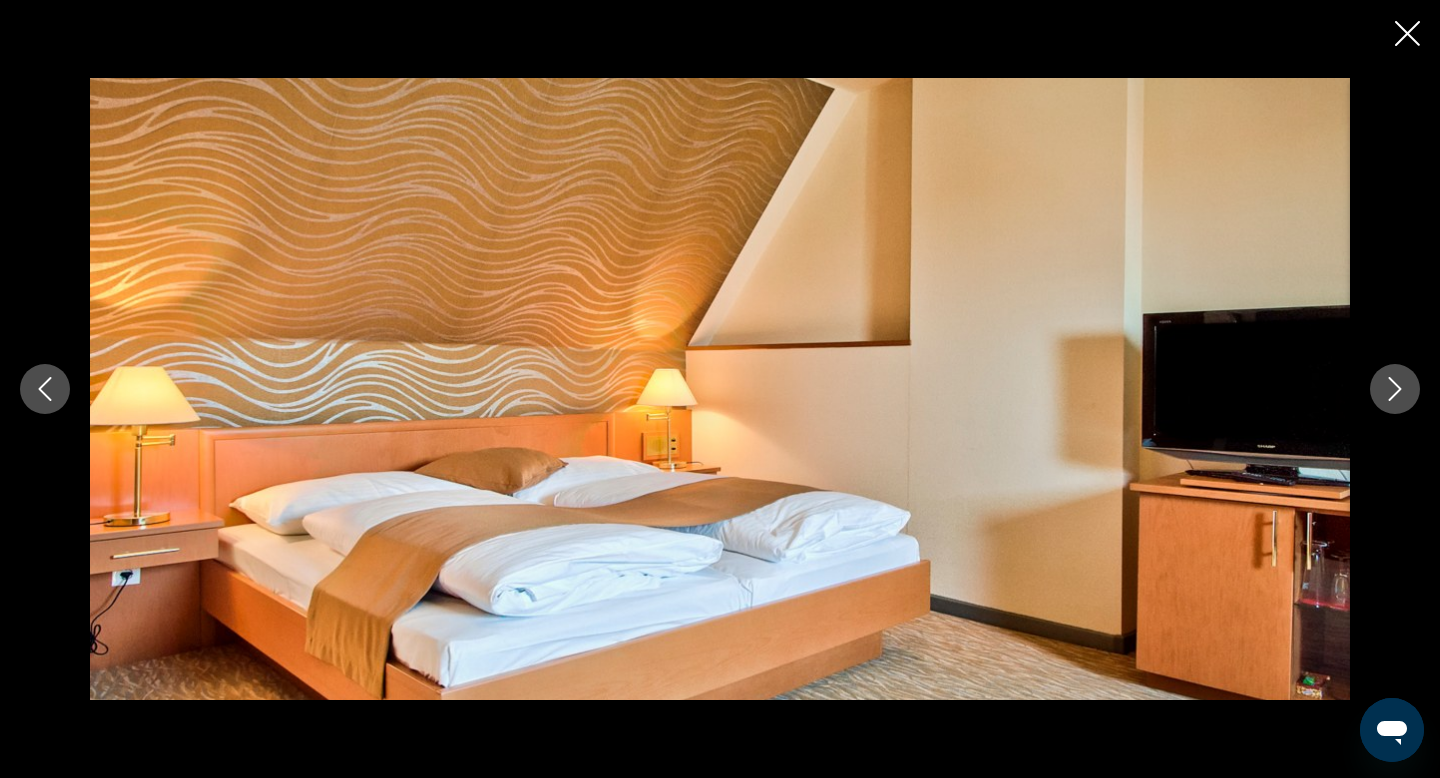click at bounding box center (1395, 389) 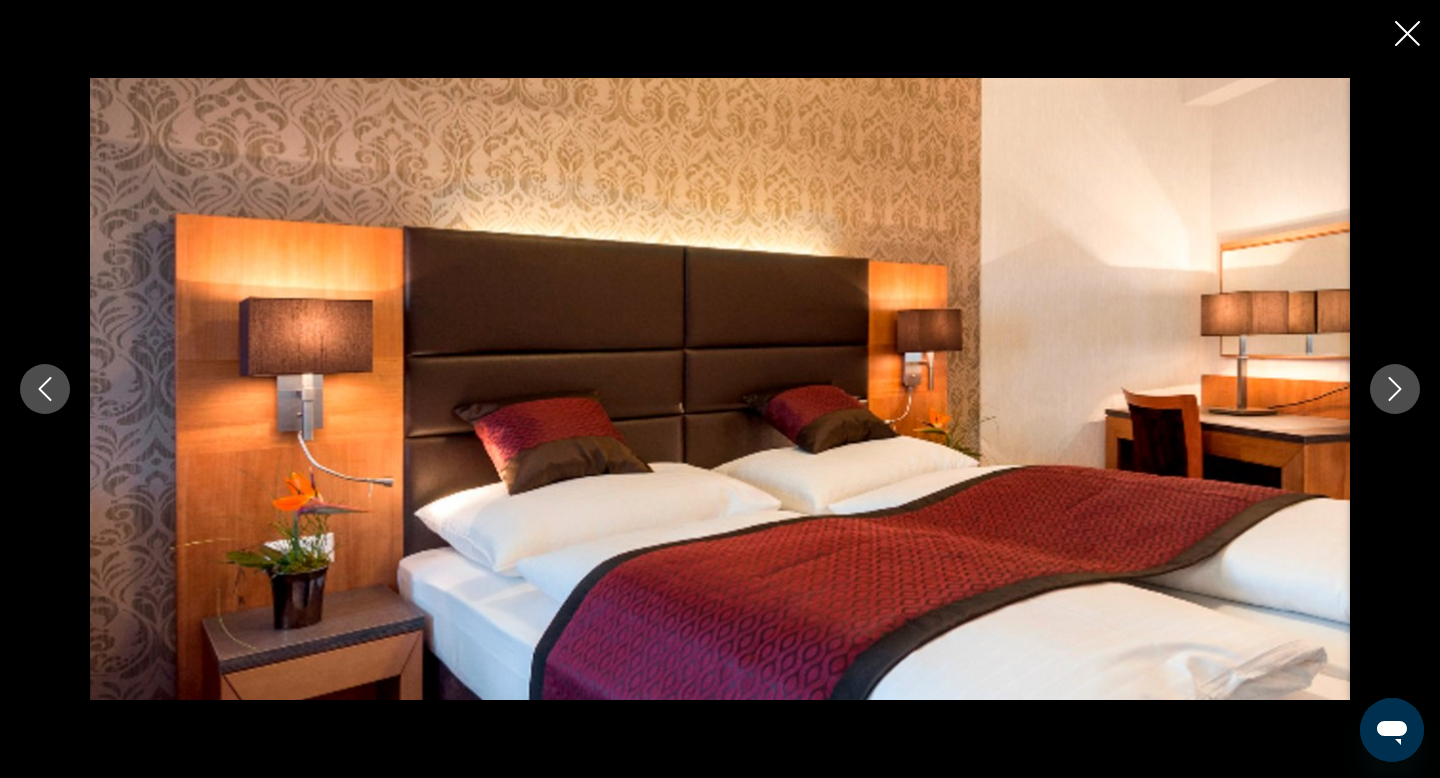 click at bounding box center [1395, 389] 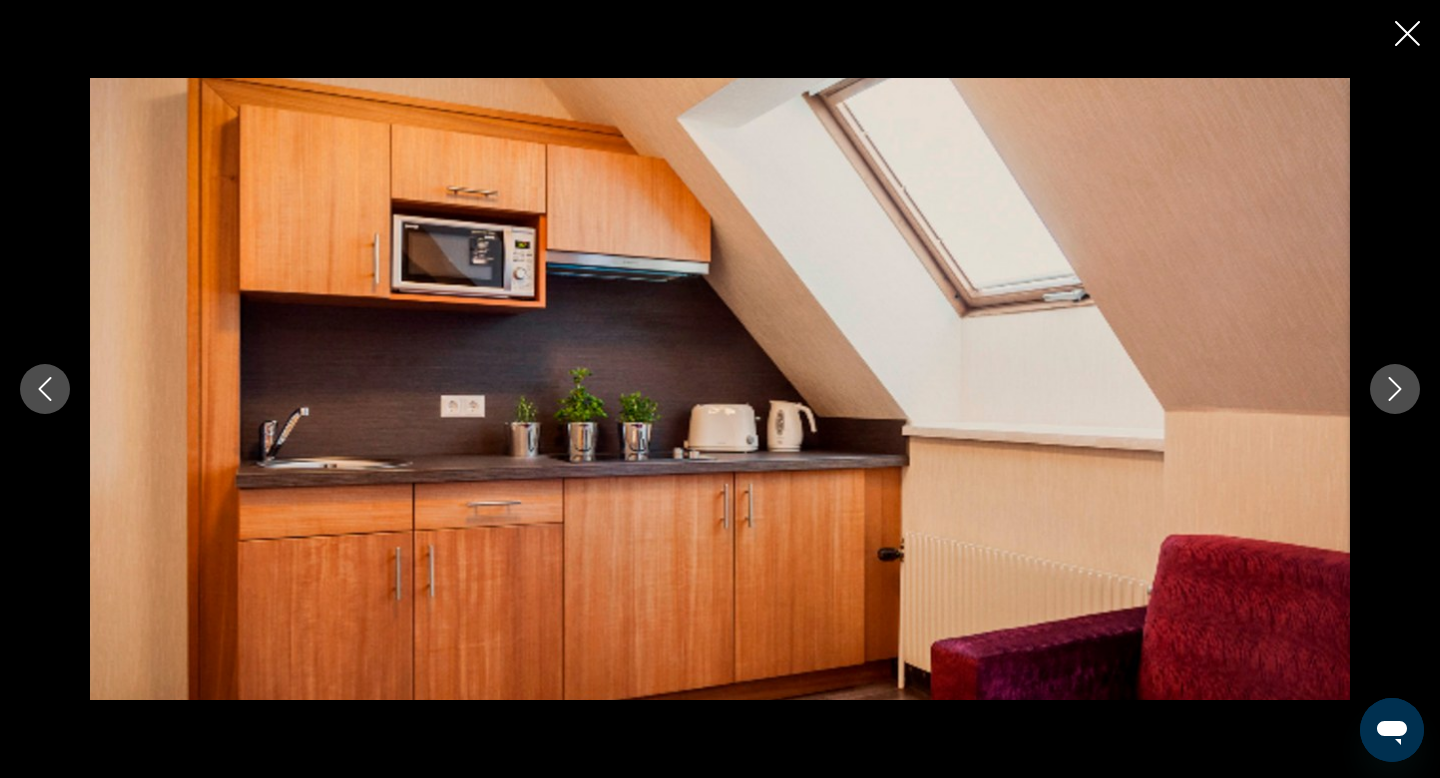 click at bounding box center [1395, 389] 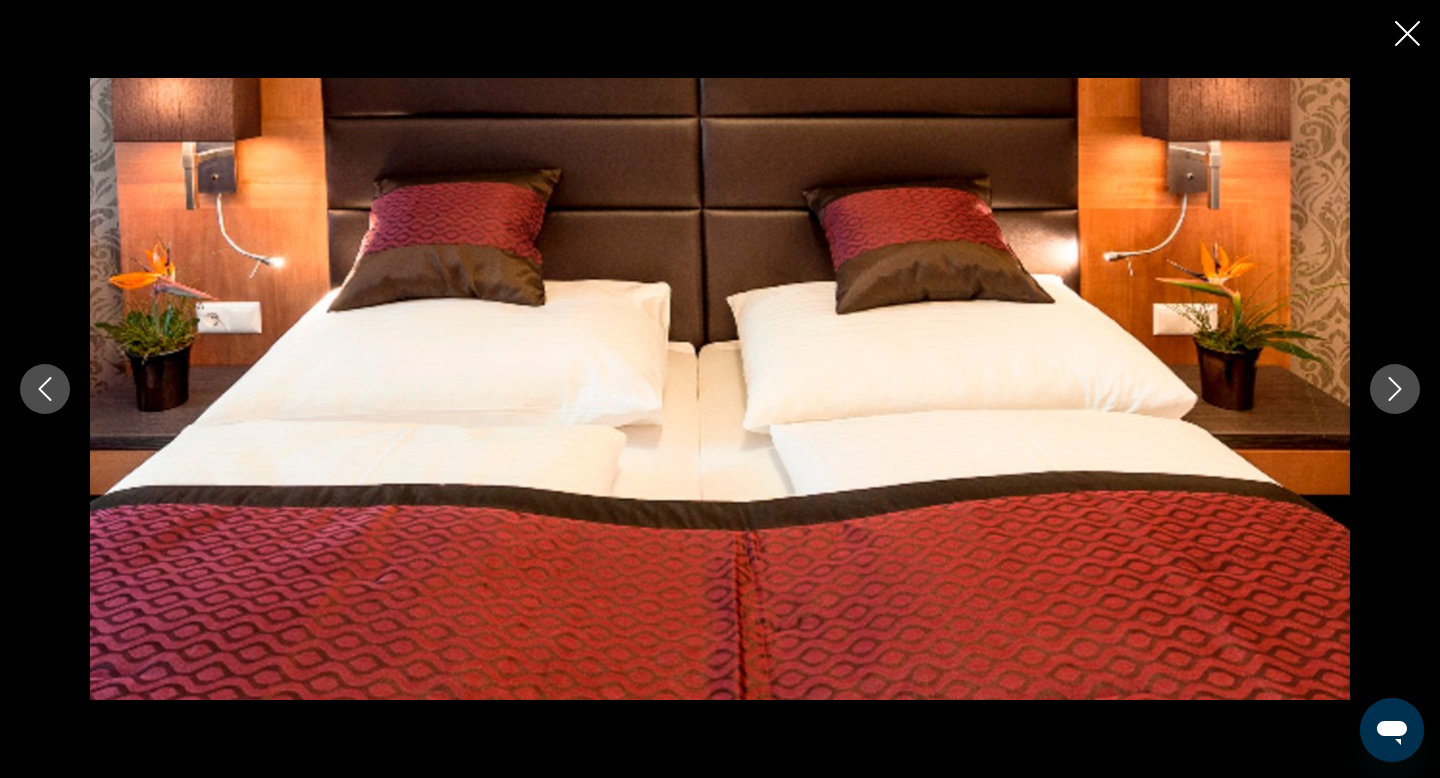 click at bounding box center (1395, 389) 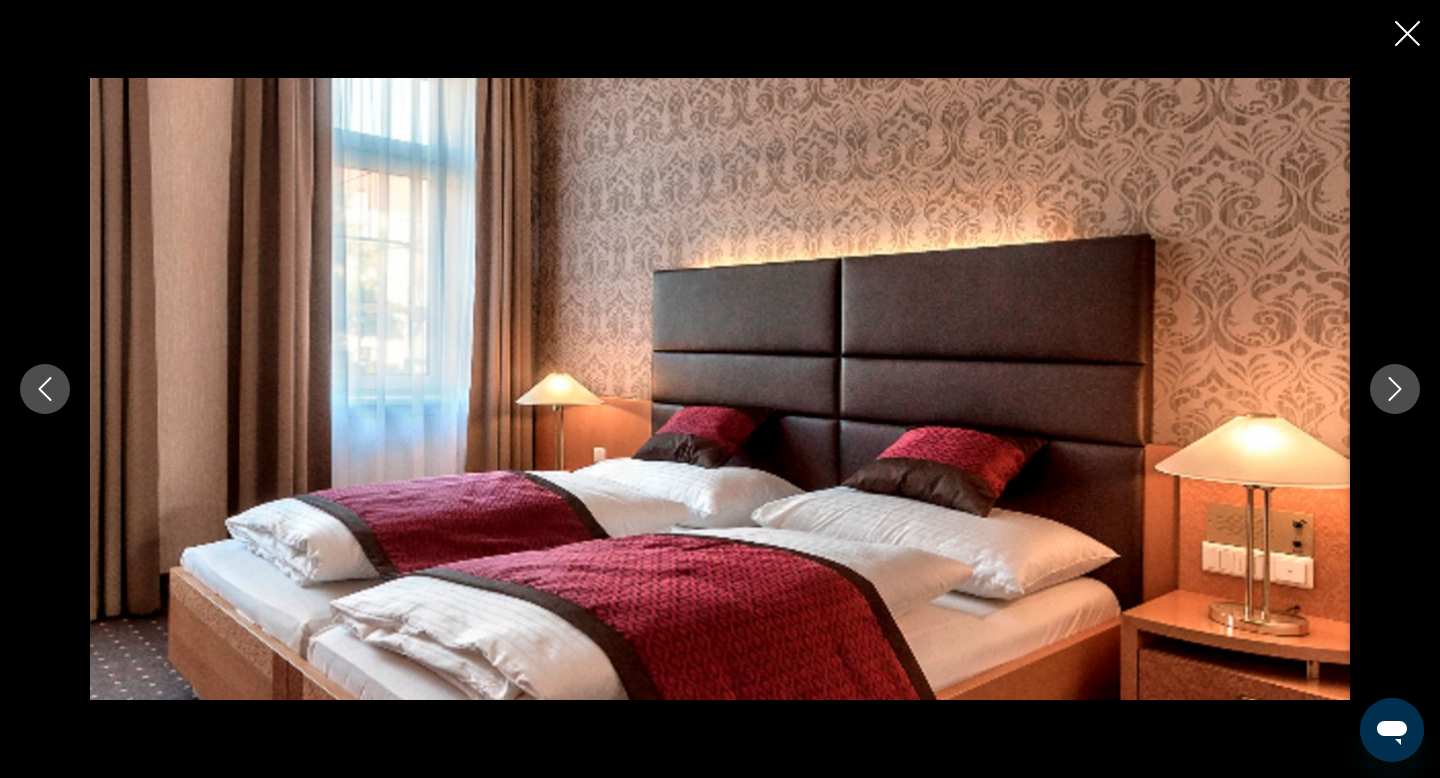 click at bounding box center (1395, 389) 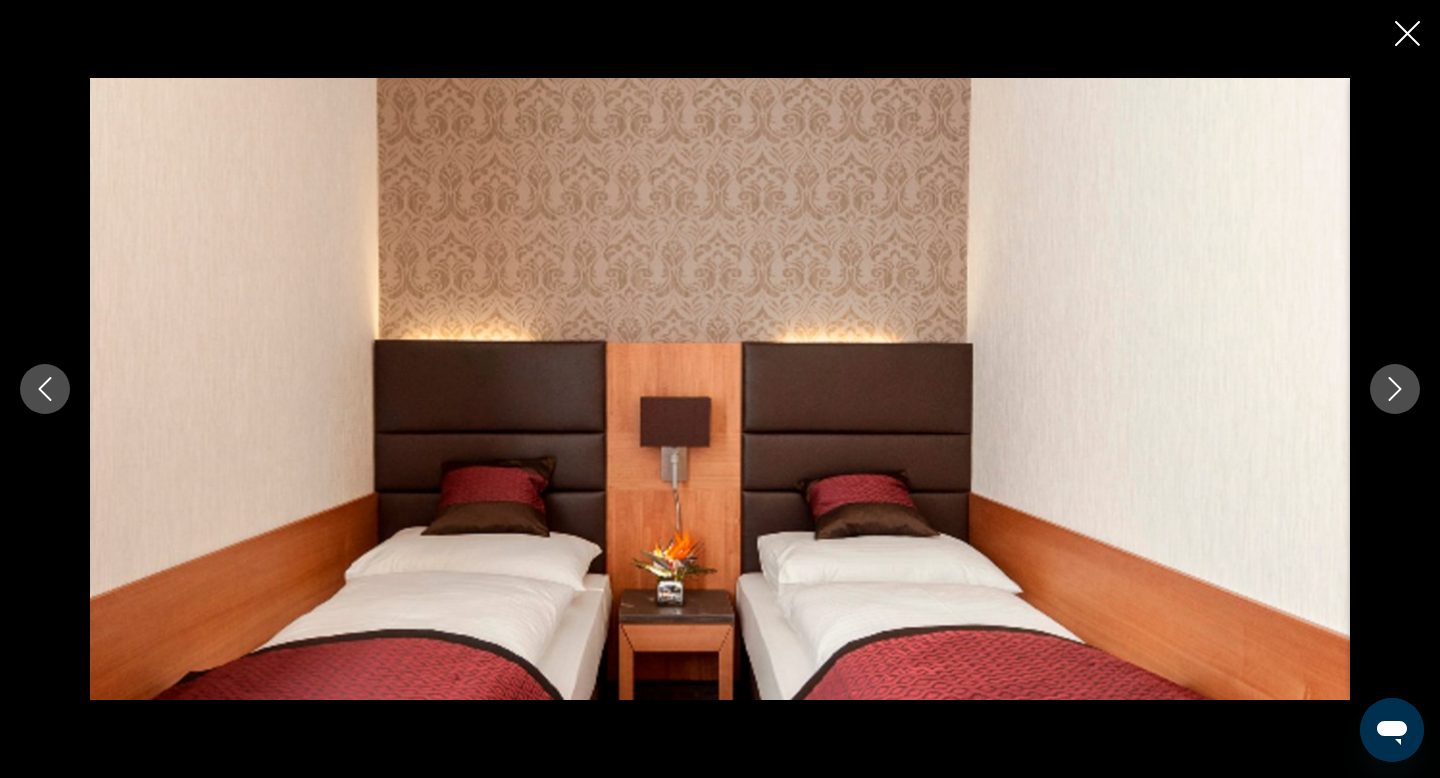 click at bounding box center [1395, 389] 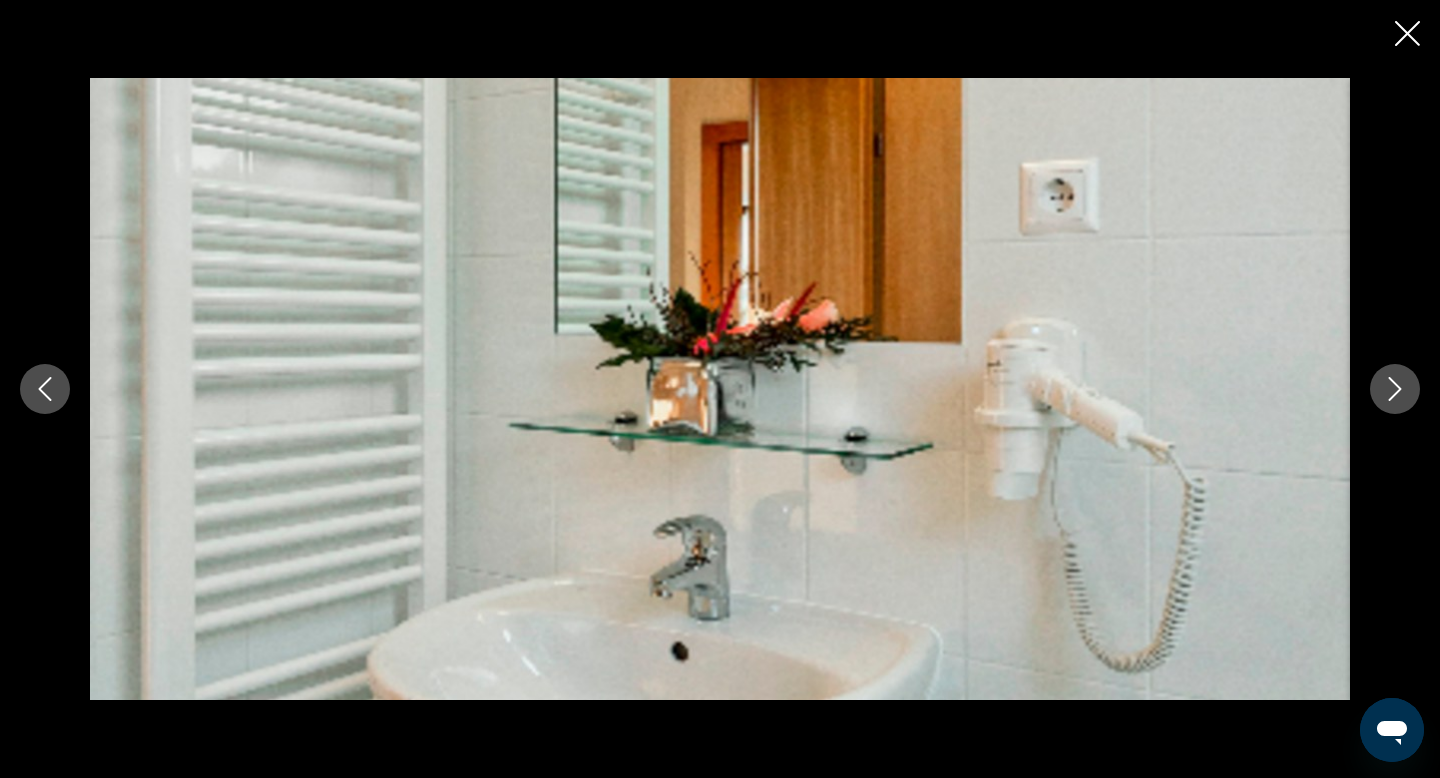 click at bounding box center (1395, 389) 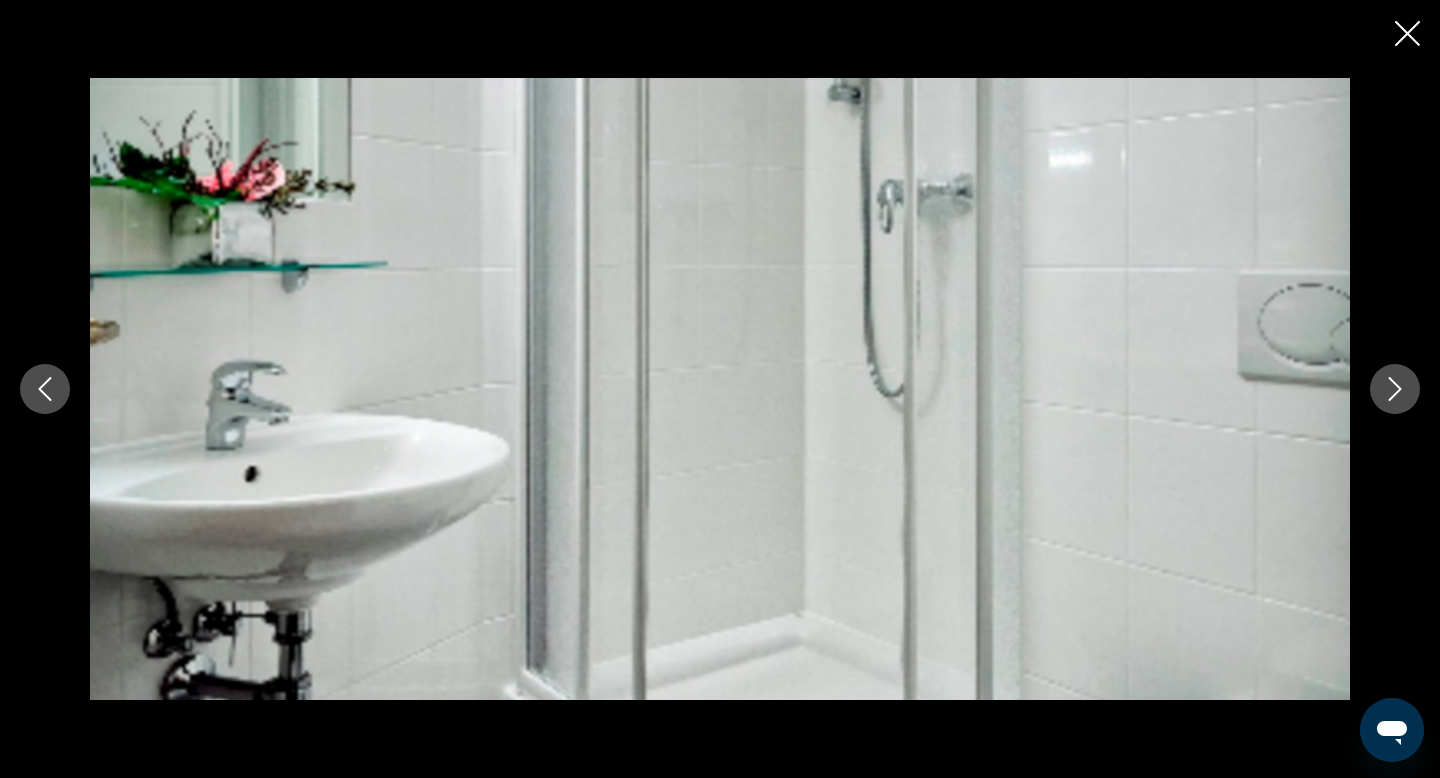 click at bounding box center (1395, 389) 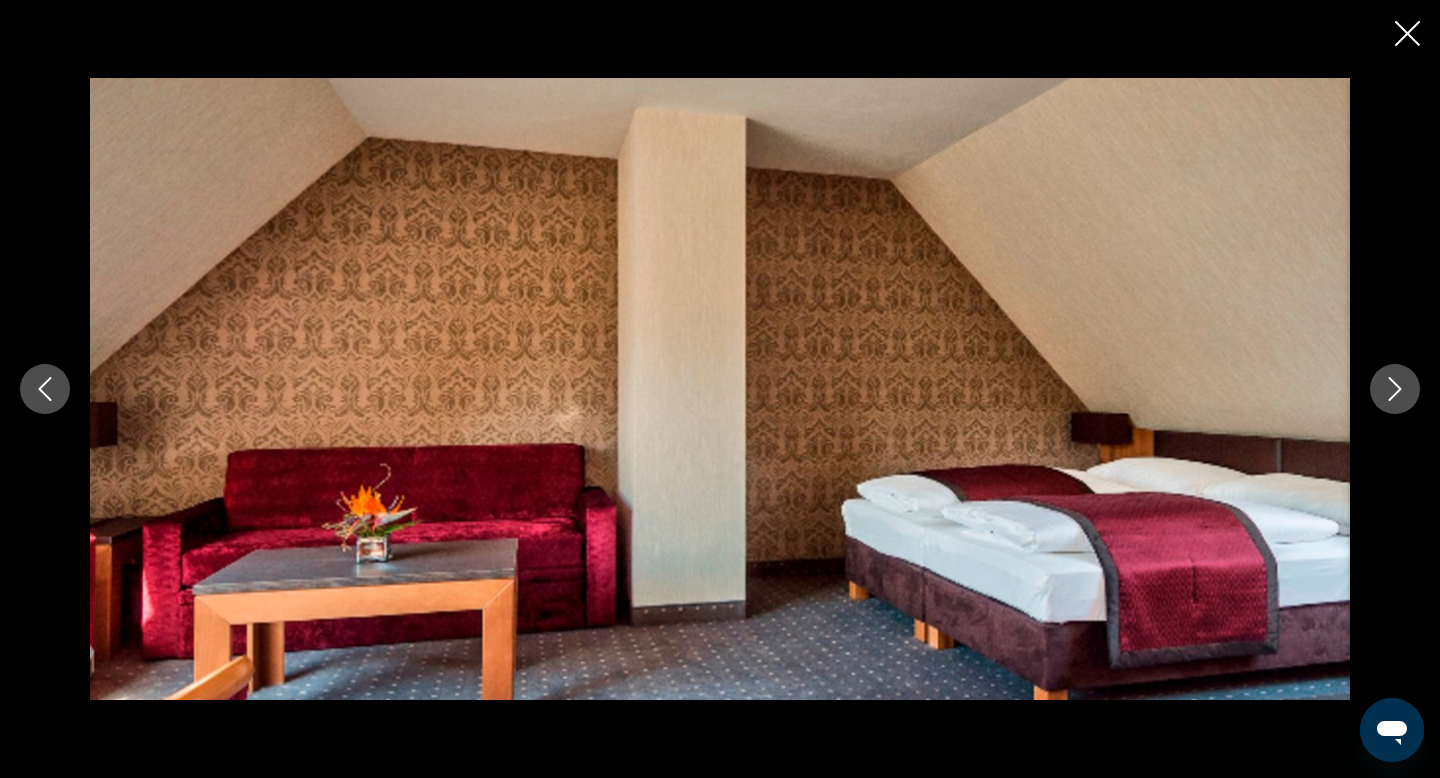 click at bounding box center (1395, 389) 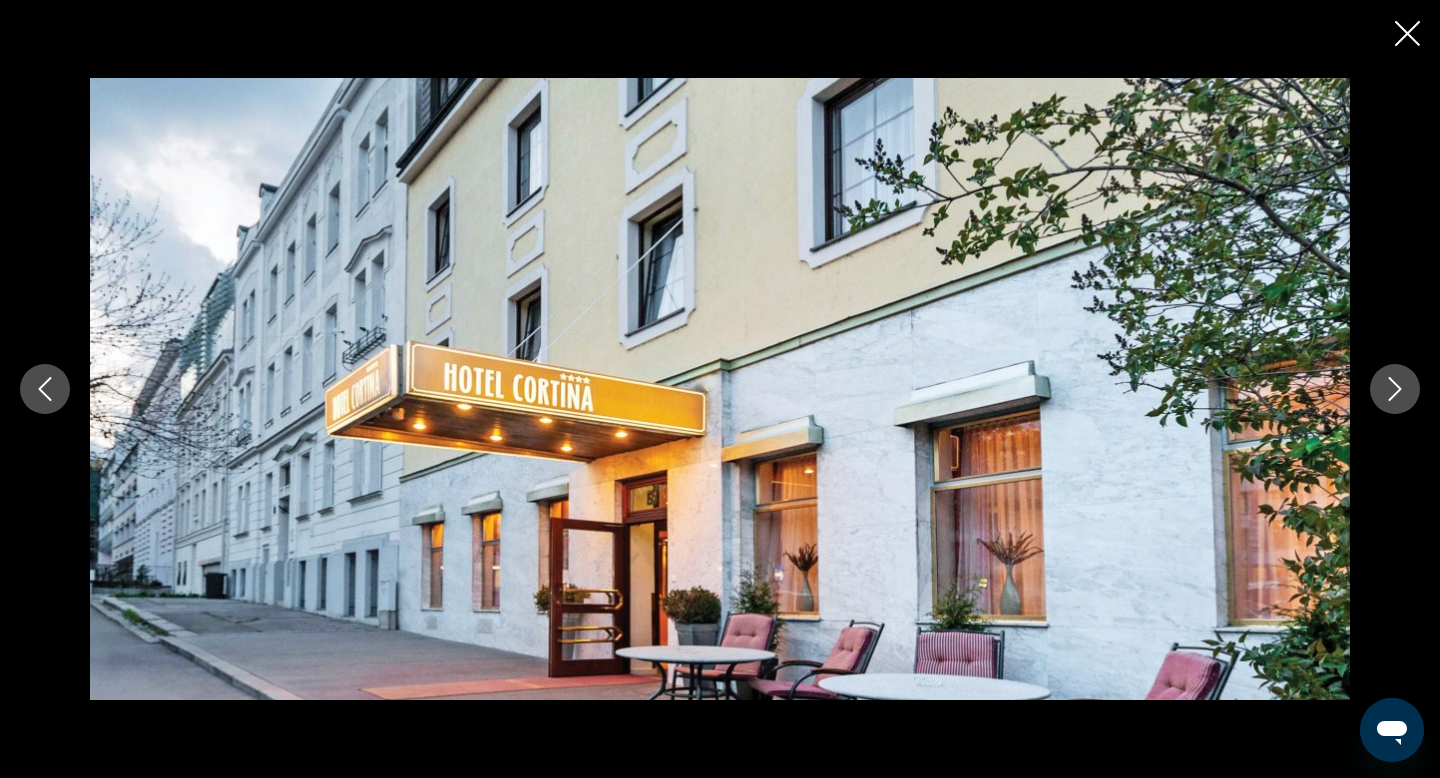 click 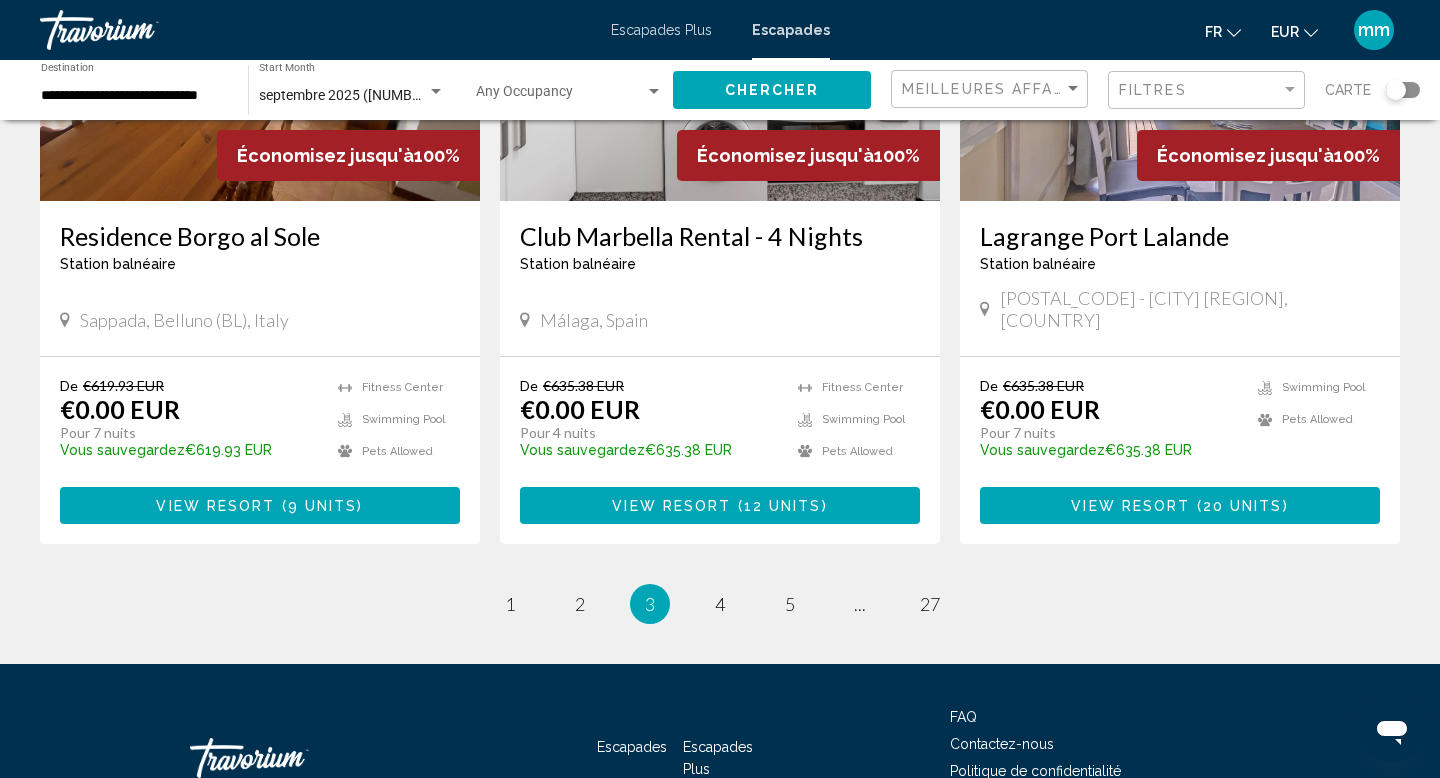 scroll, scrollTop: 2510, scrollLeft: 0, axis: vertical 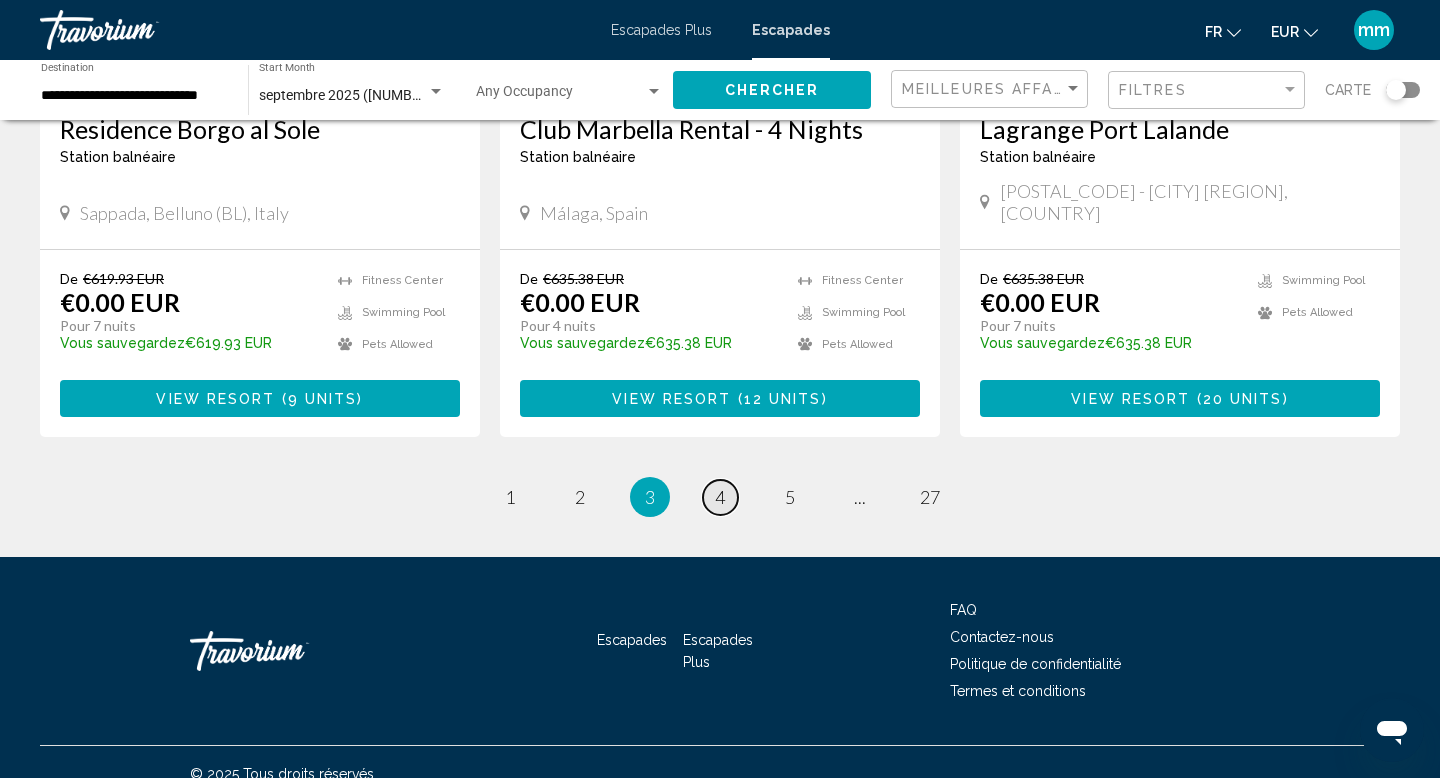 click on "page  4" at bounding box center (720, 497) 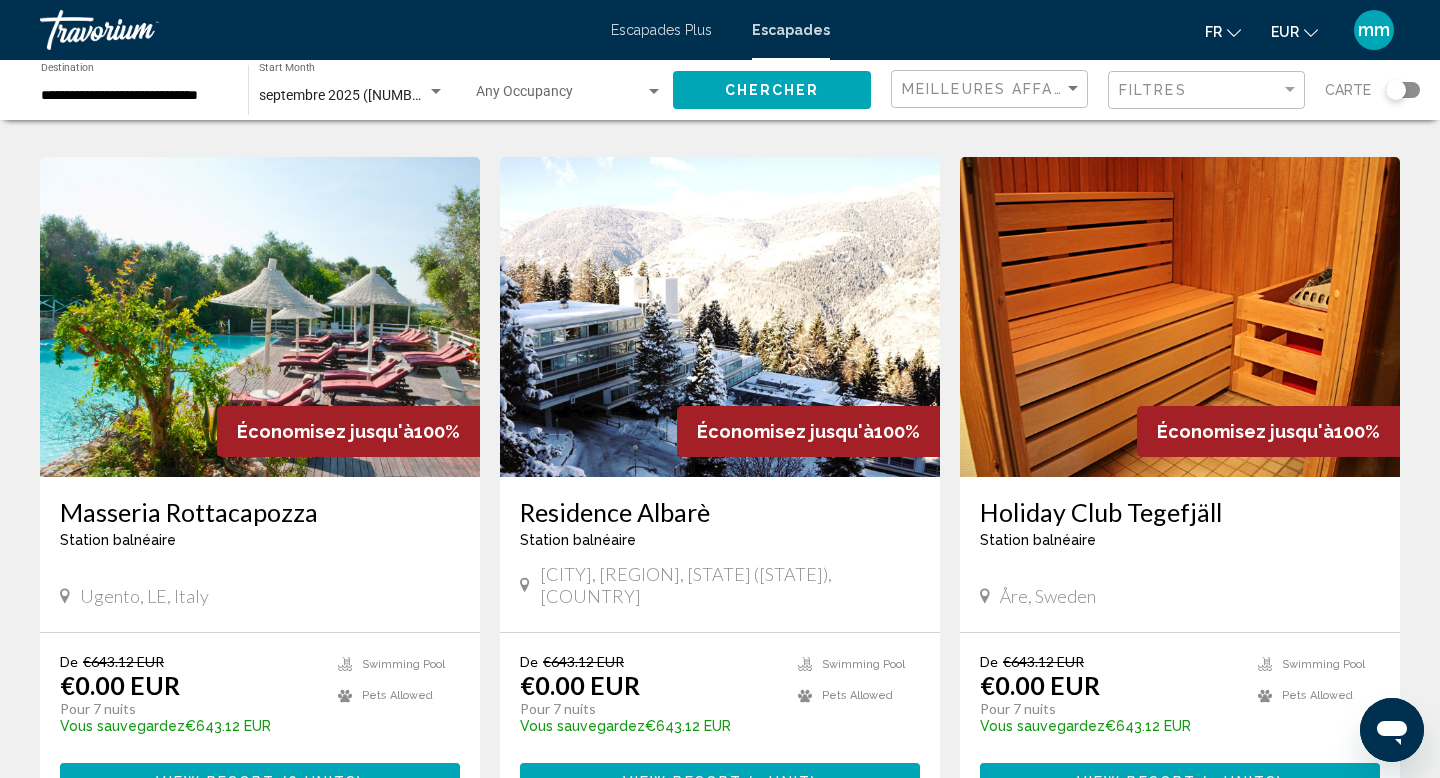 scroll, scrollTop: 737, scrollLeft: 0, axis: vertical 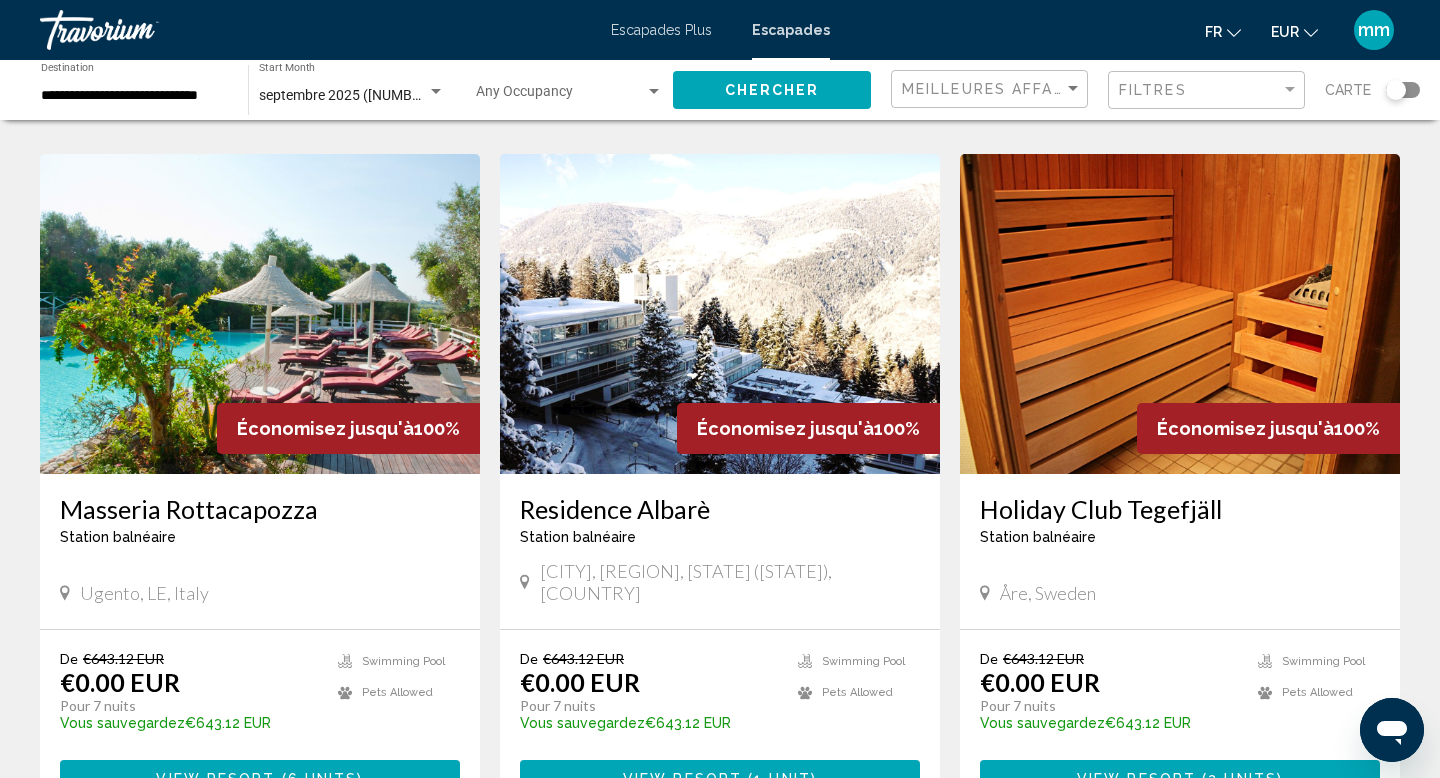 click at bounding box center [260, 314] 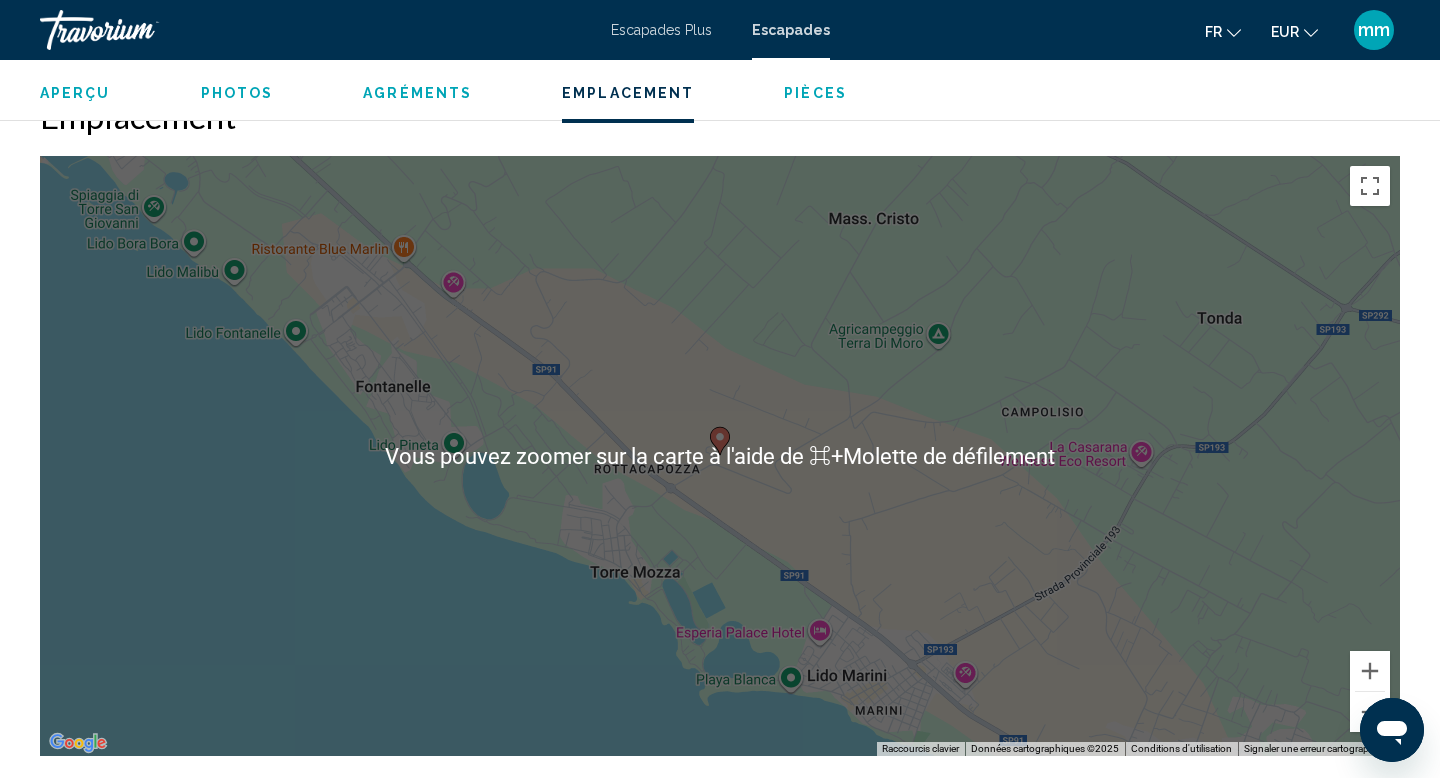 scroll, scrollTop: 2595, scrollLeft: 0, axis: vertical 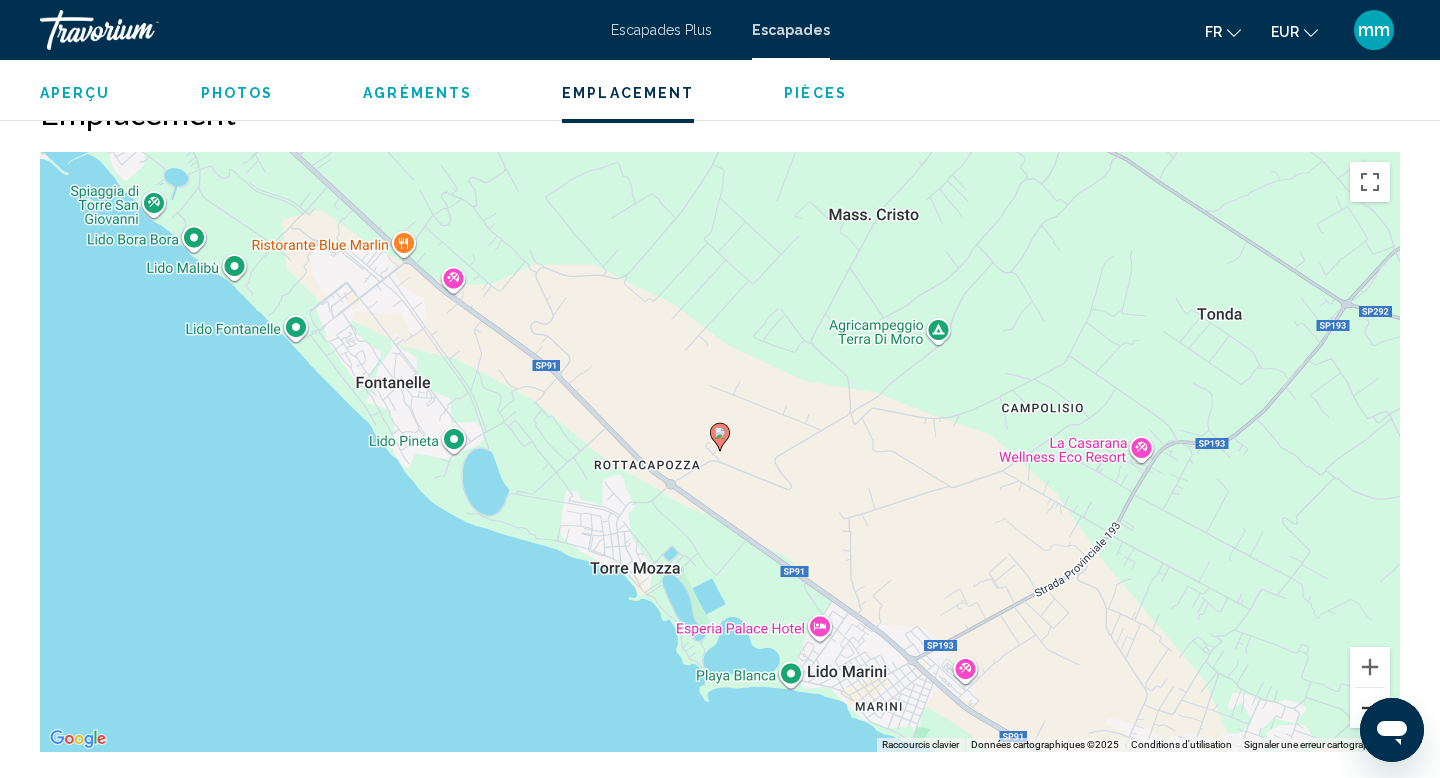 click at bounding box center (1370, 708) 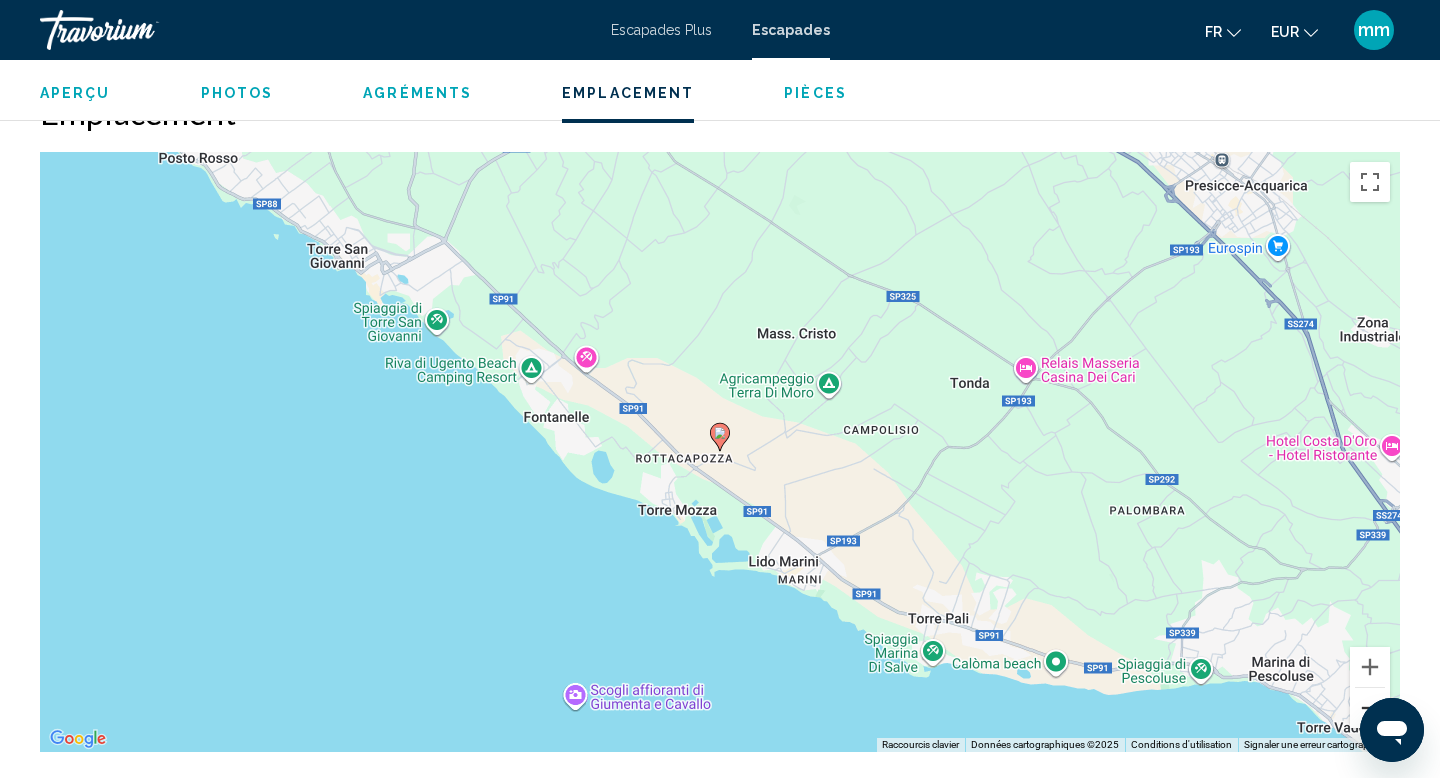 click at bounding box center (1370, 708) 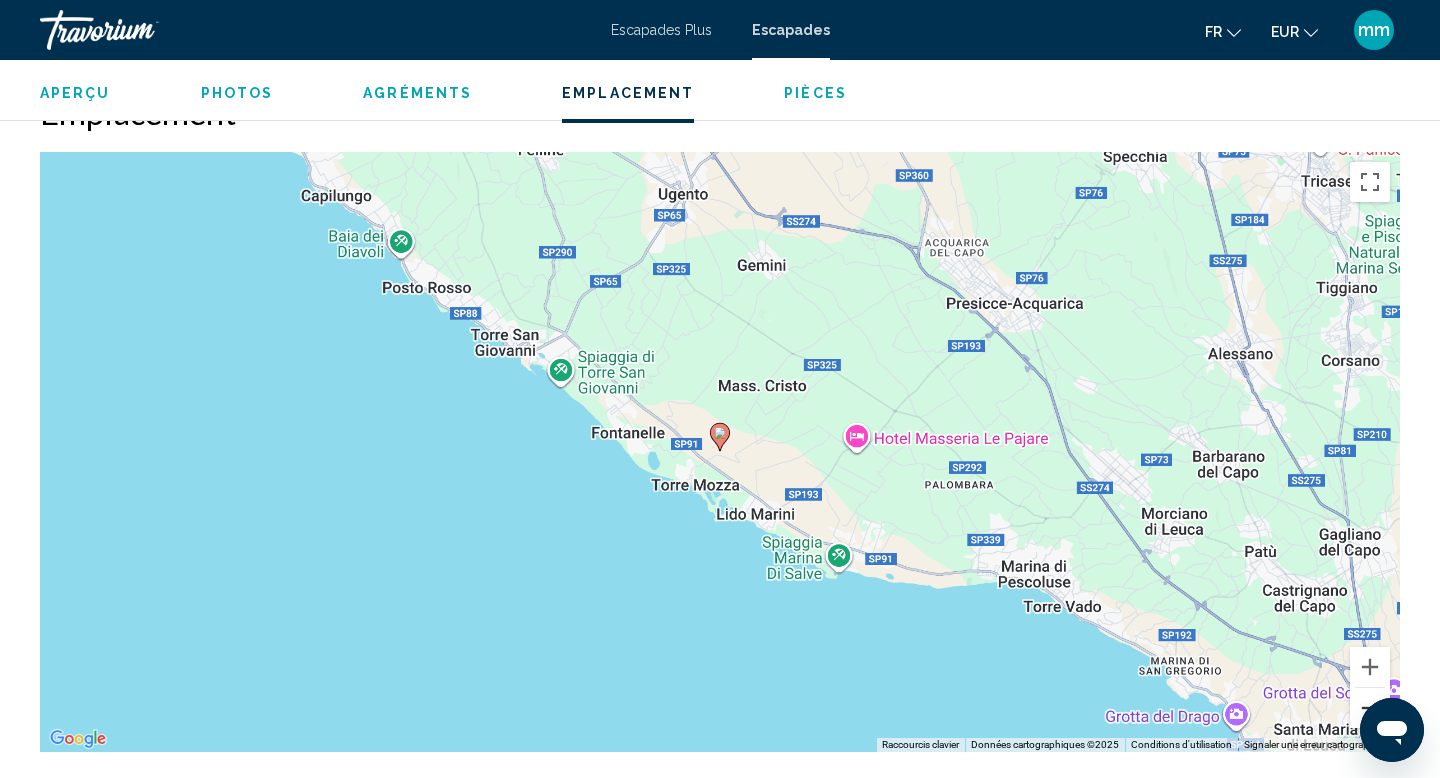 click at bounding box center (1370, 708) 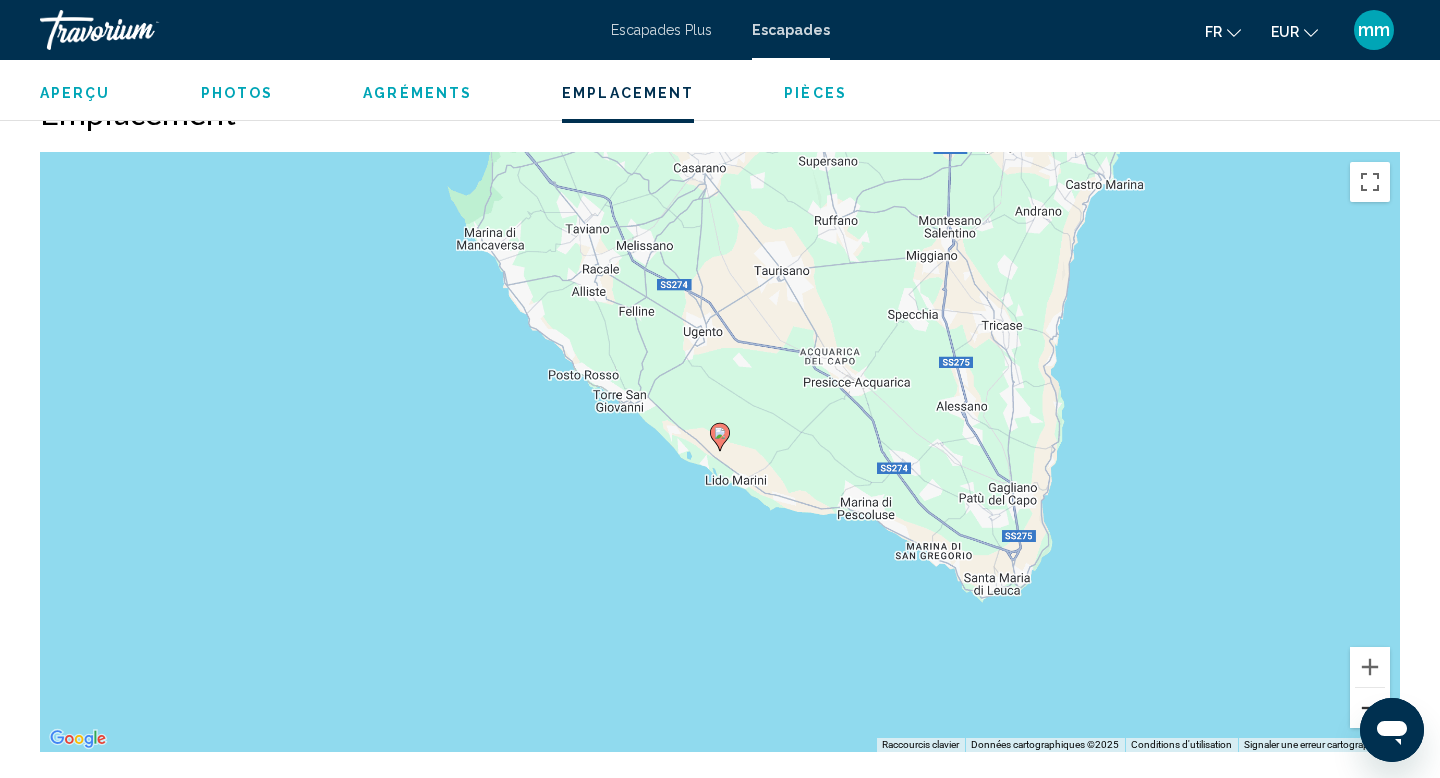 click at bounding box center [1370, 708] 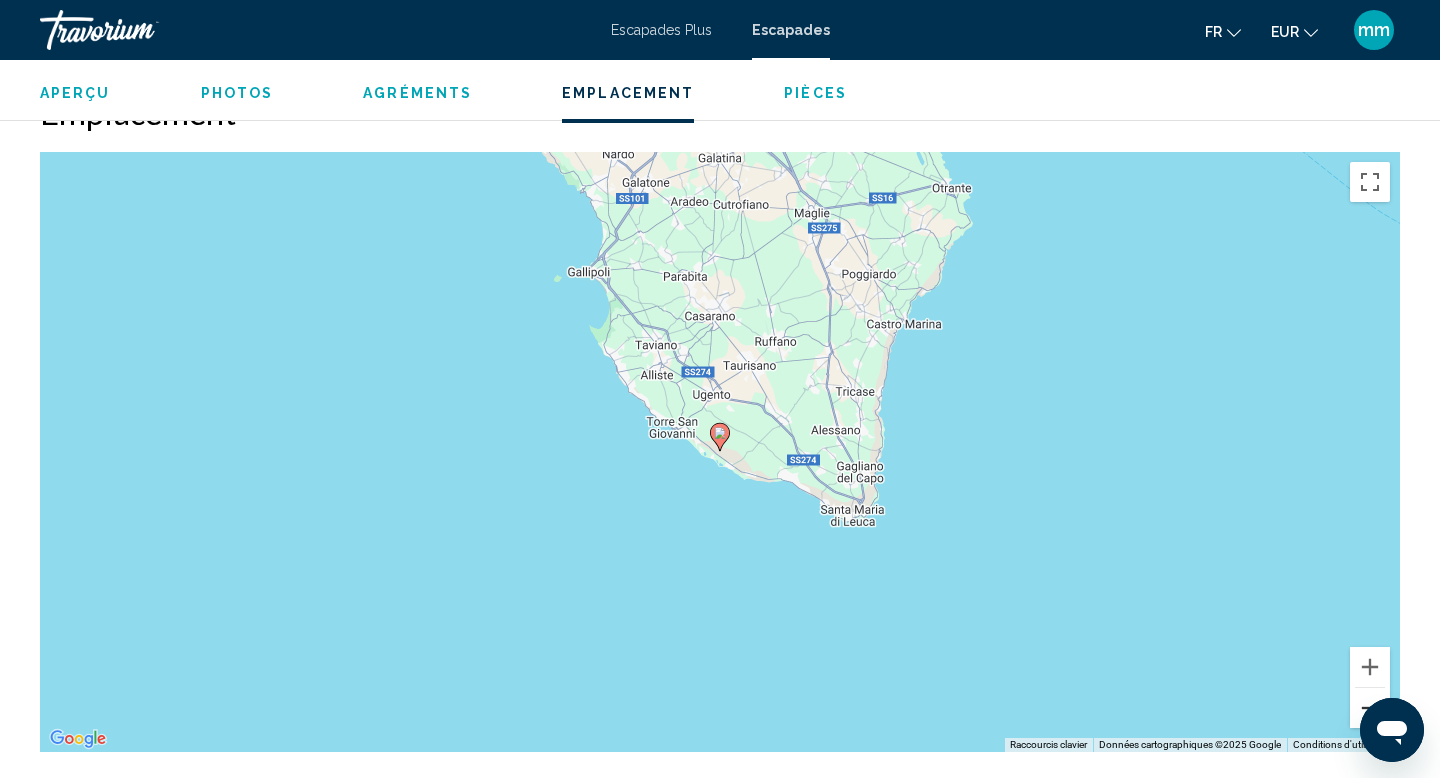 click at bounding box center (1370, 708) 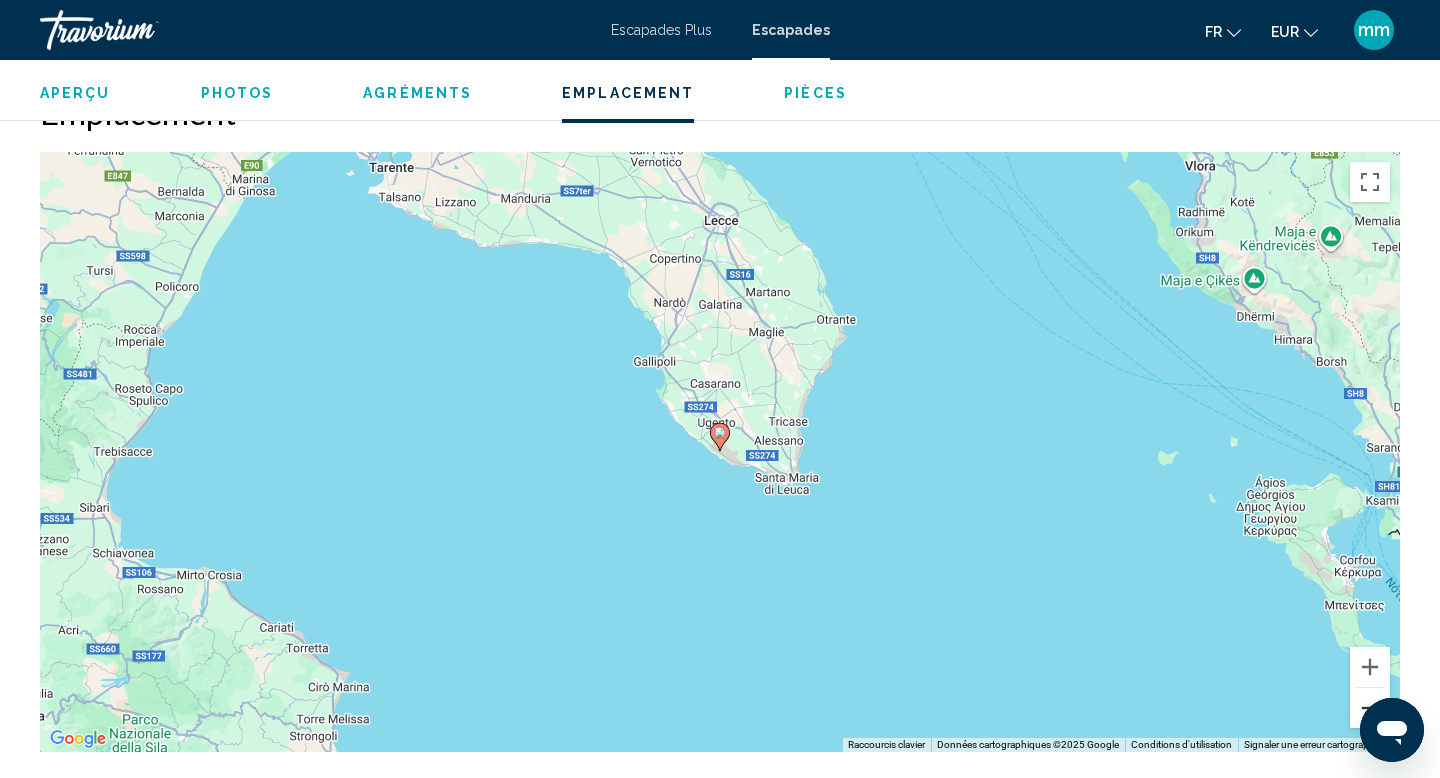 click at bounding box center [1370, 708] 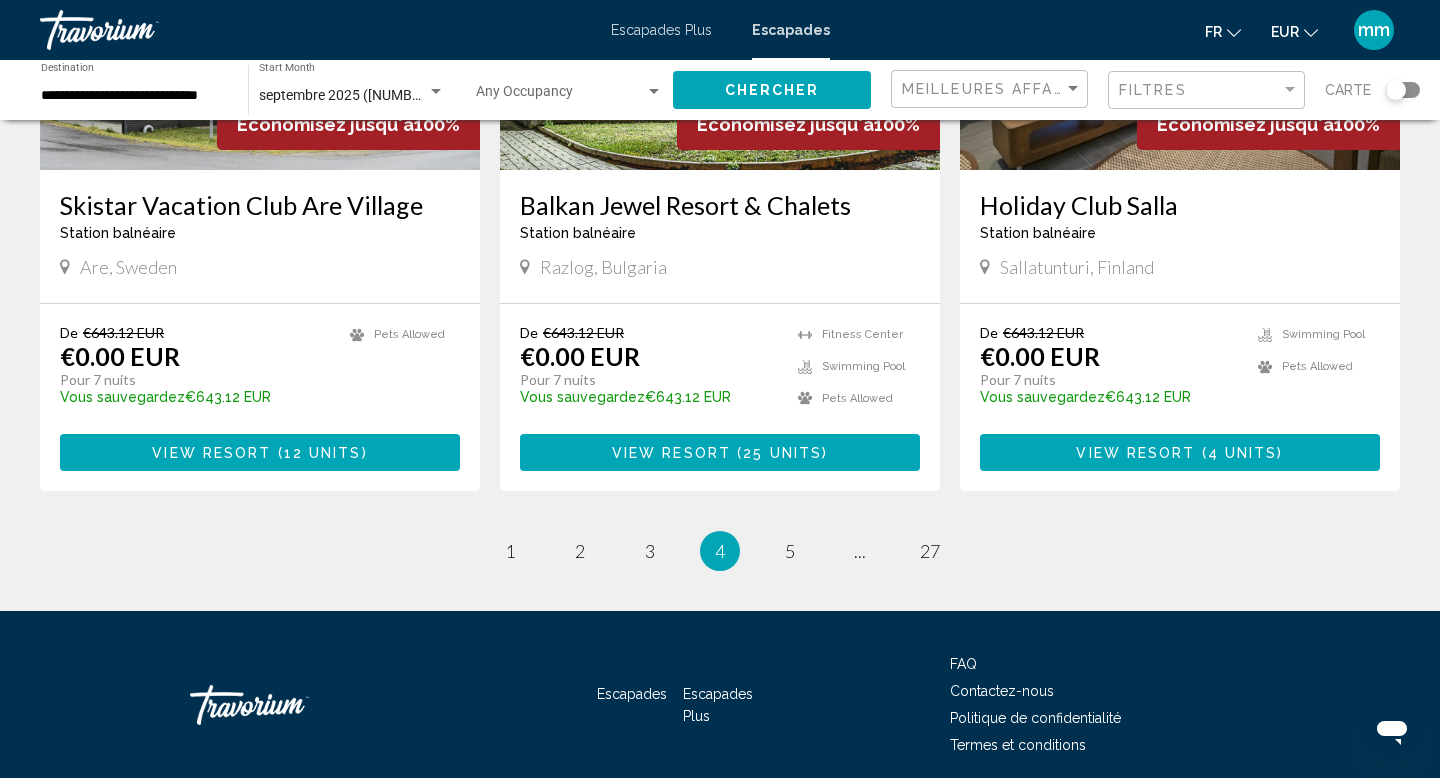 scroll, scrollTop: 2480, scrollLeft: 0, axis: vertical 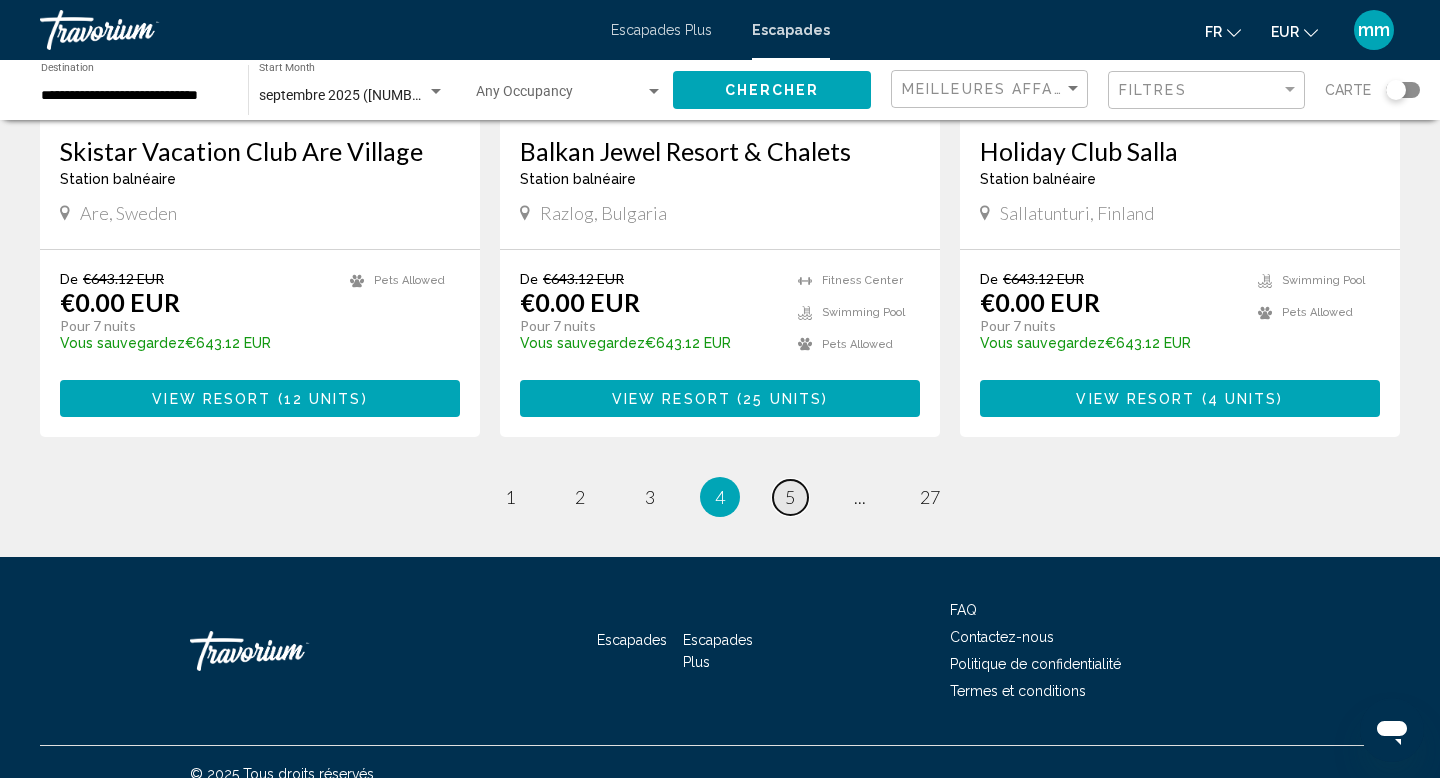 click on "5" at bounding box center [790, 497] 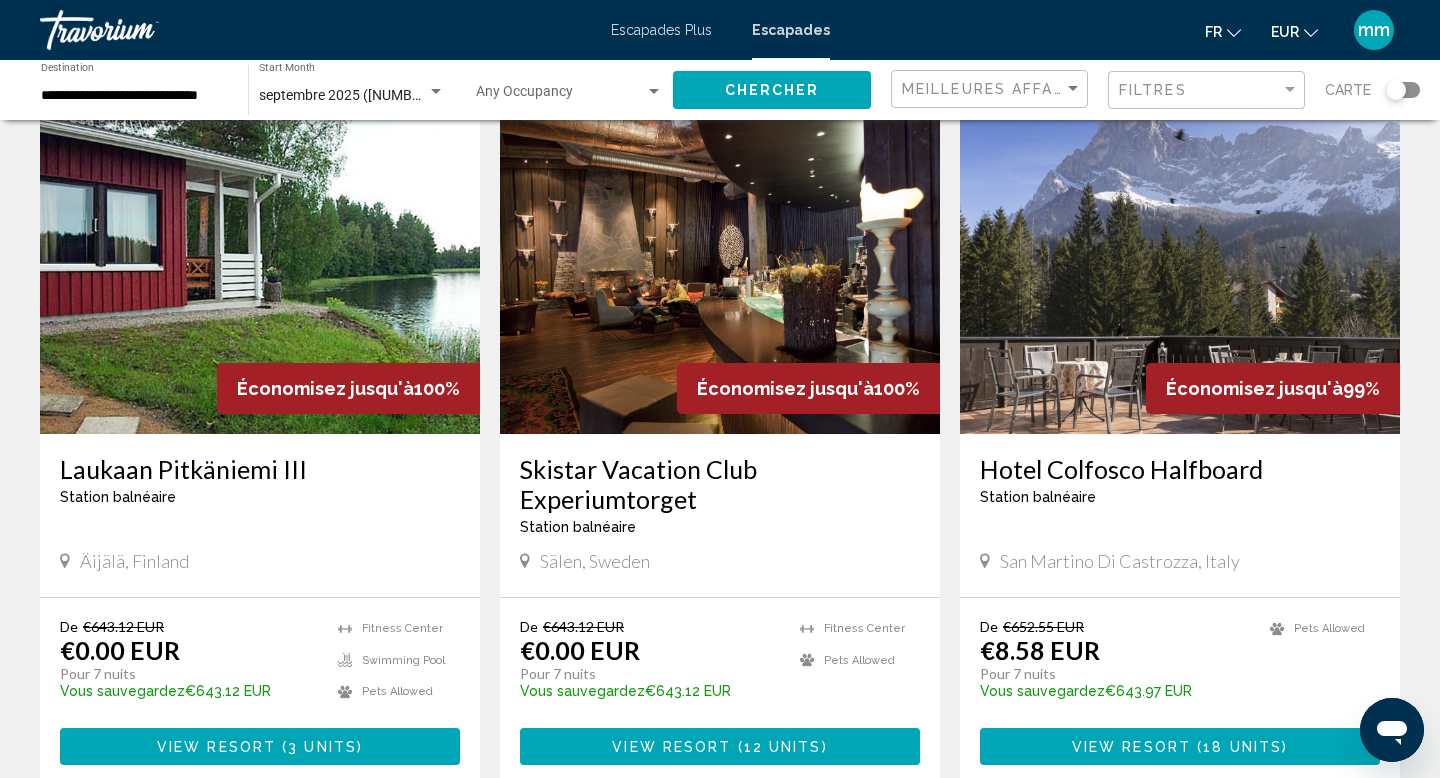 scroll, scrollTop: 1478, scrollLeft: 0, axis: vertical 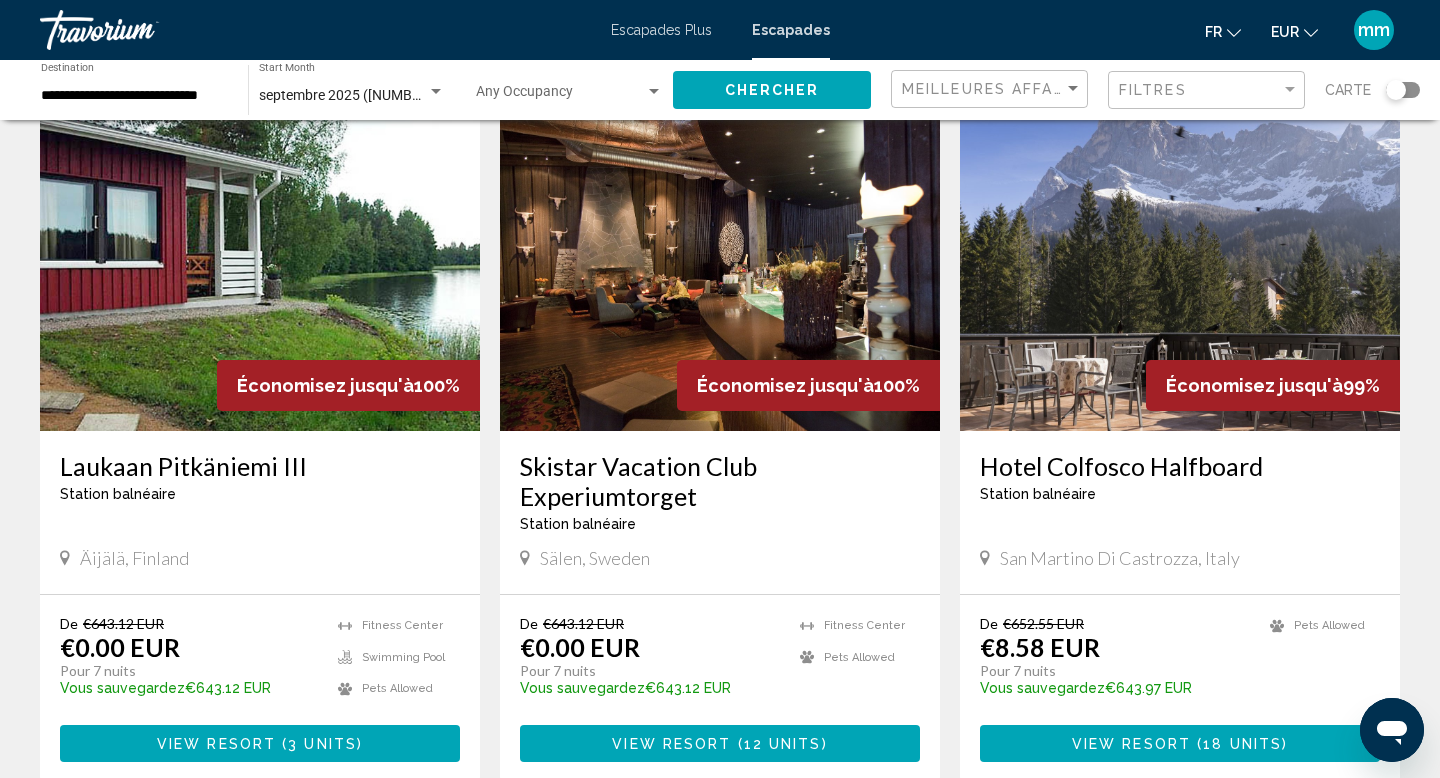 click at bounding box center [1180, 271] 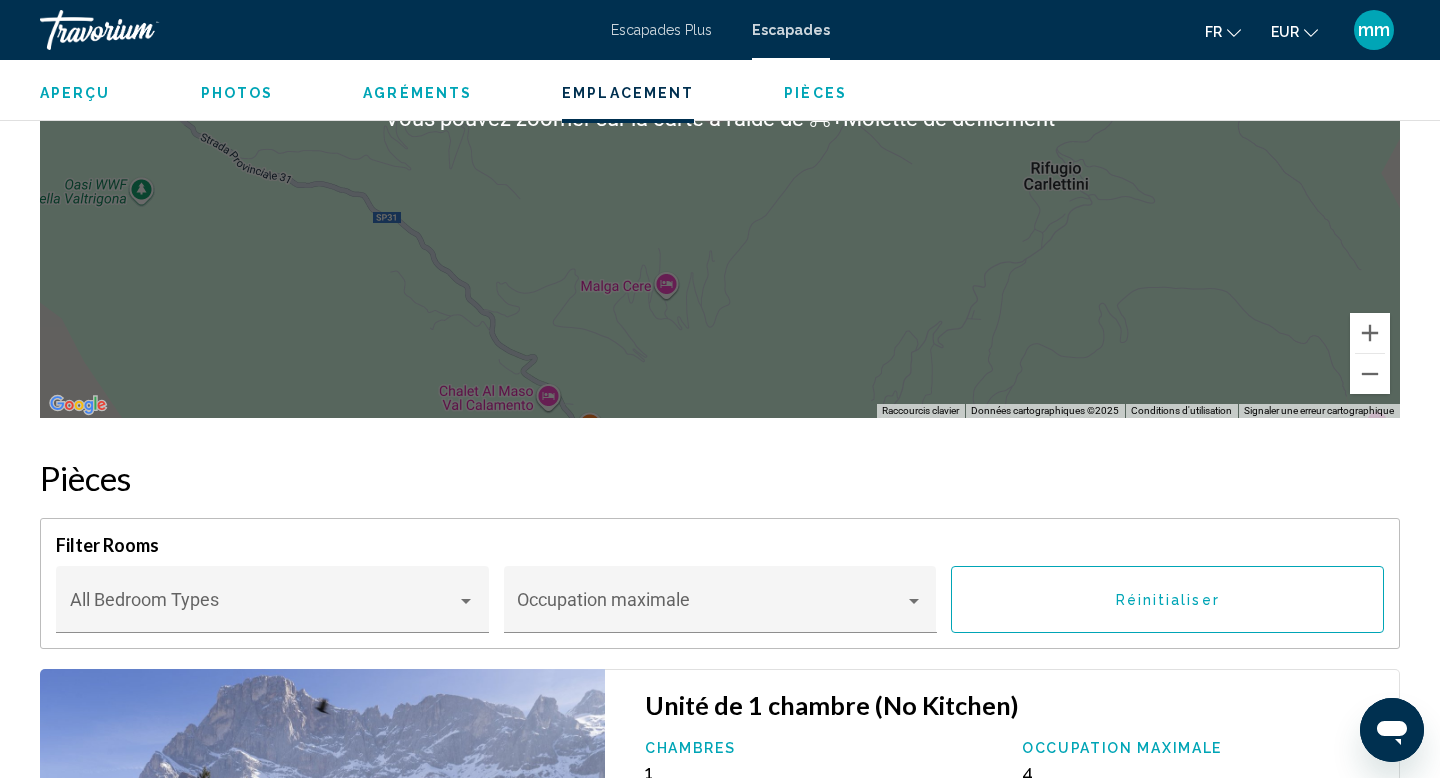 scroll, scrollTop: 2857, scrollLeft: 0, axis: vertical 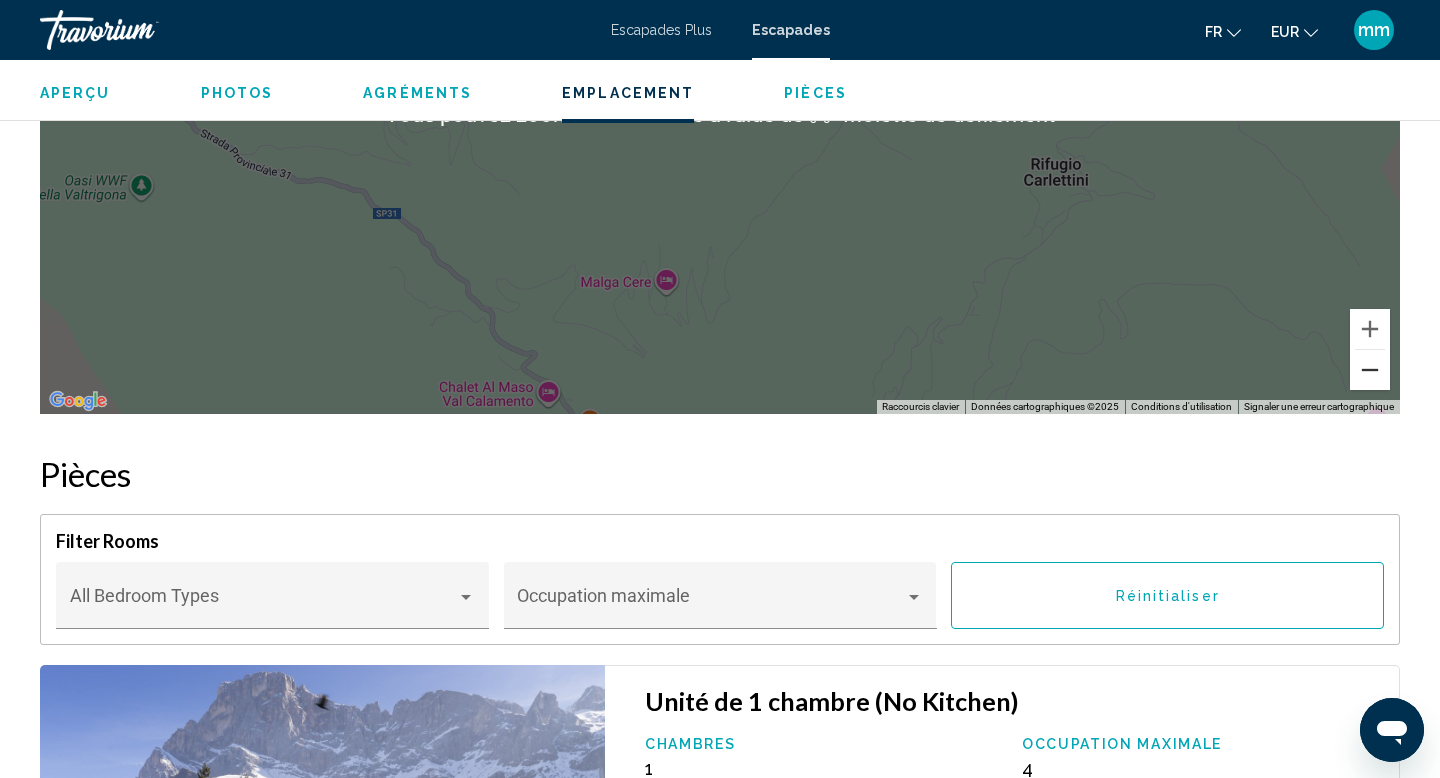 click at bounding box center [1370, 370] 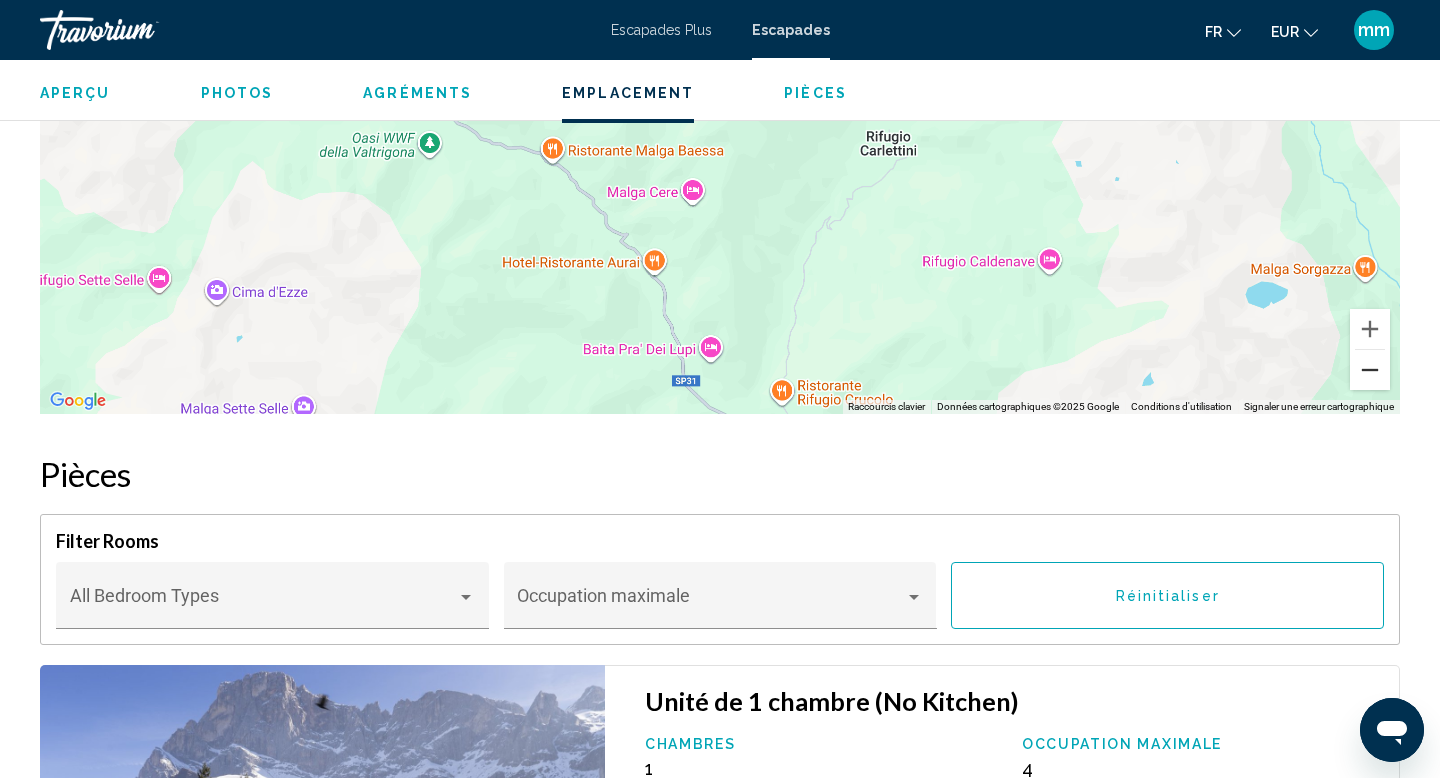 click at bounding box center (1370, 370) 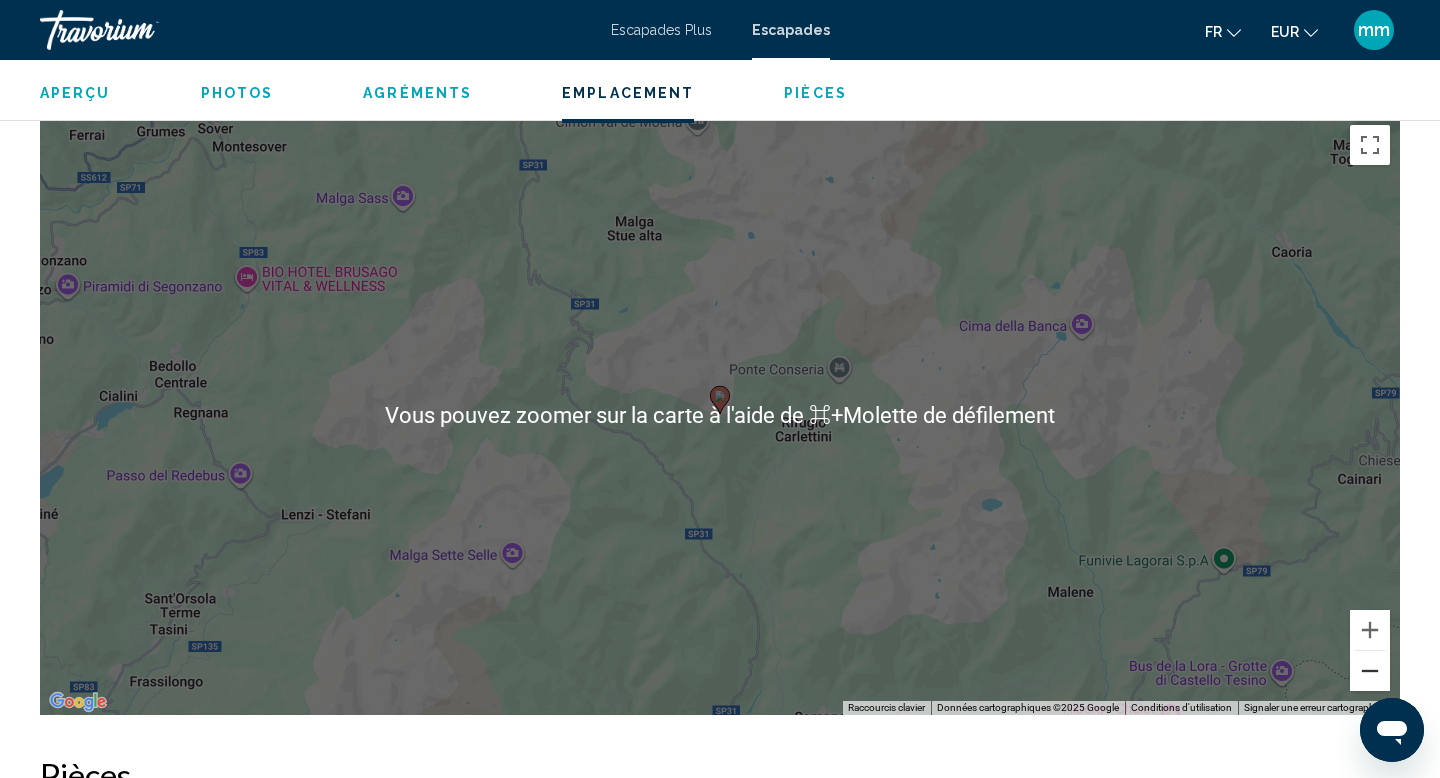 scroll, scrollTop: 2542, scrollLeft: 0, axis: vertical 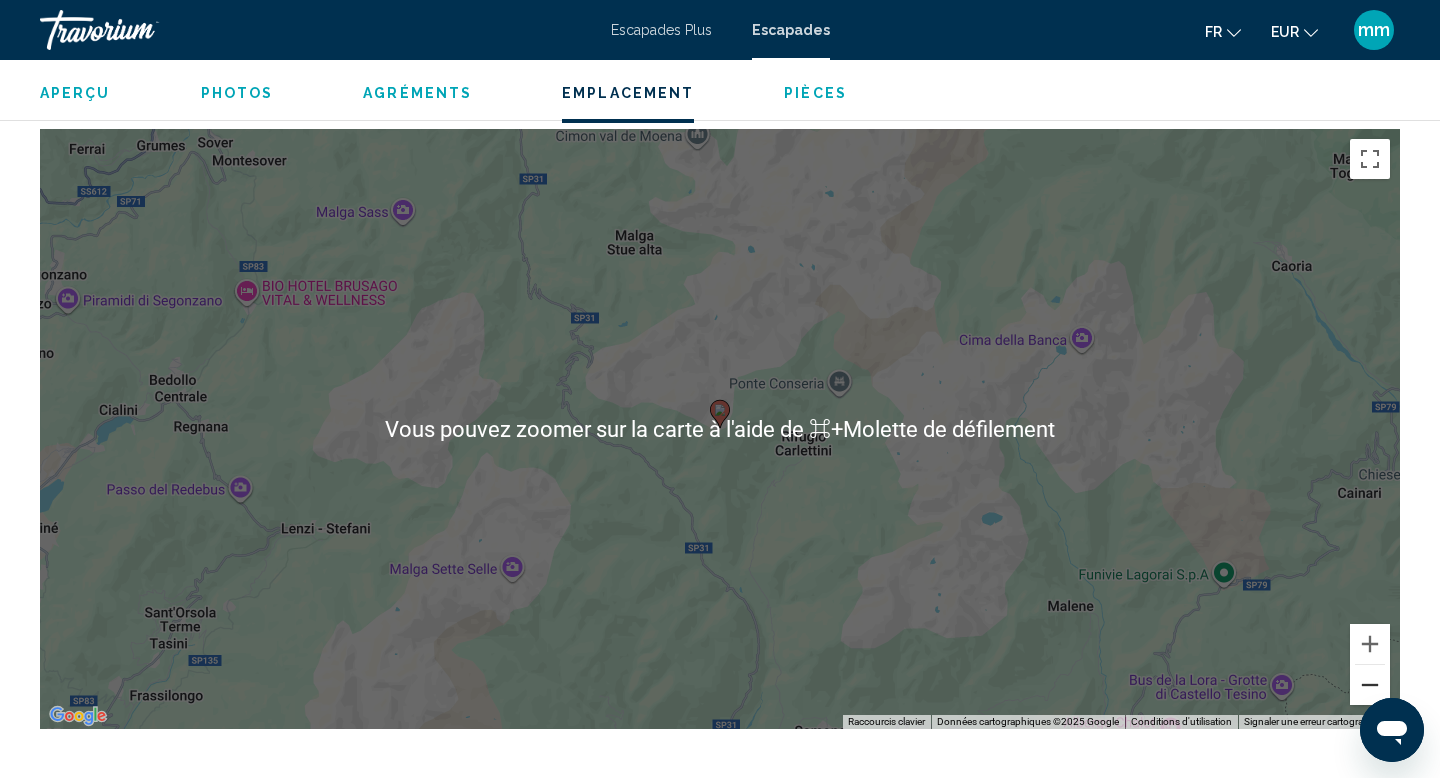 click at bounding box center [1370, 685] 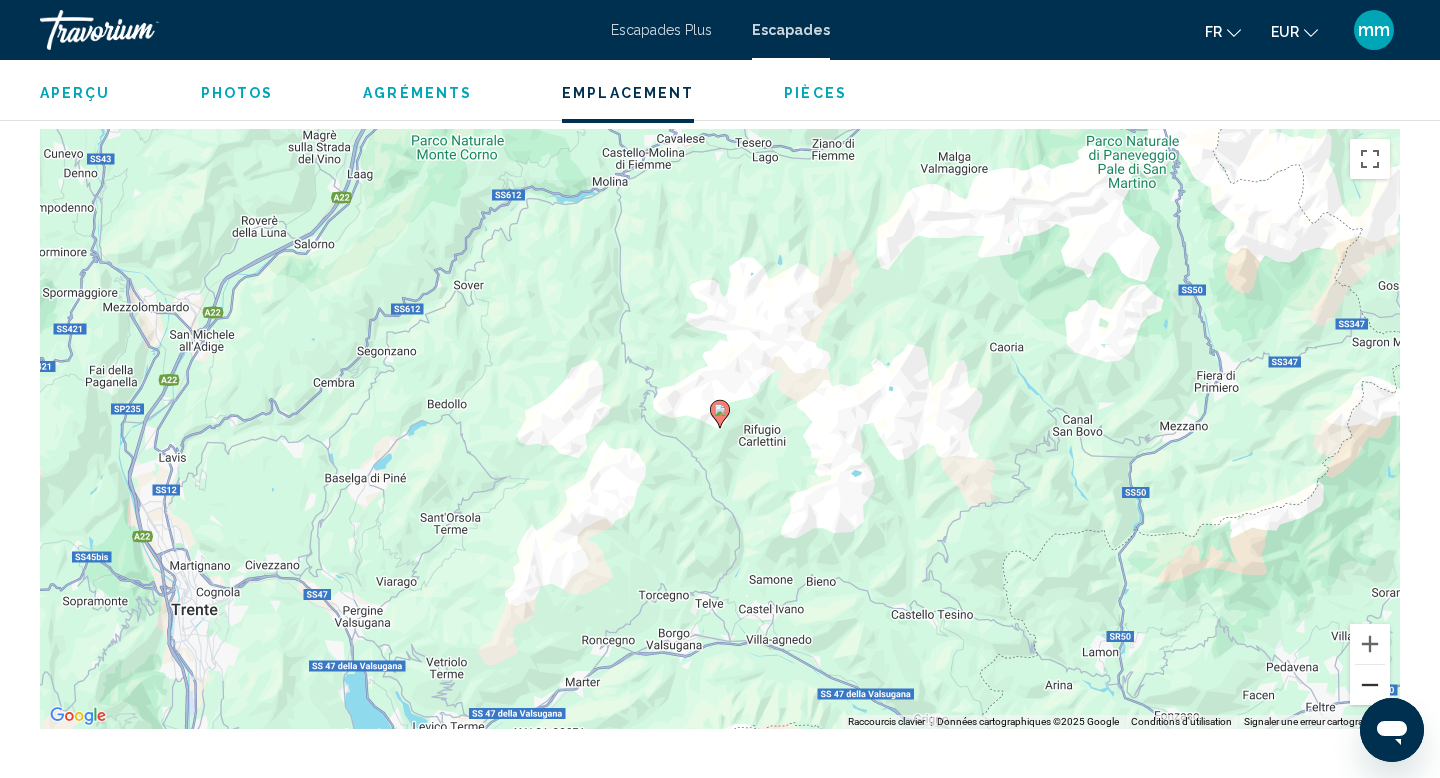 click at bounding box center (1370, 685) 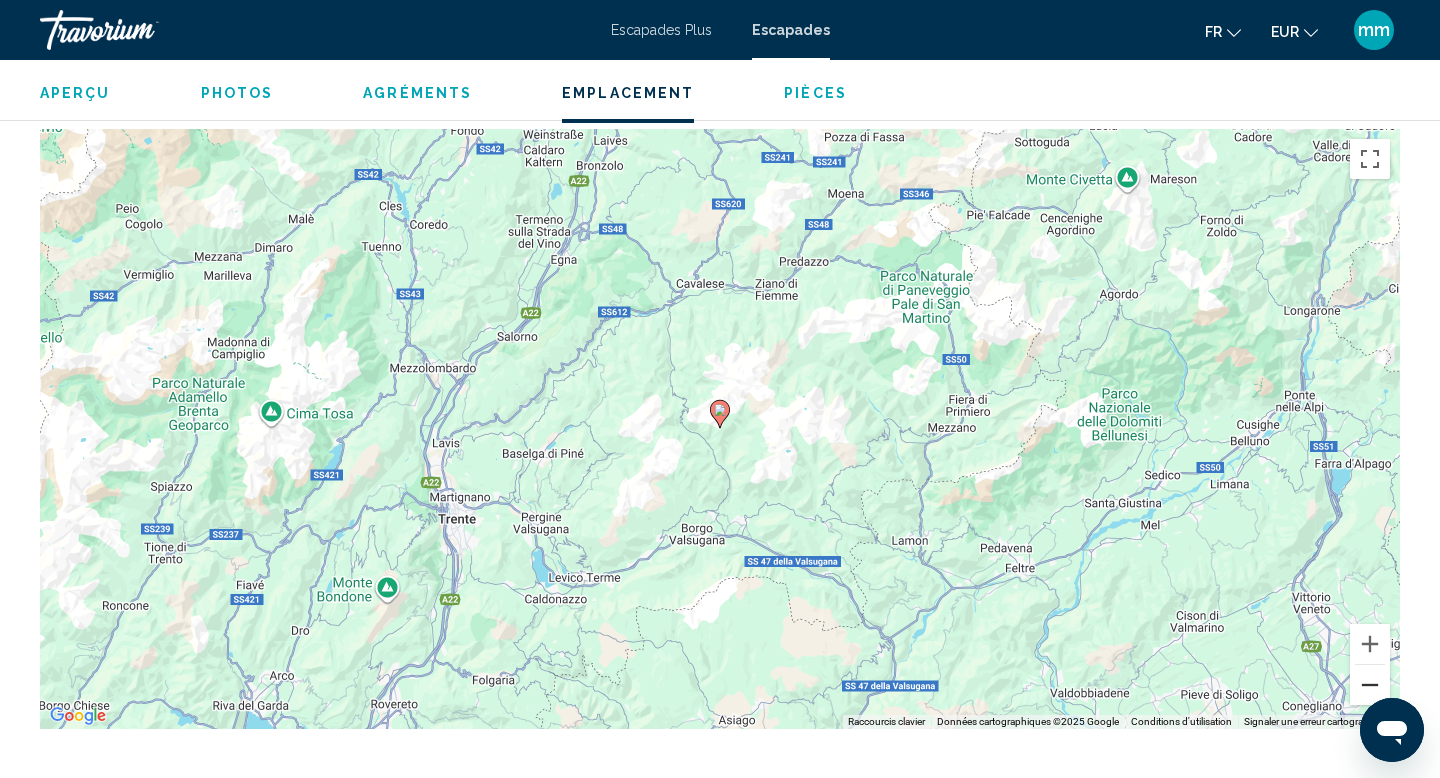 click at bounding box center [1370, 685] 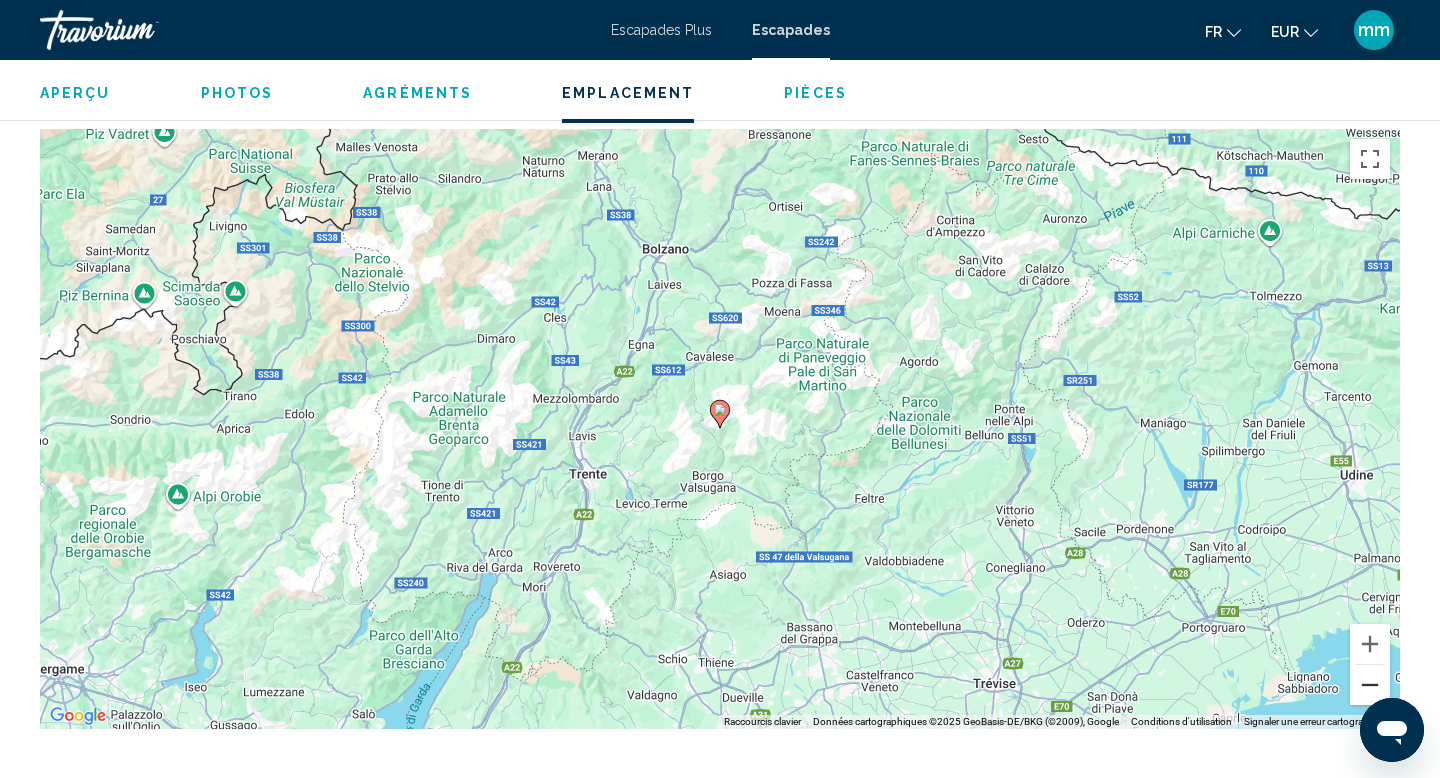 click at bounding box center [1370, 685] 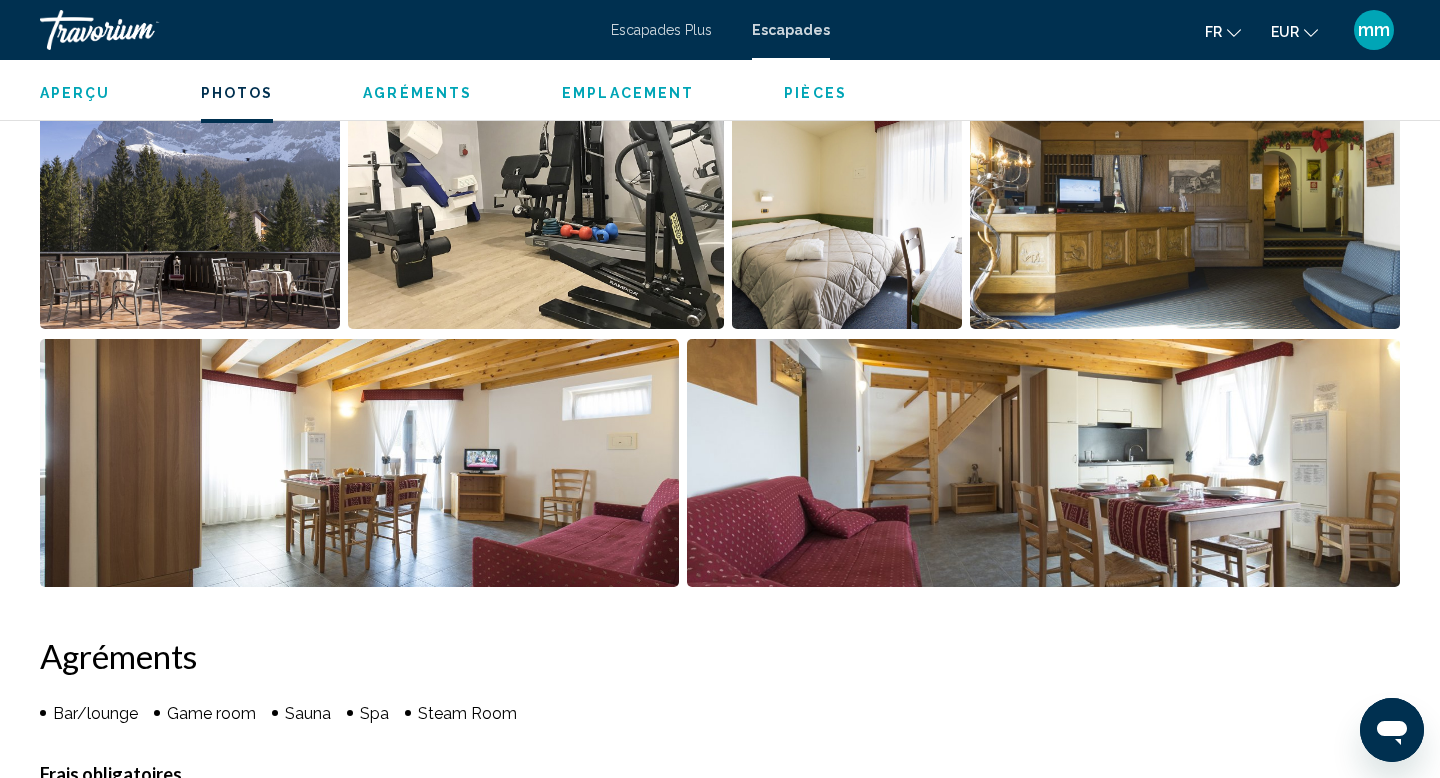 scroll, scrollTop: 1010, scrollLeft: 0, axis: vertical 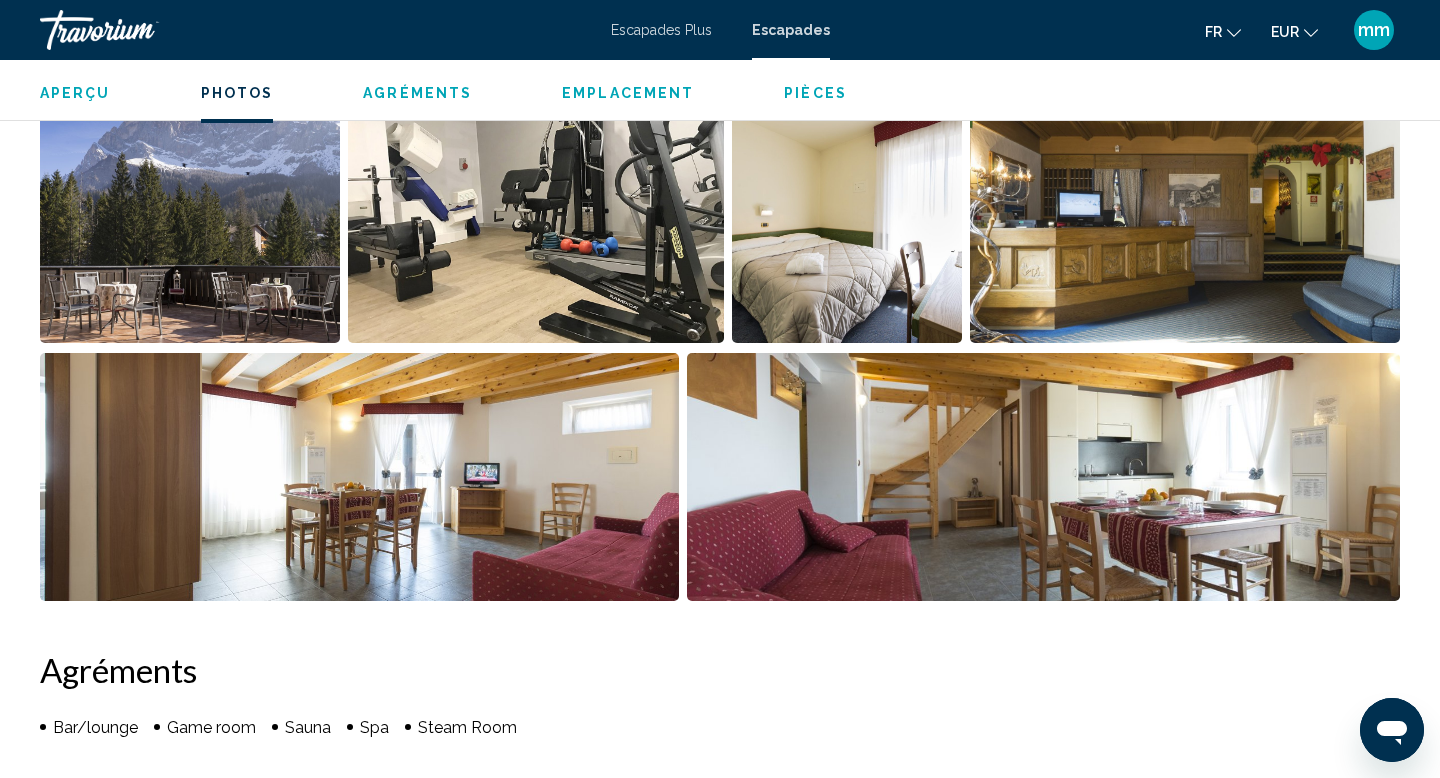 click at bounding box center (190, 219) 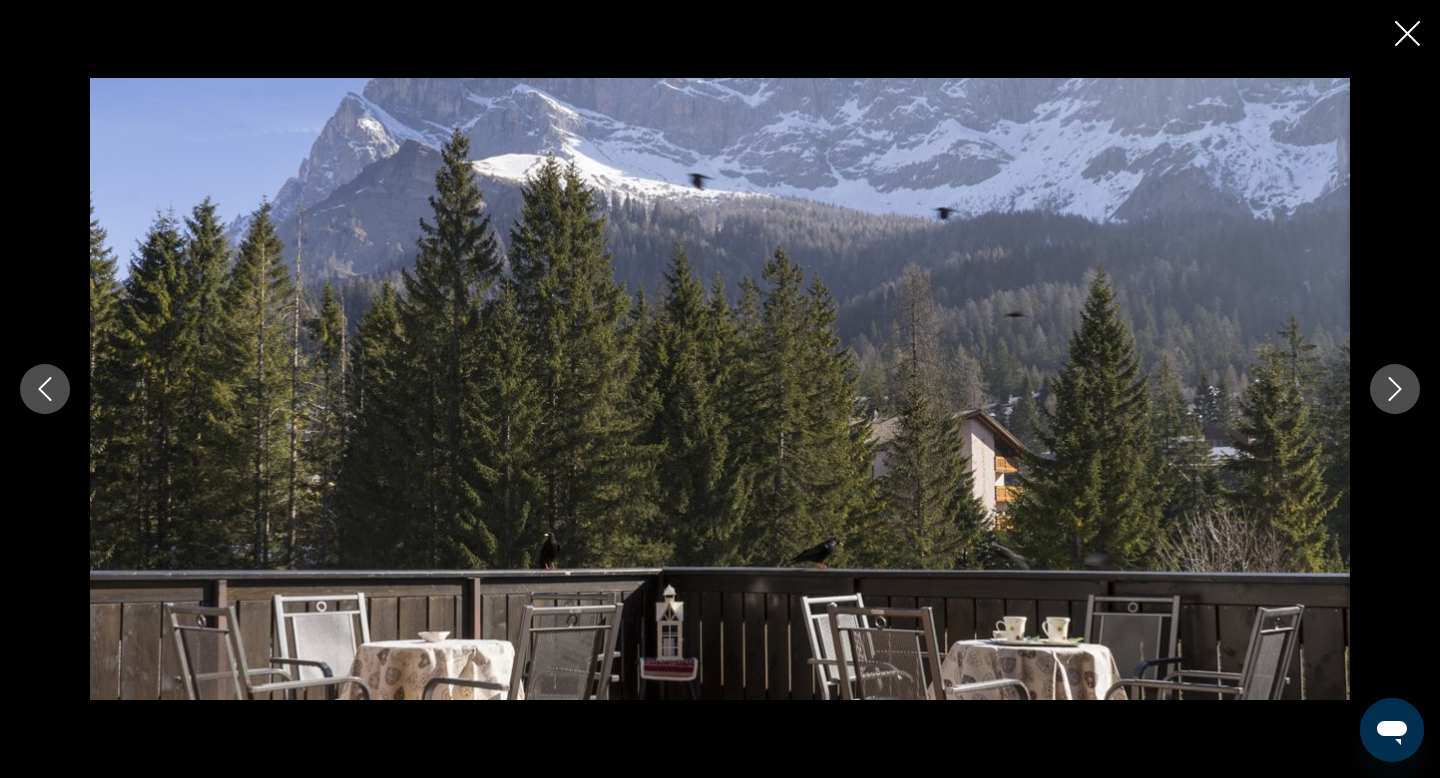 click 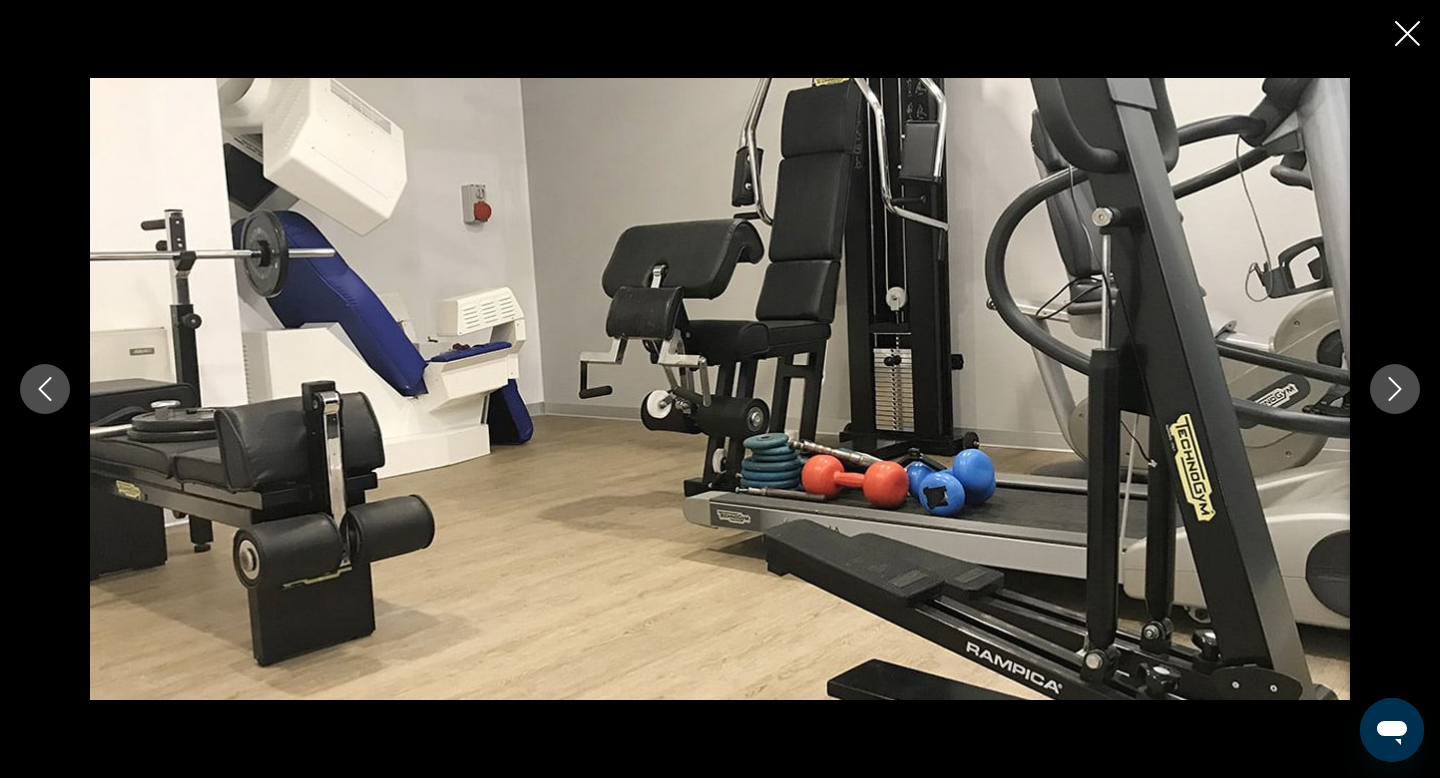 click 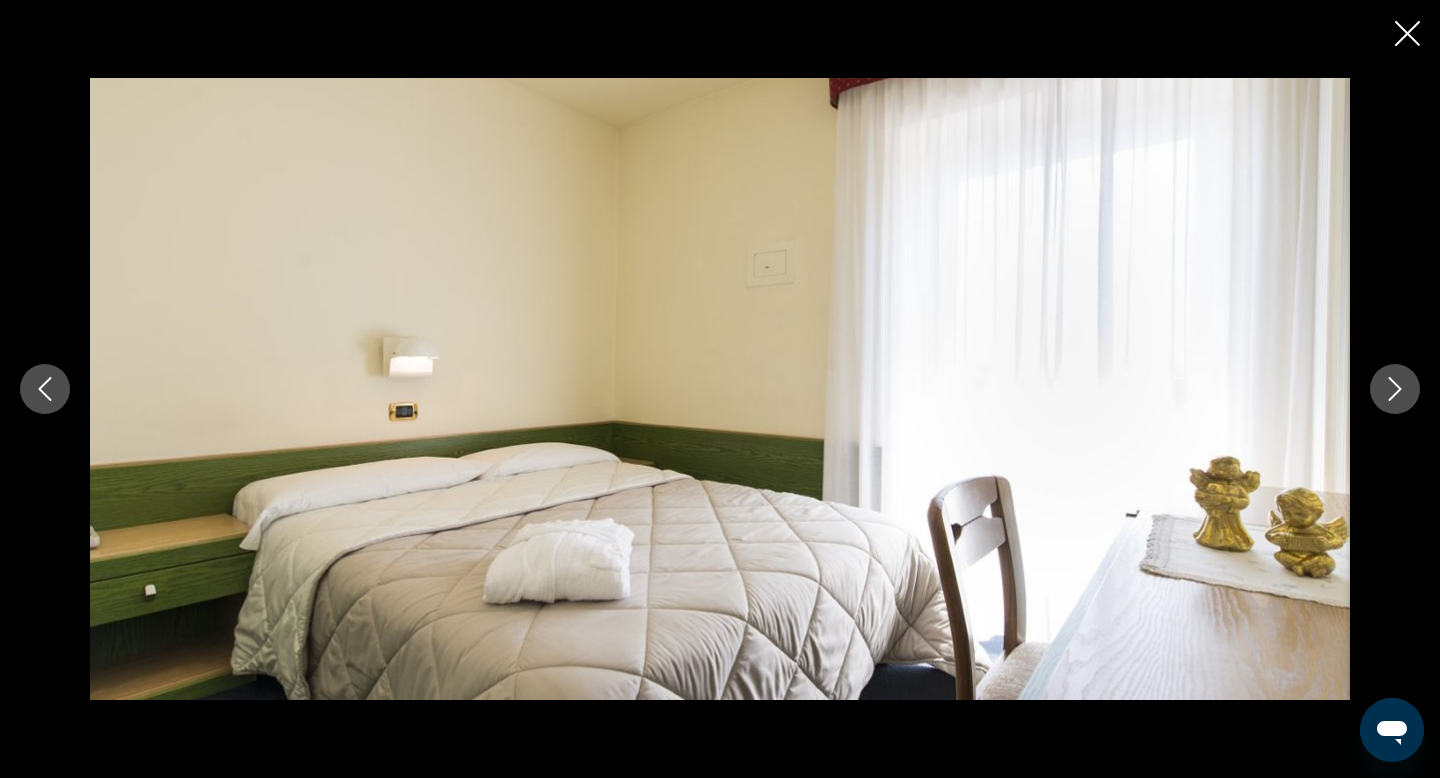 click 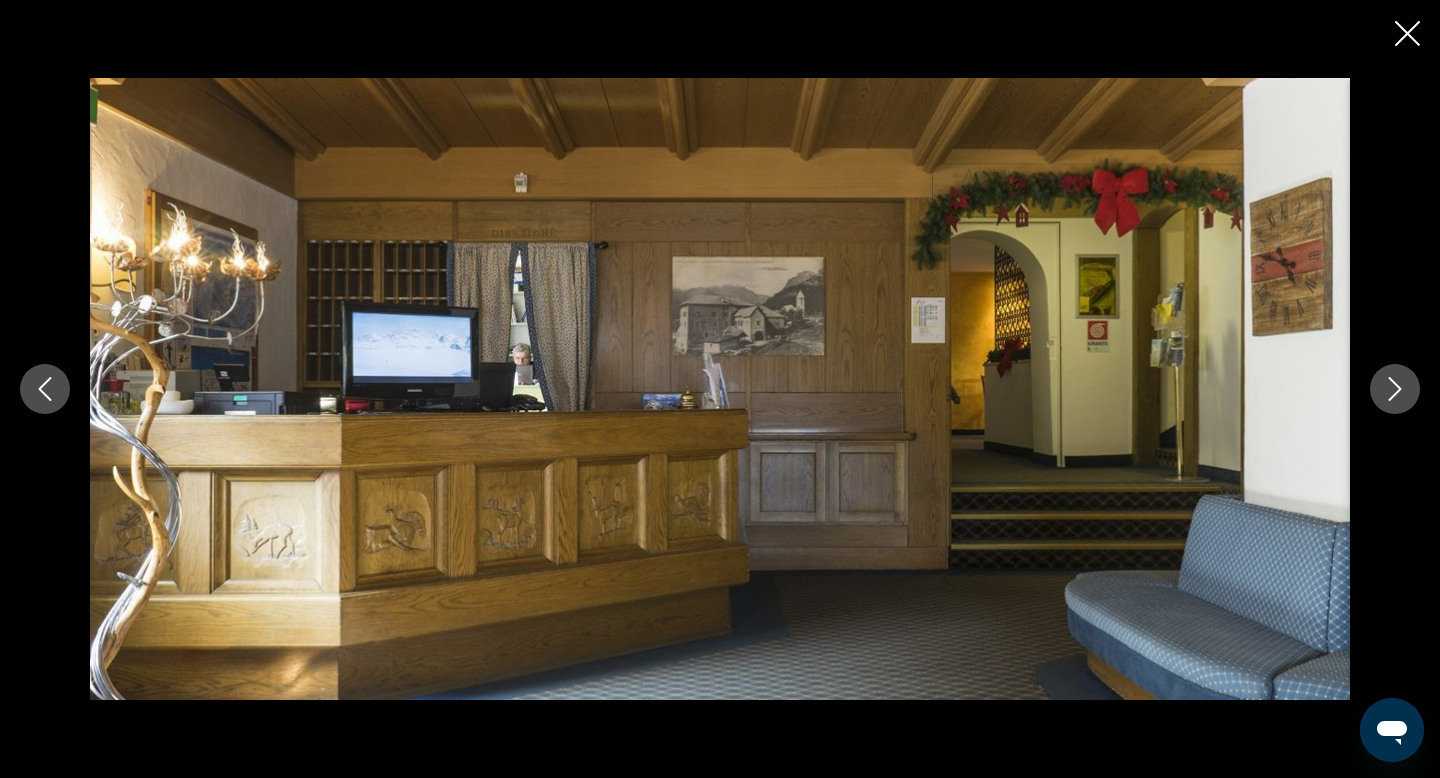 click 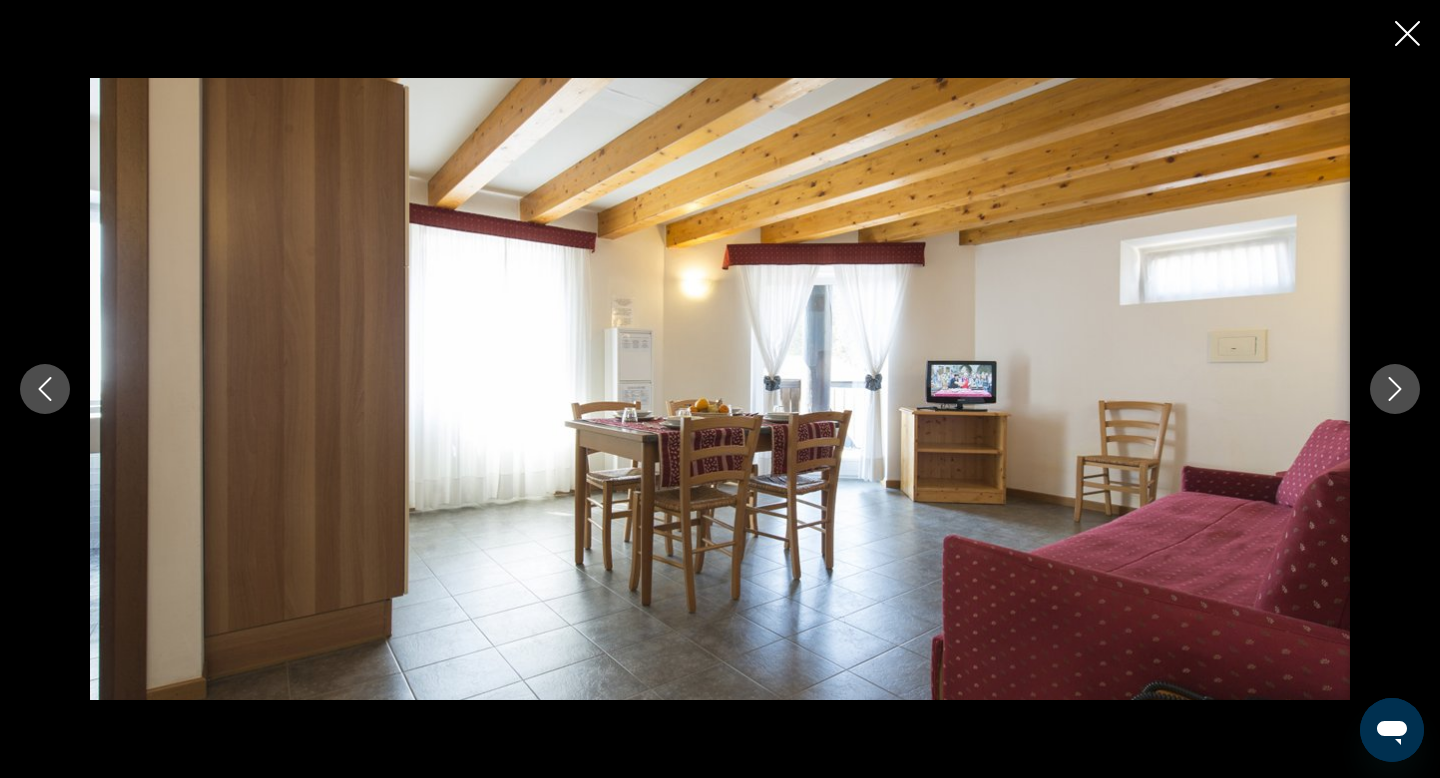 click 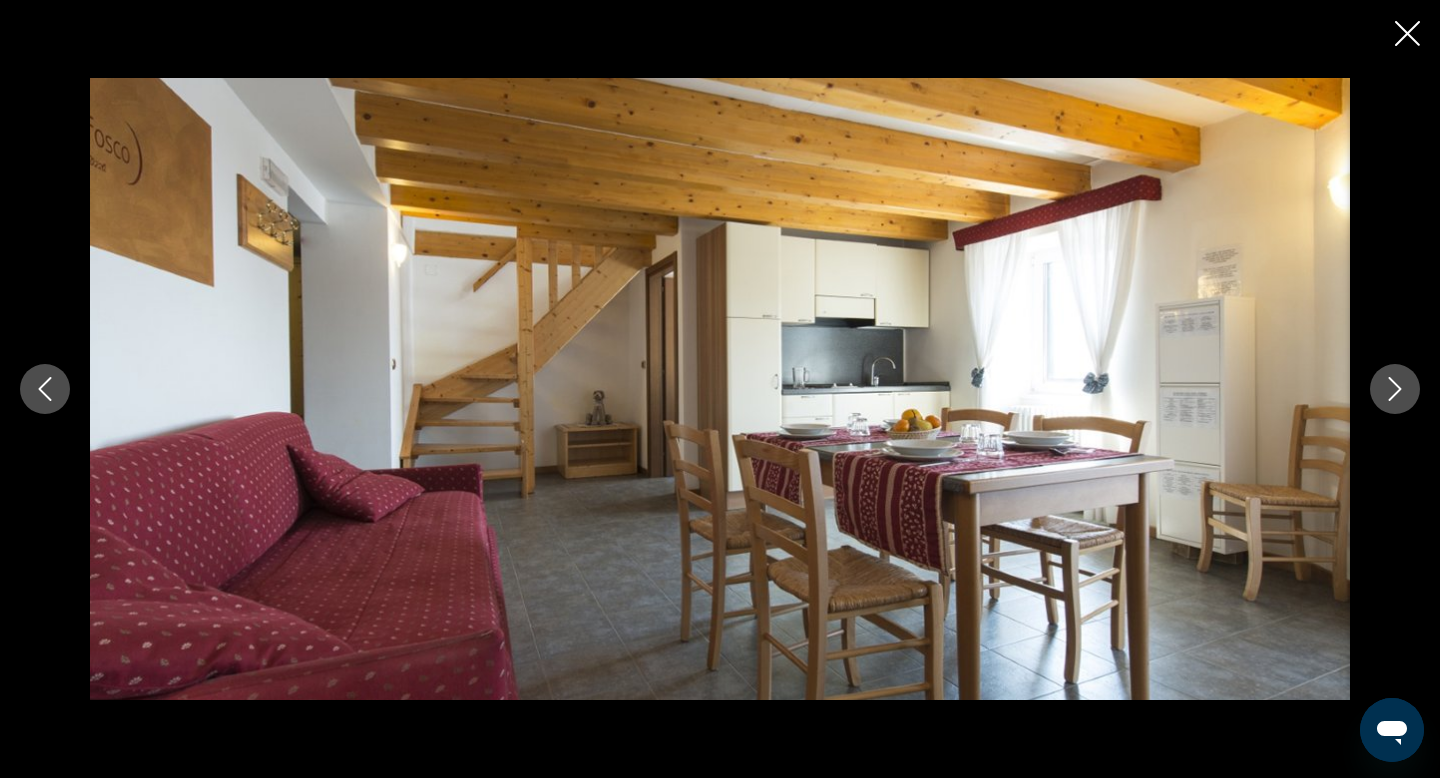 click 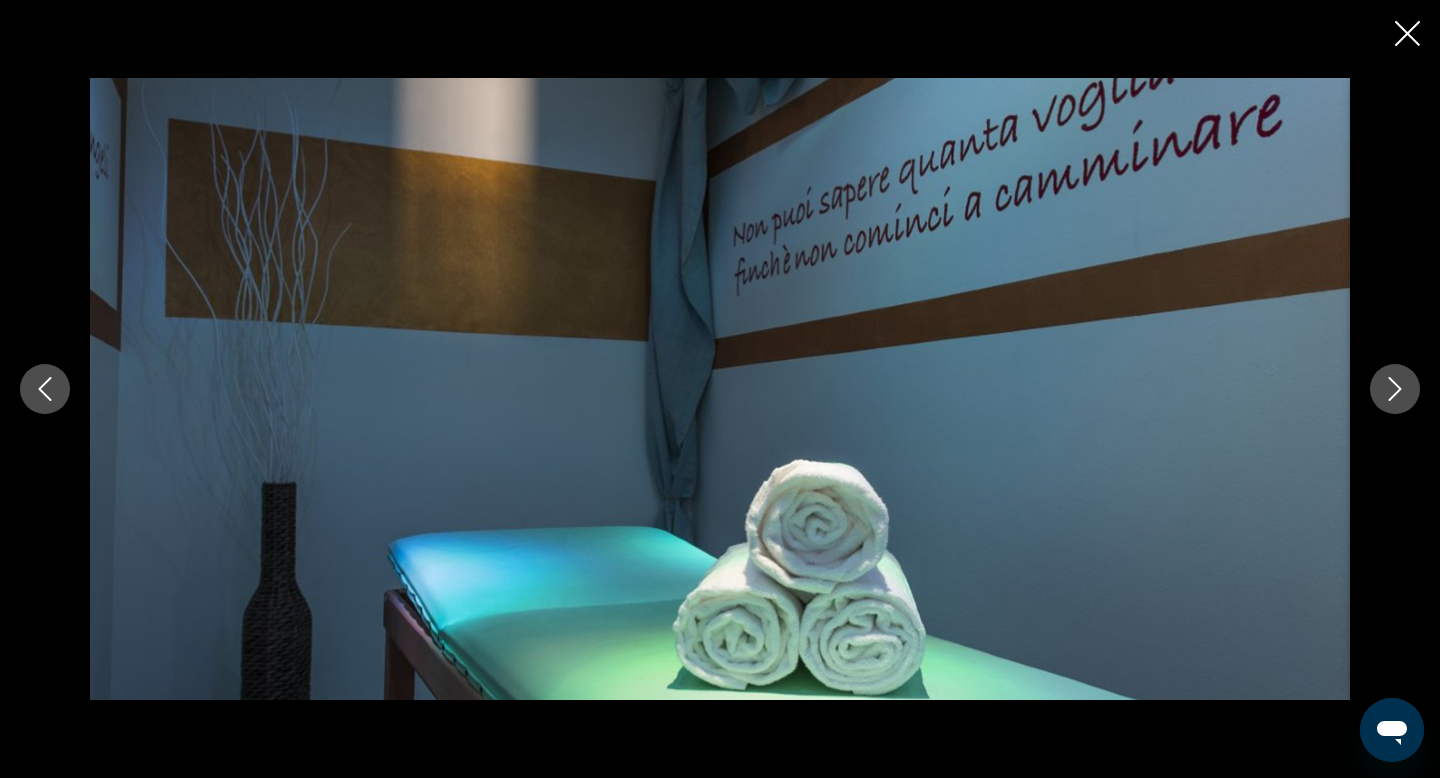 click 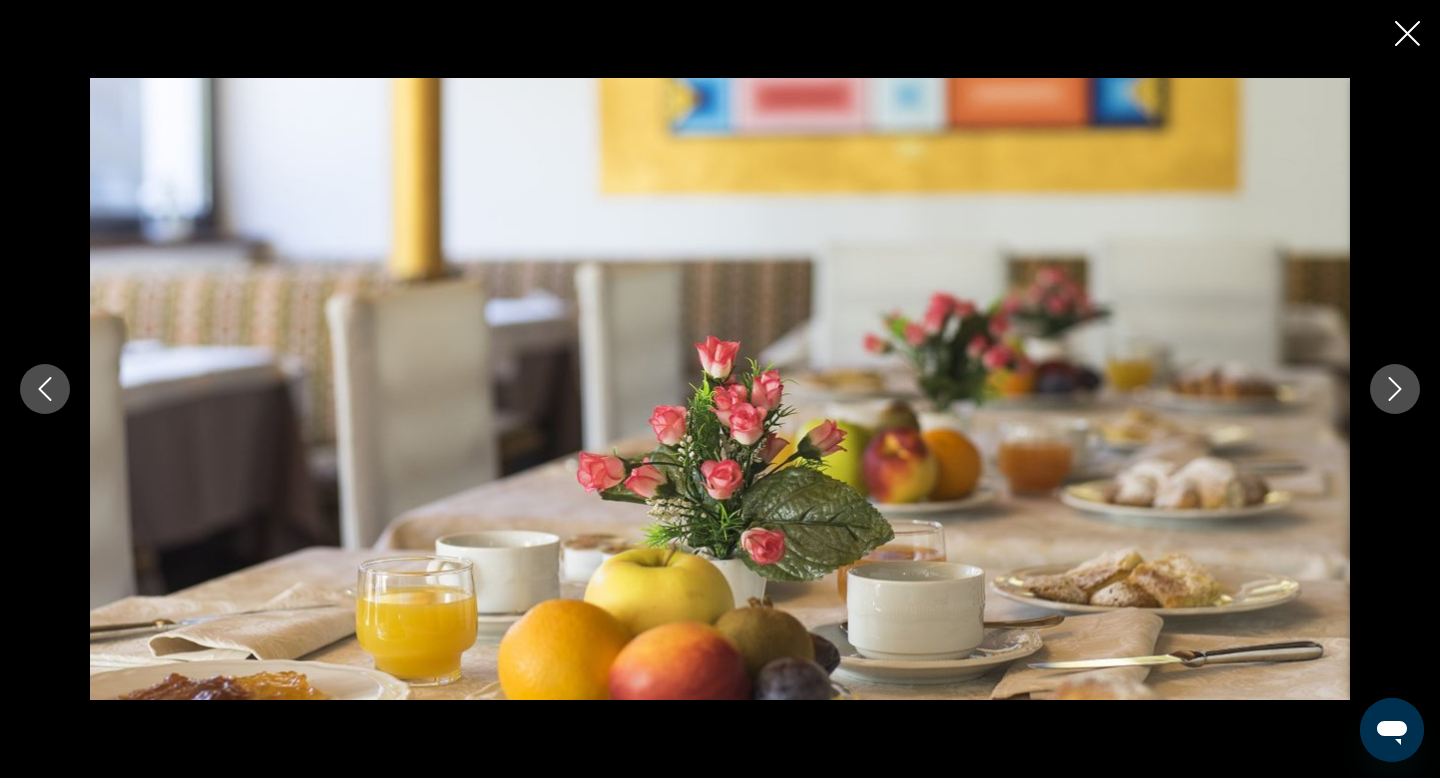 click 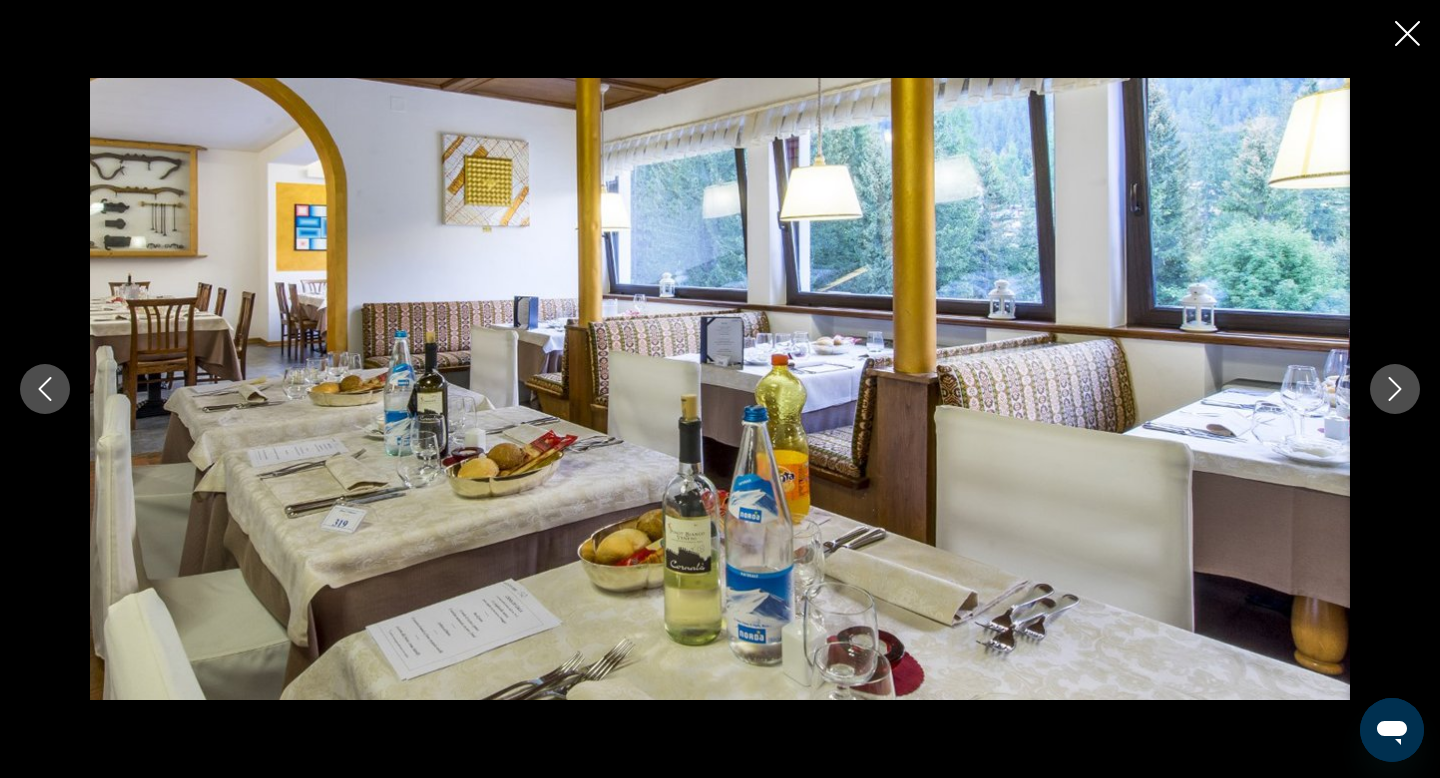 click 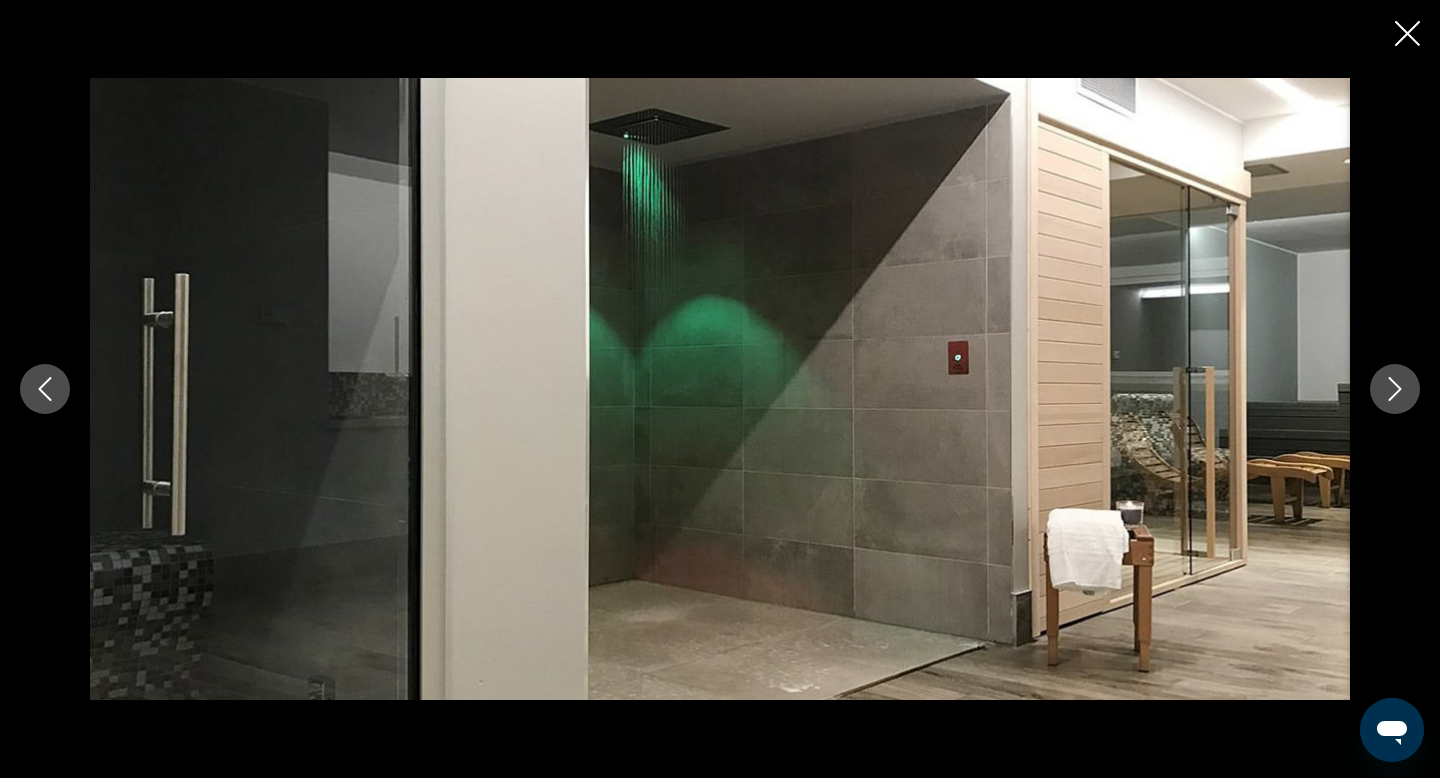 click 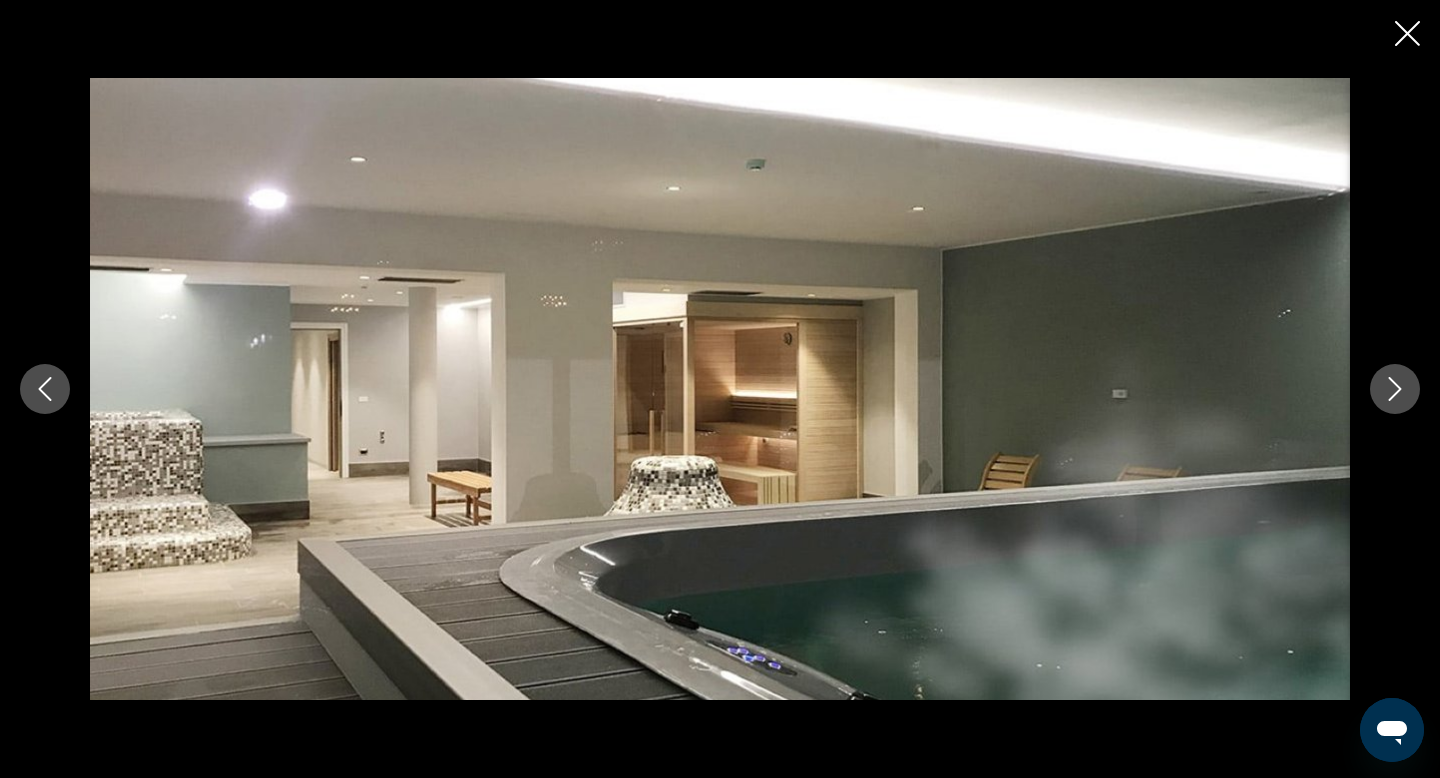 click 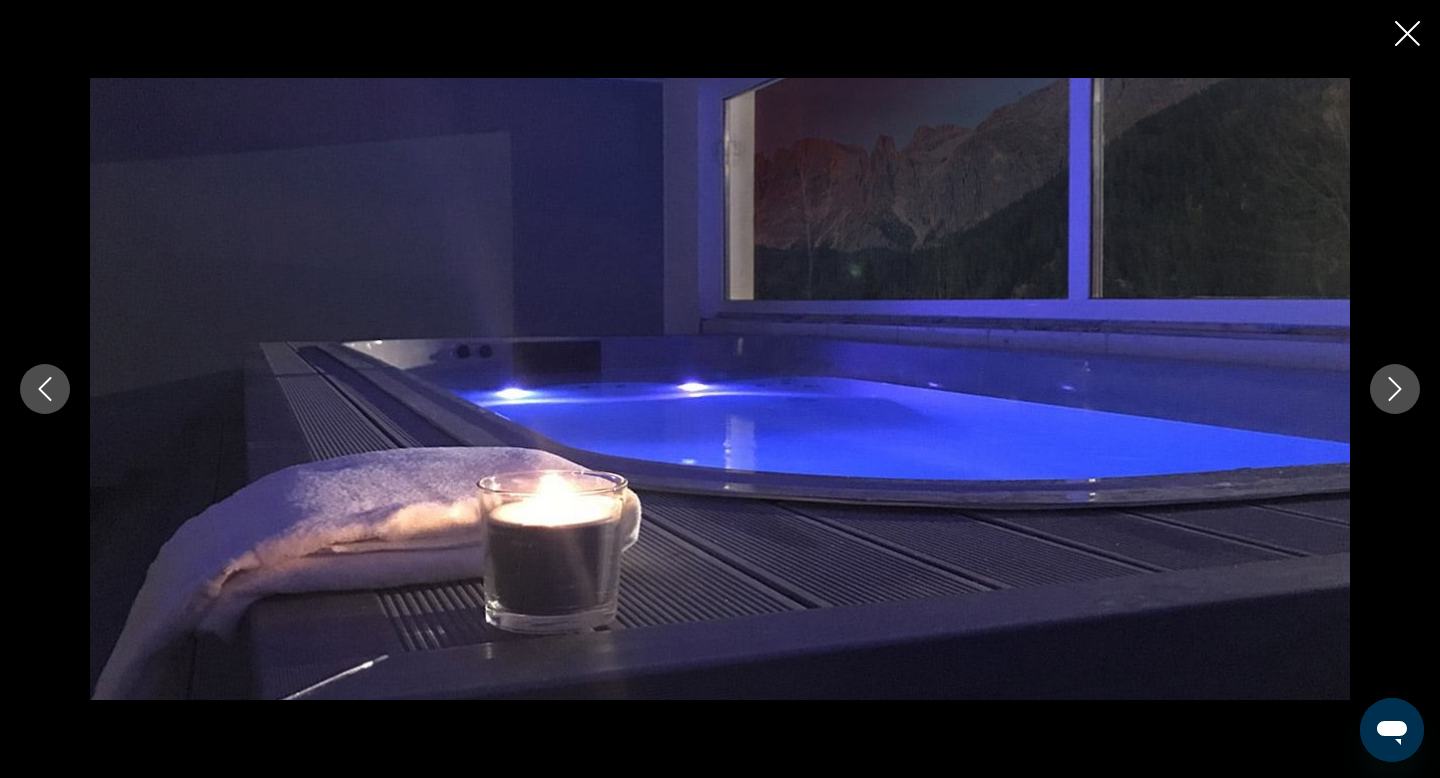 click 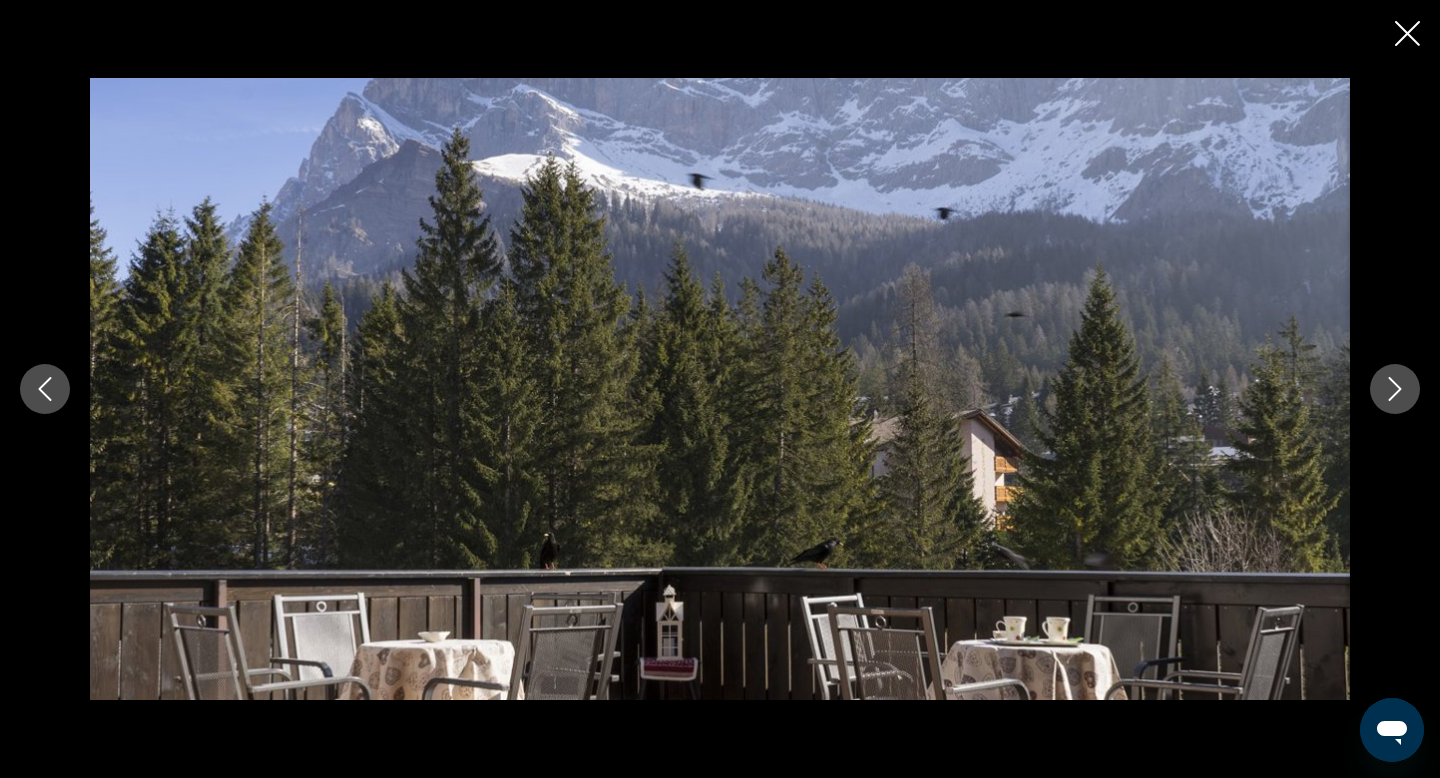 click 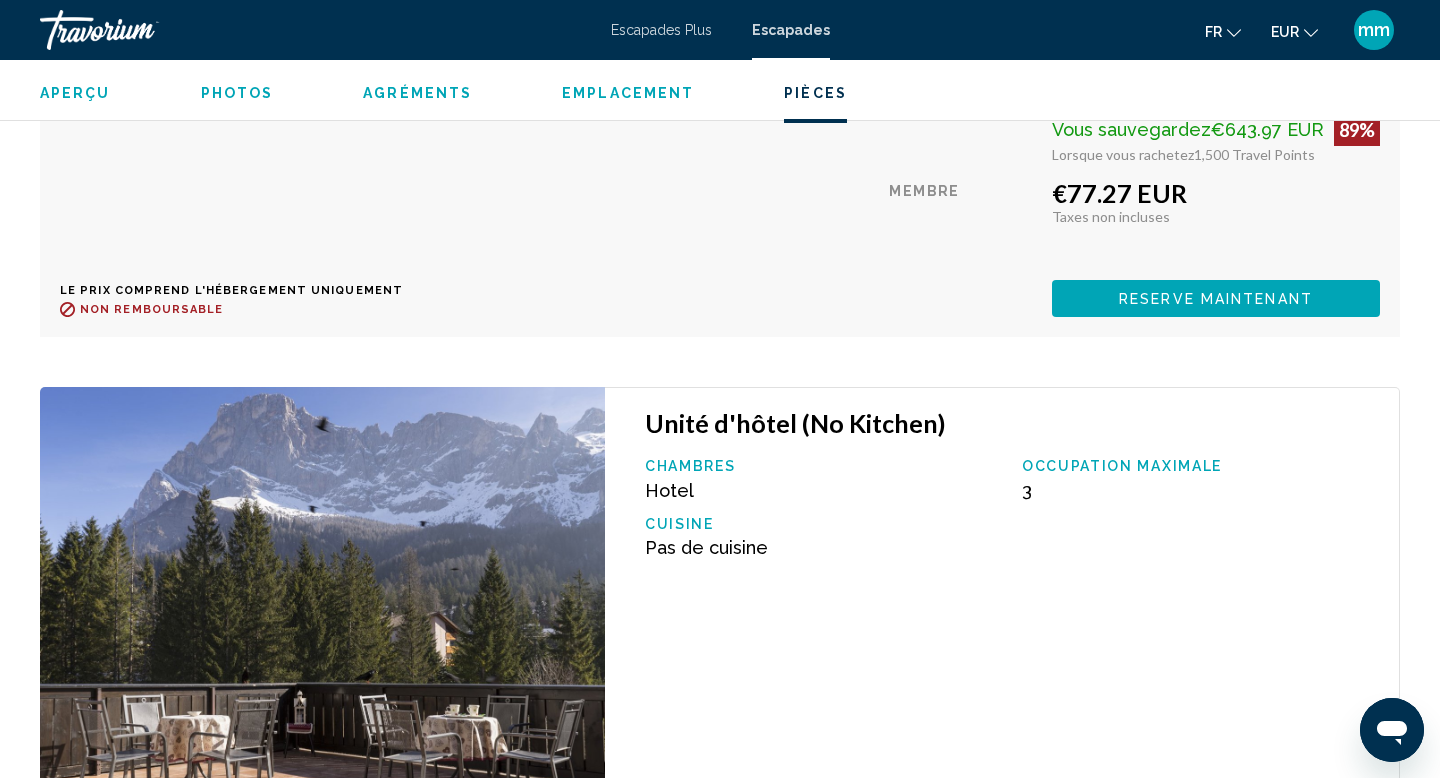 scroll, scrollTop: 4267, scrollLeft: 0, axis: vertical 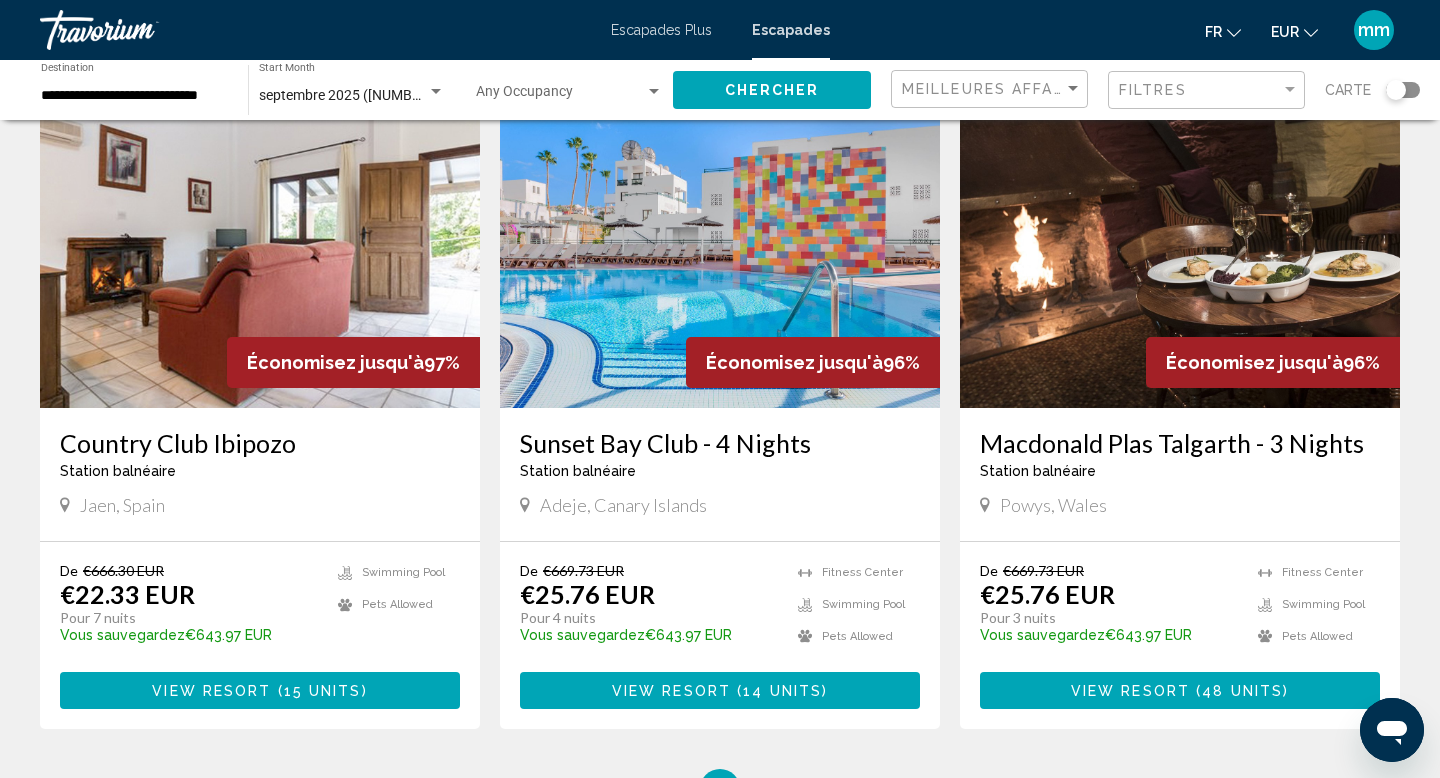 click at bounding box center (260, 248) 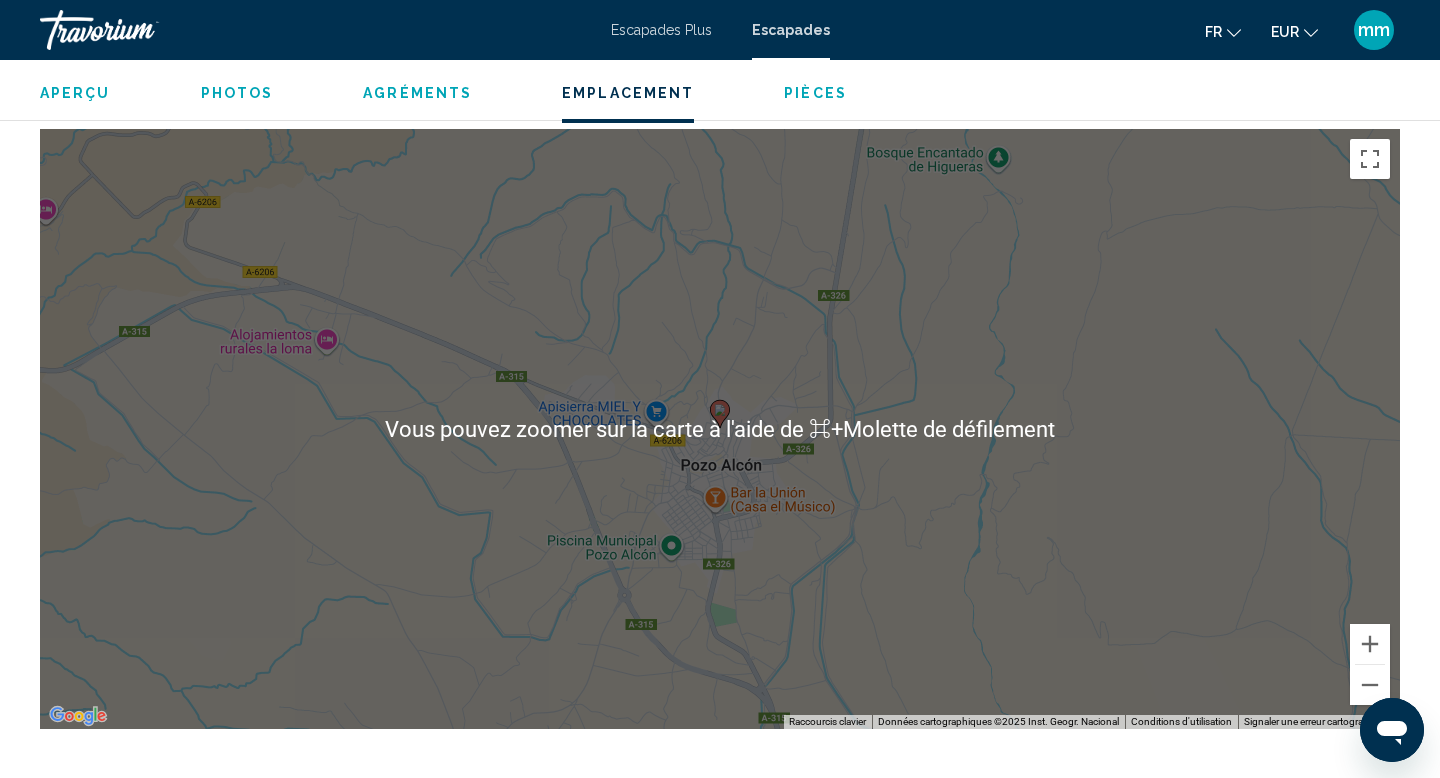 scroll, scrollTop: 2837, scrollLeft: 0, axis: vertical 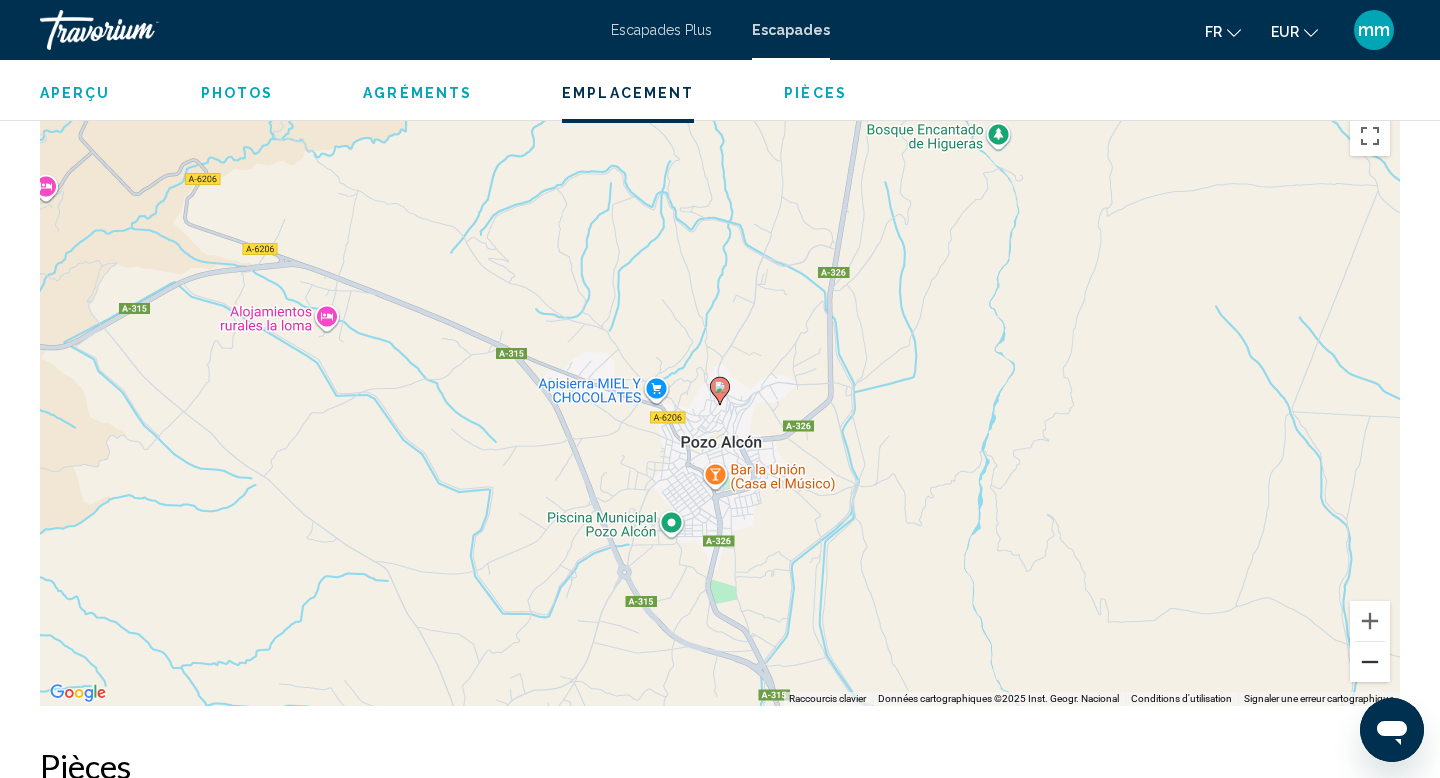 click at bounding box center [1370, 662] 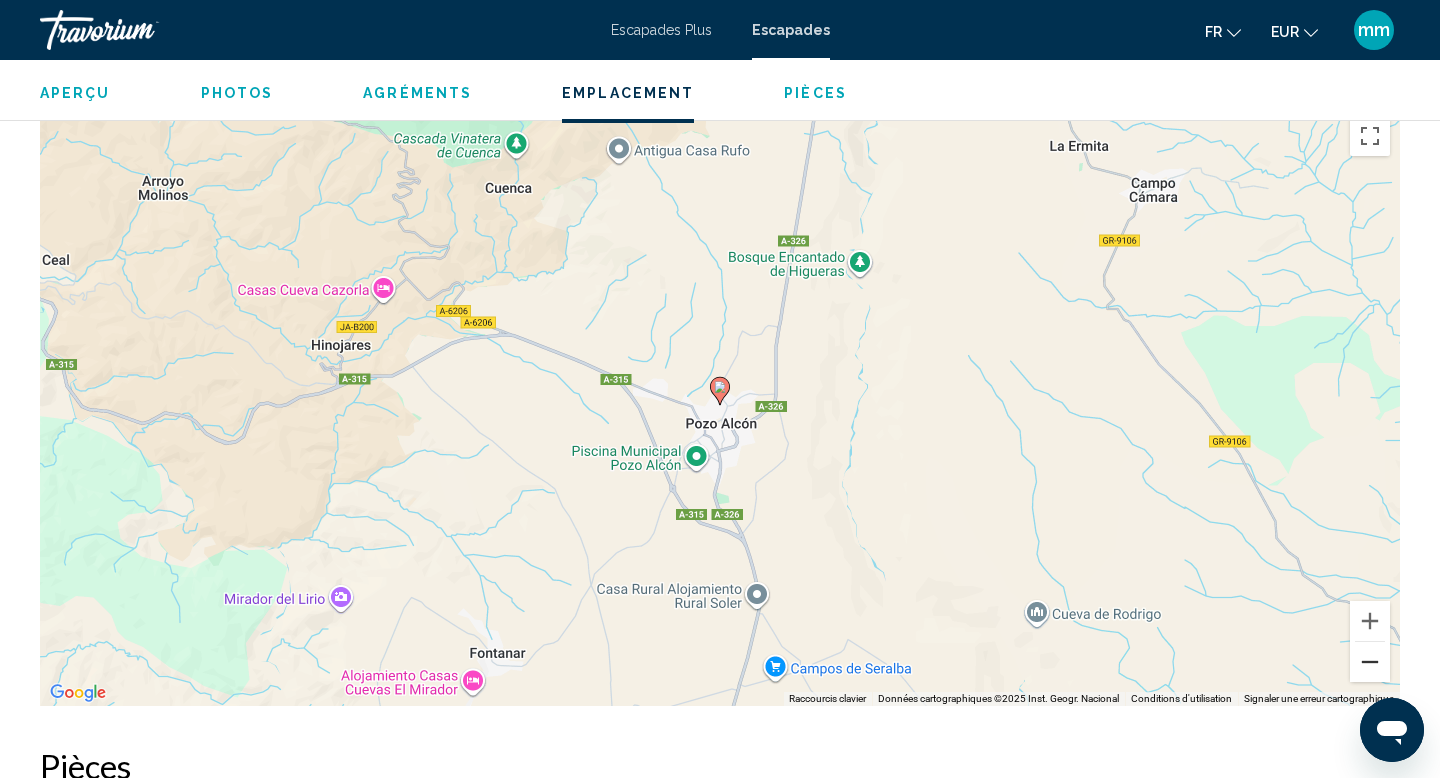 click at bounding box center [1370, 662] 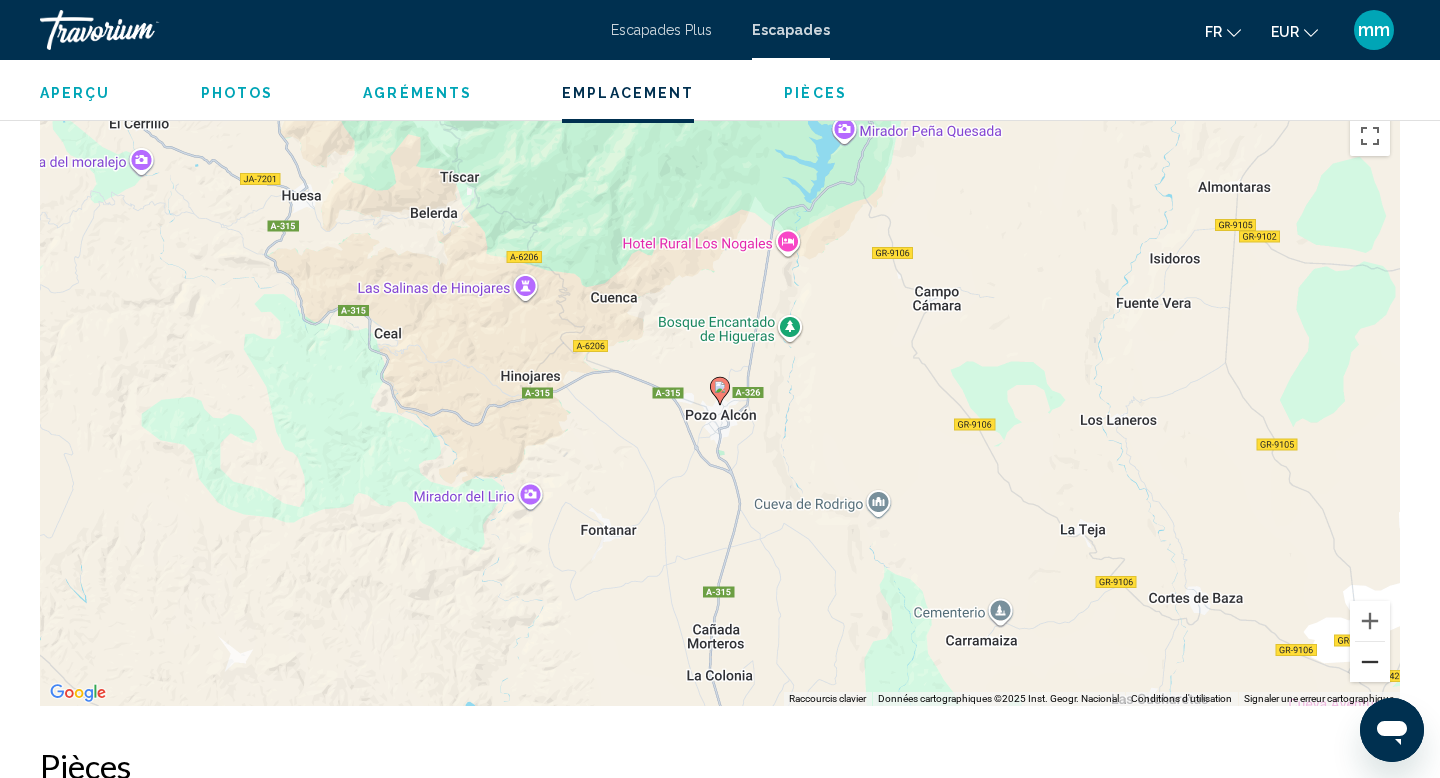 click at bounding box center [1370, 662] 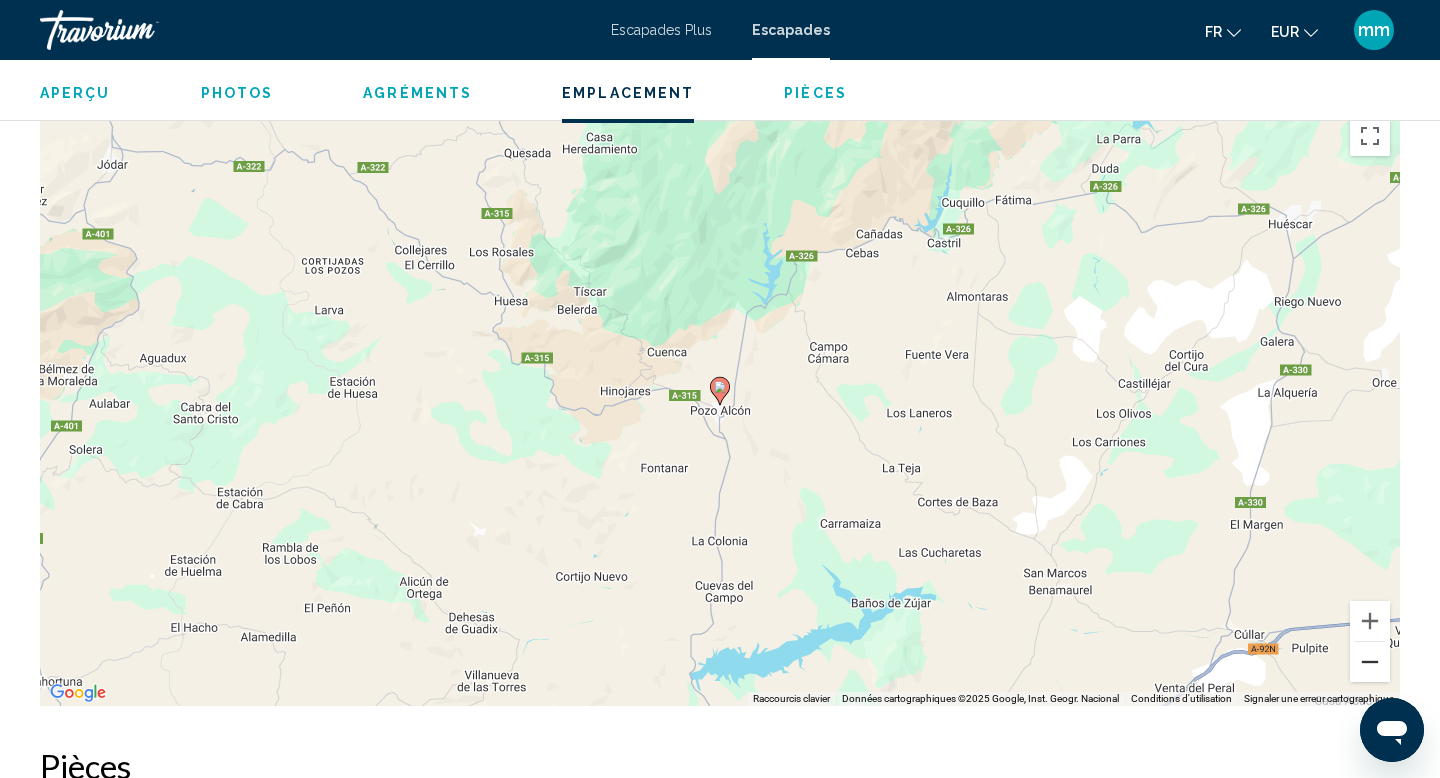 click at bounding box center [1370, 662] 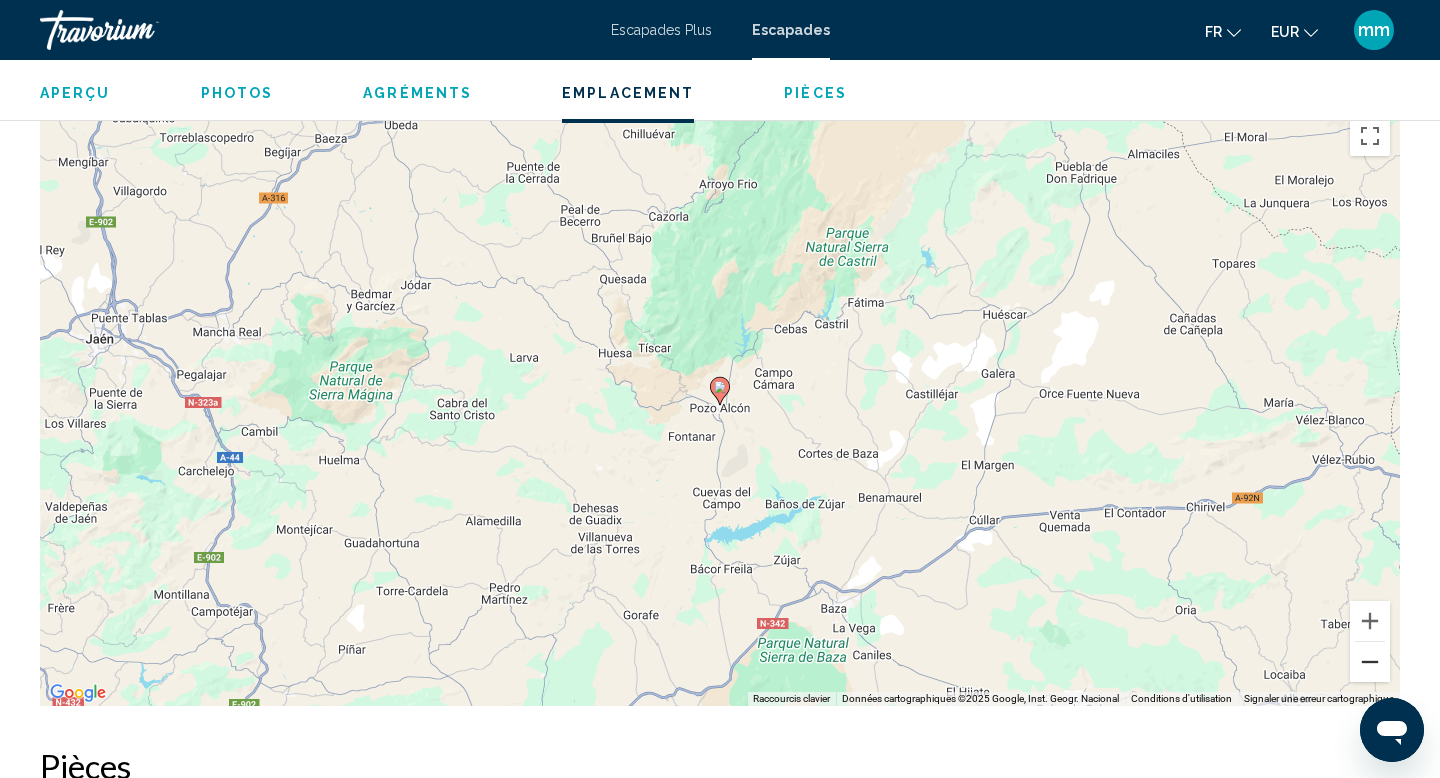 click at bounding box center [1370, 662] 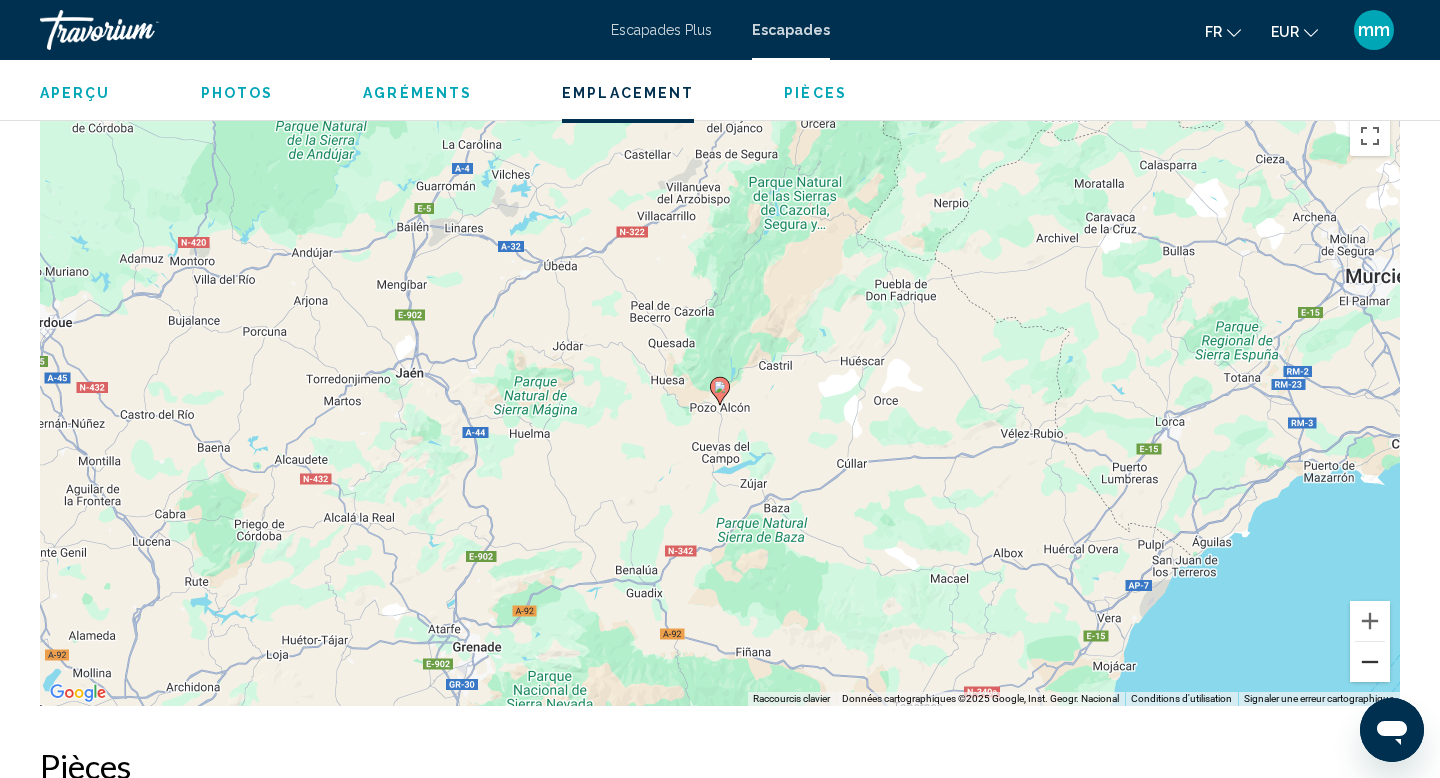 click at bounding box center (1370, 662) 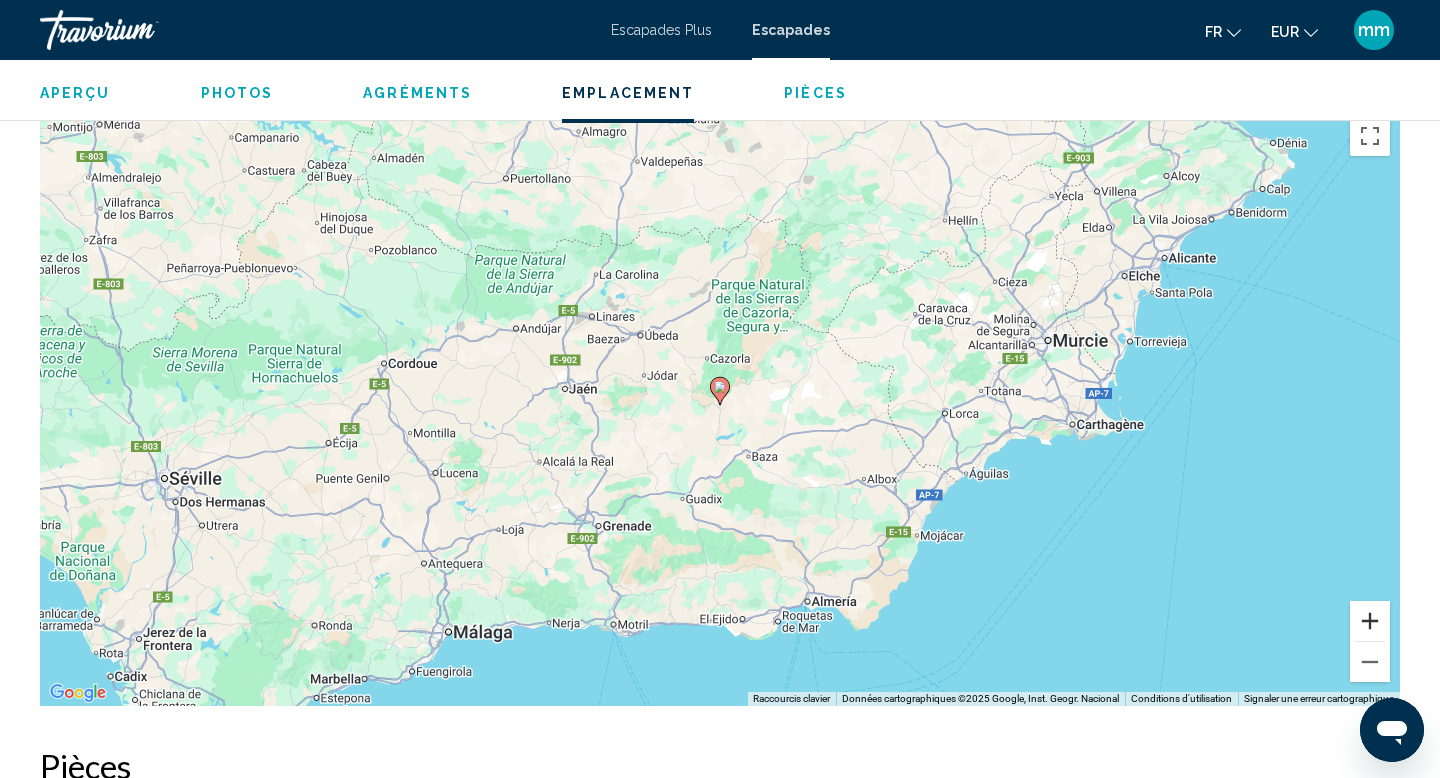 click at bounding box center (1370, 621) 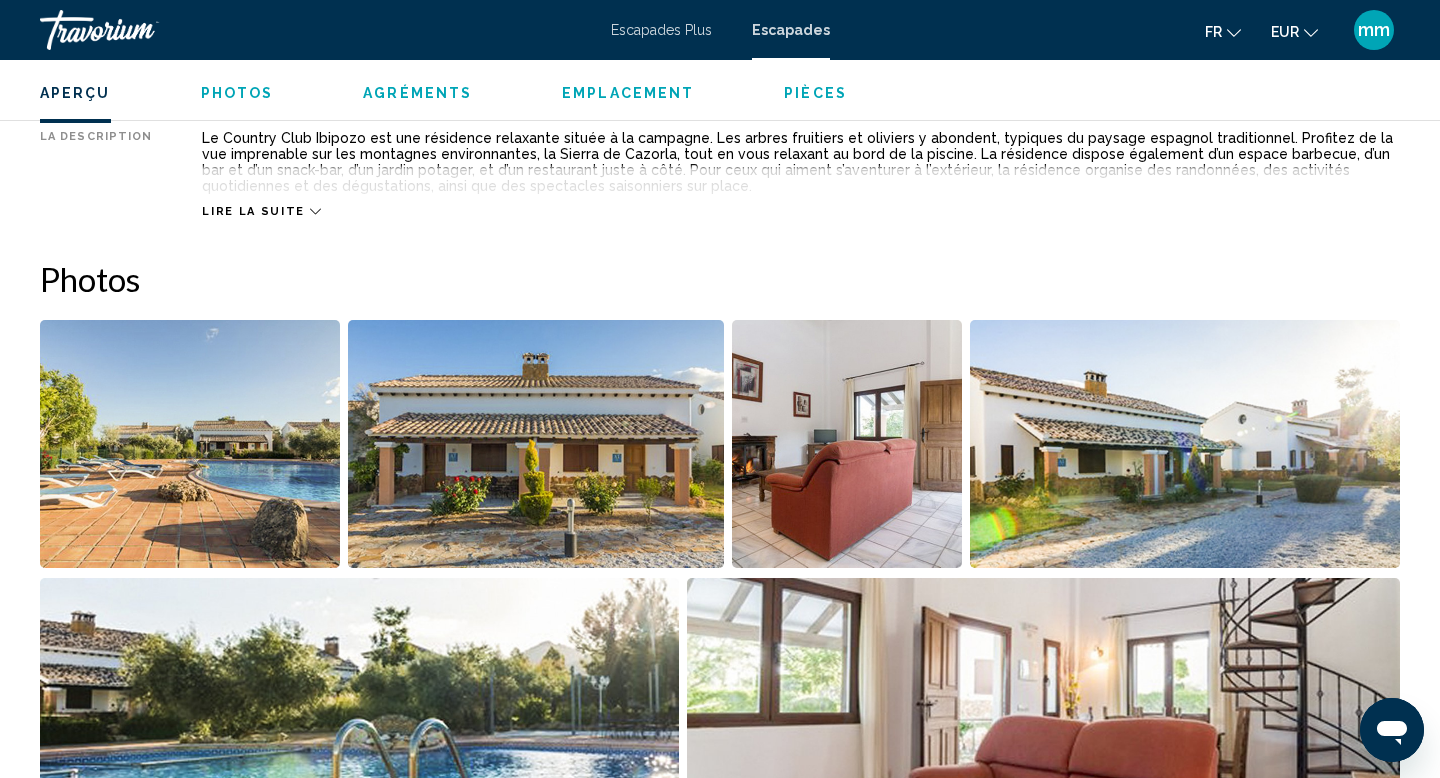 scroll, scrollTop: 796, scrollLeft: 0, axis: vertical 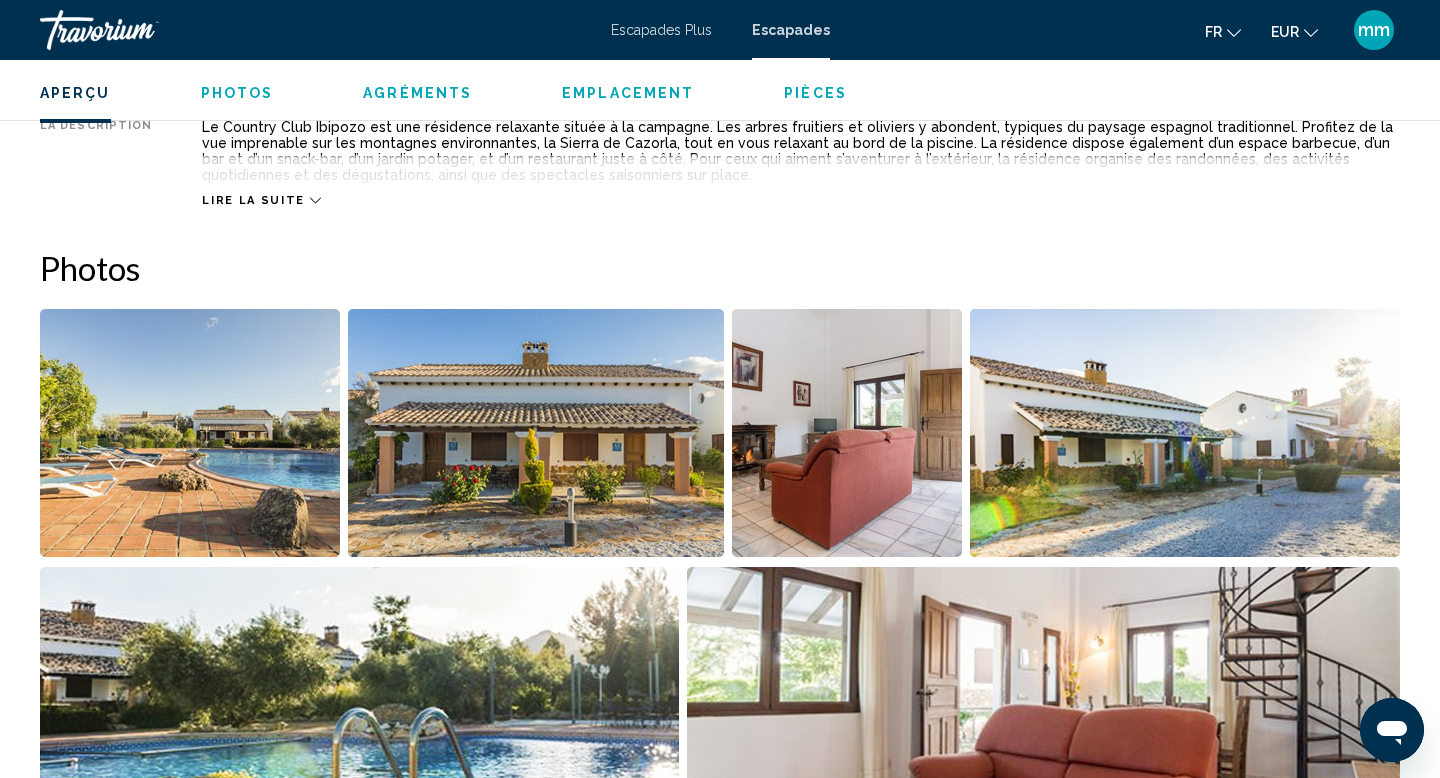 click at bounding box center [190, 433] 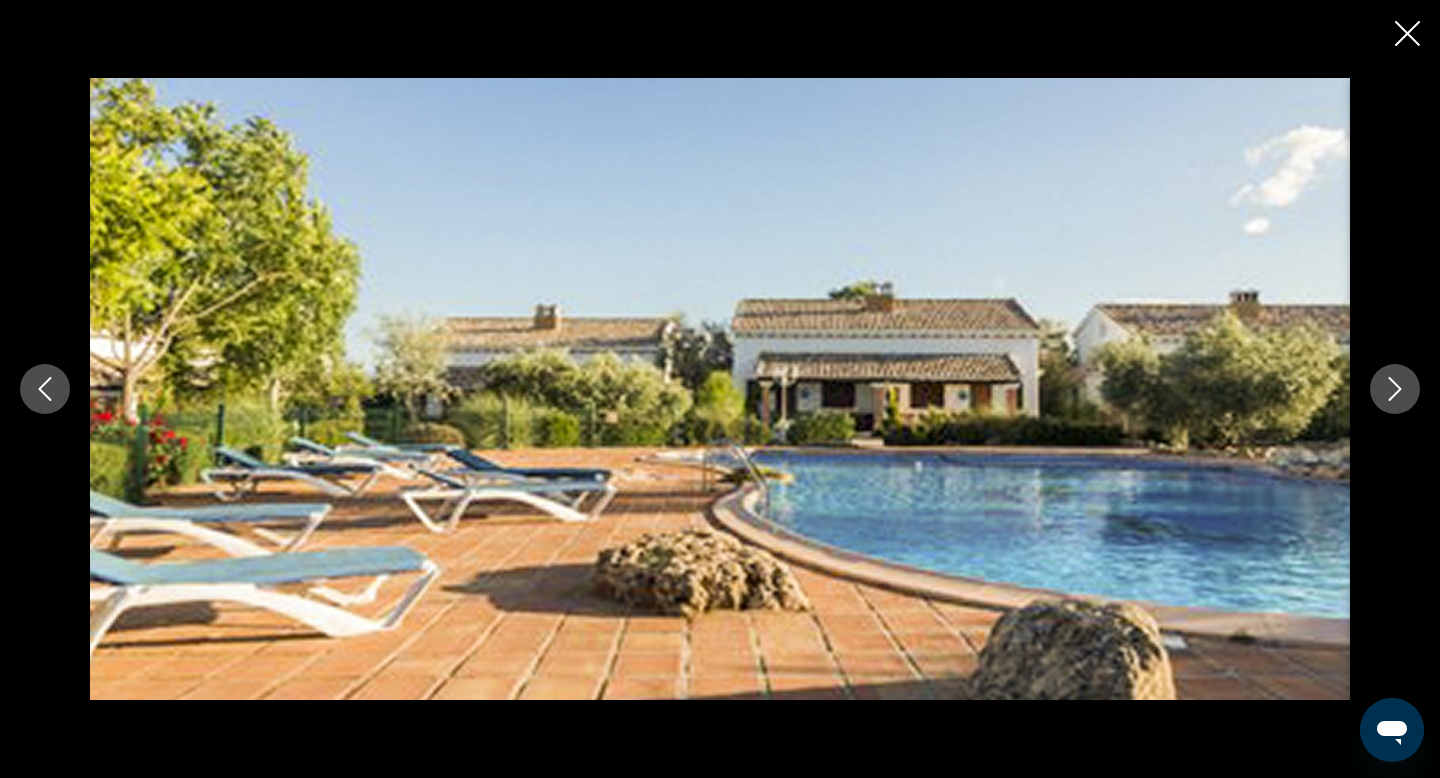 click 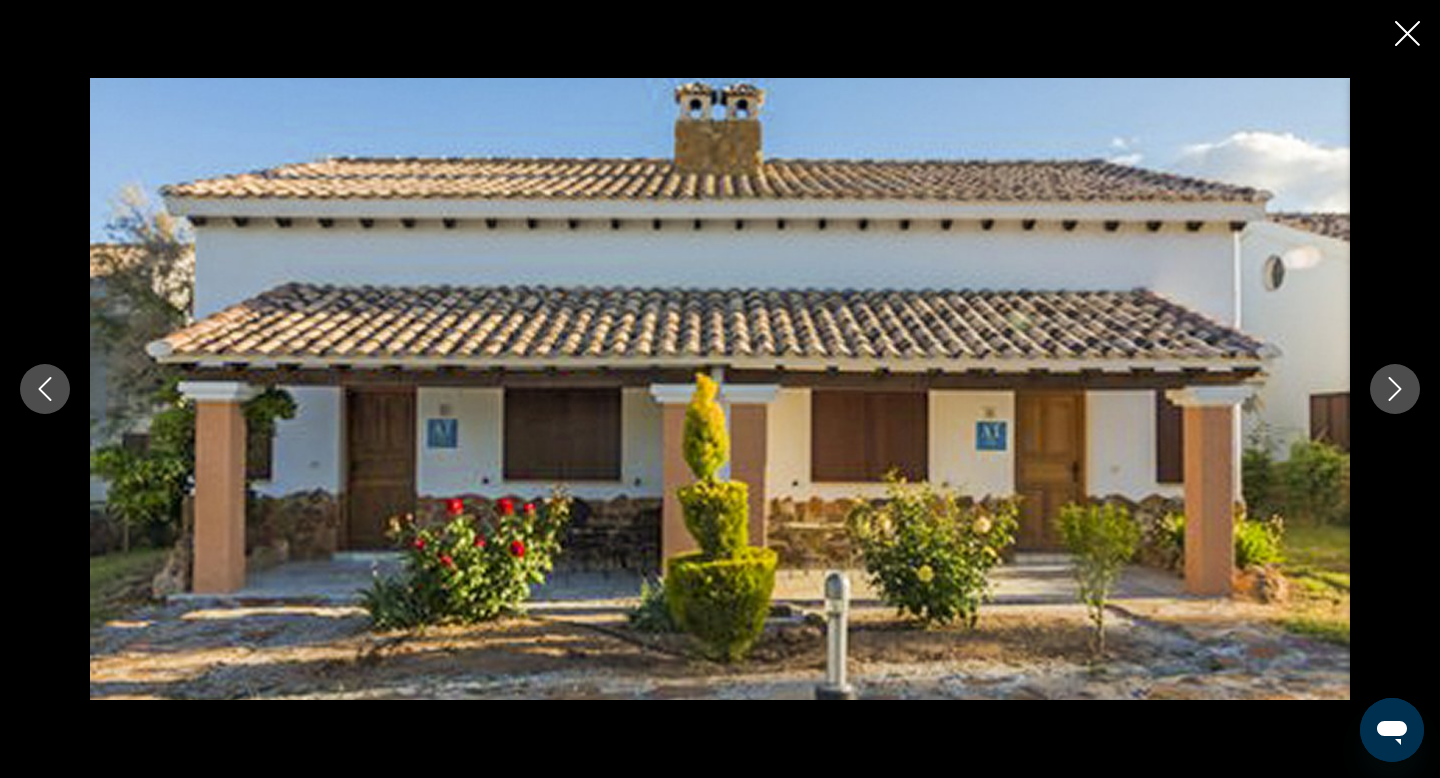 click 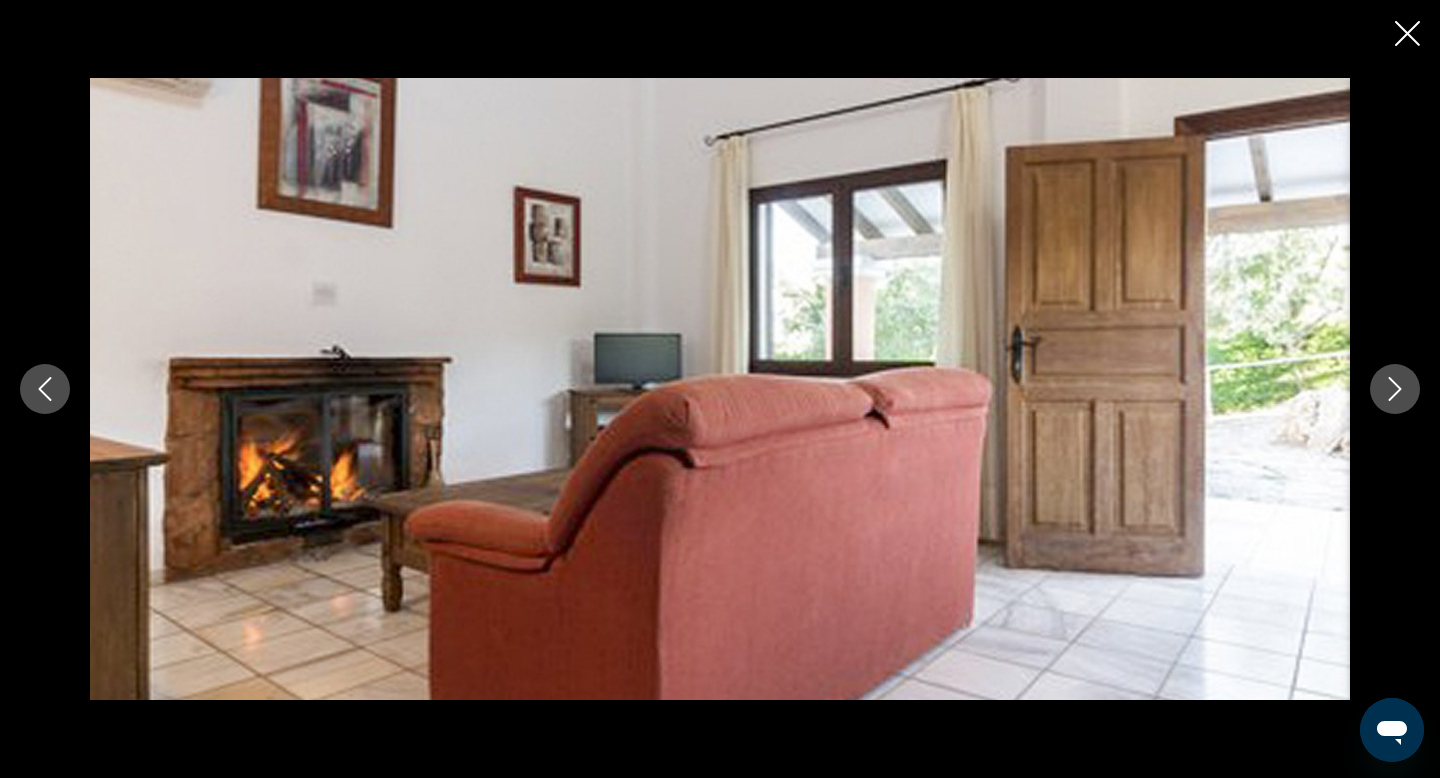 click 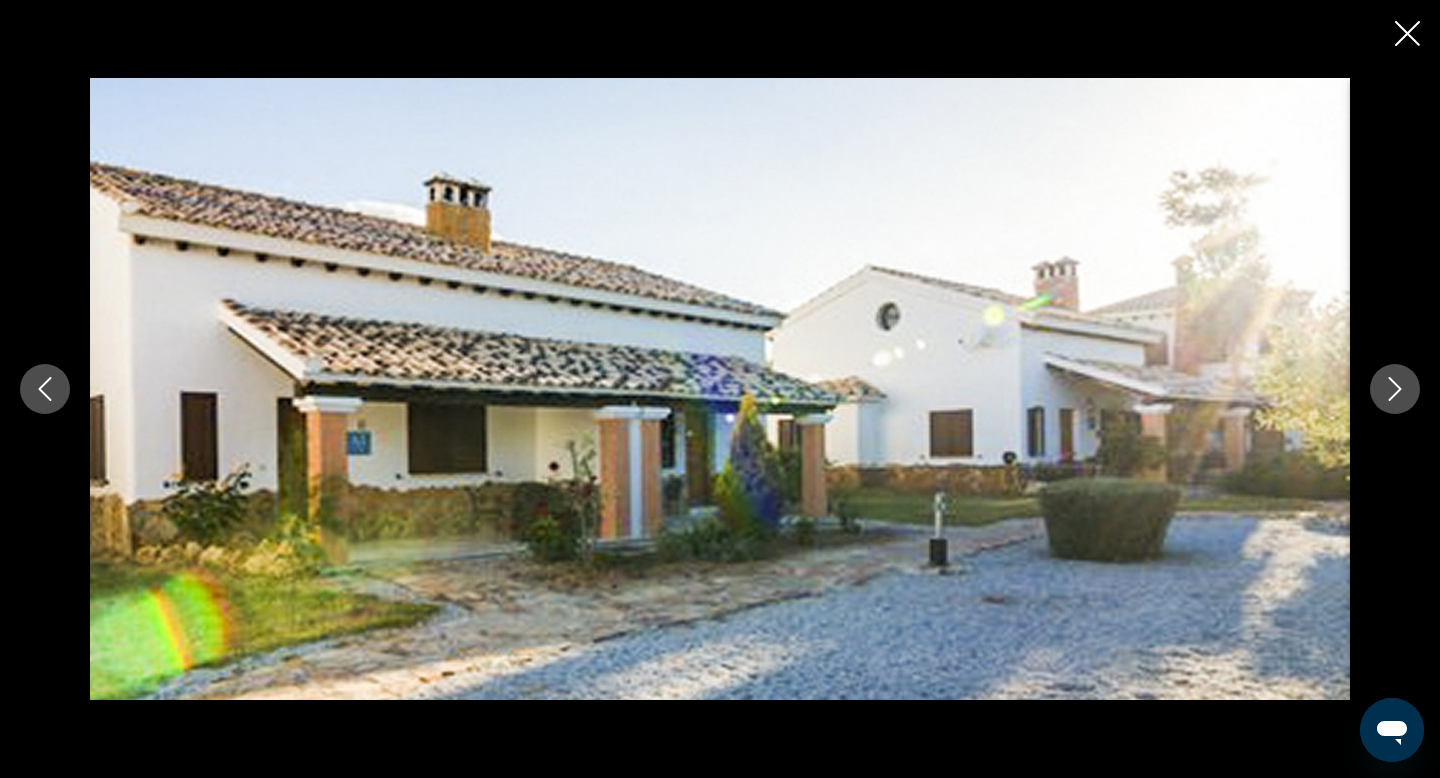 click 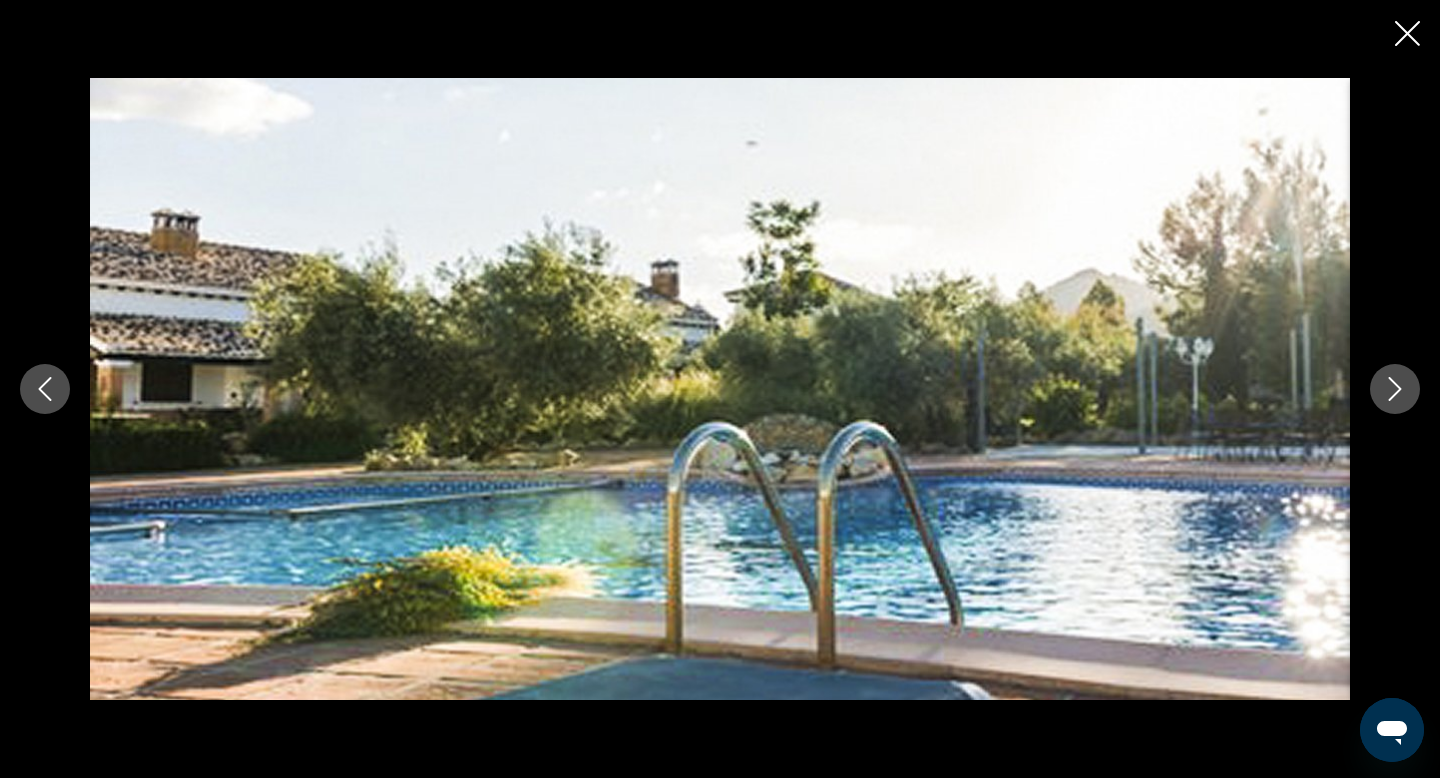 click 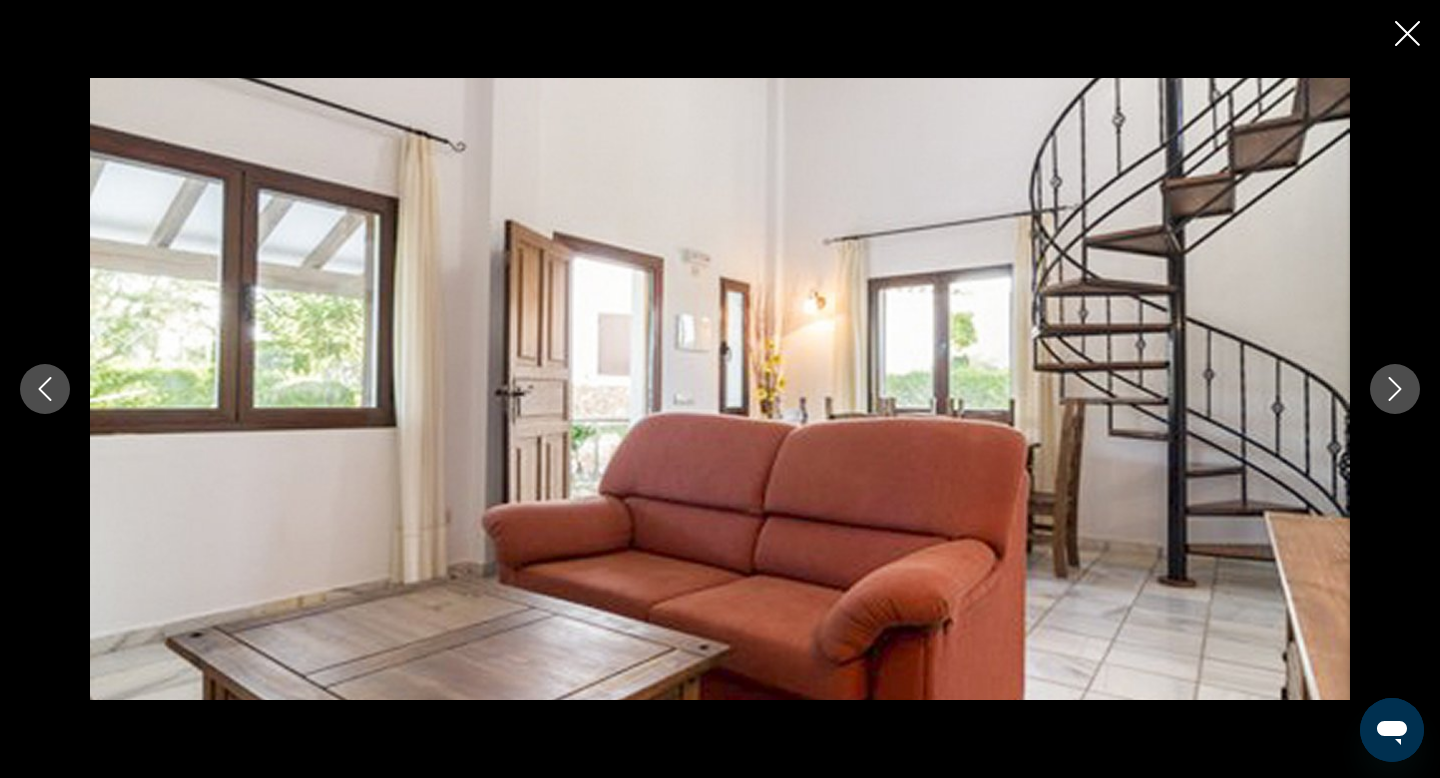 click 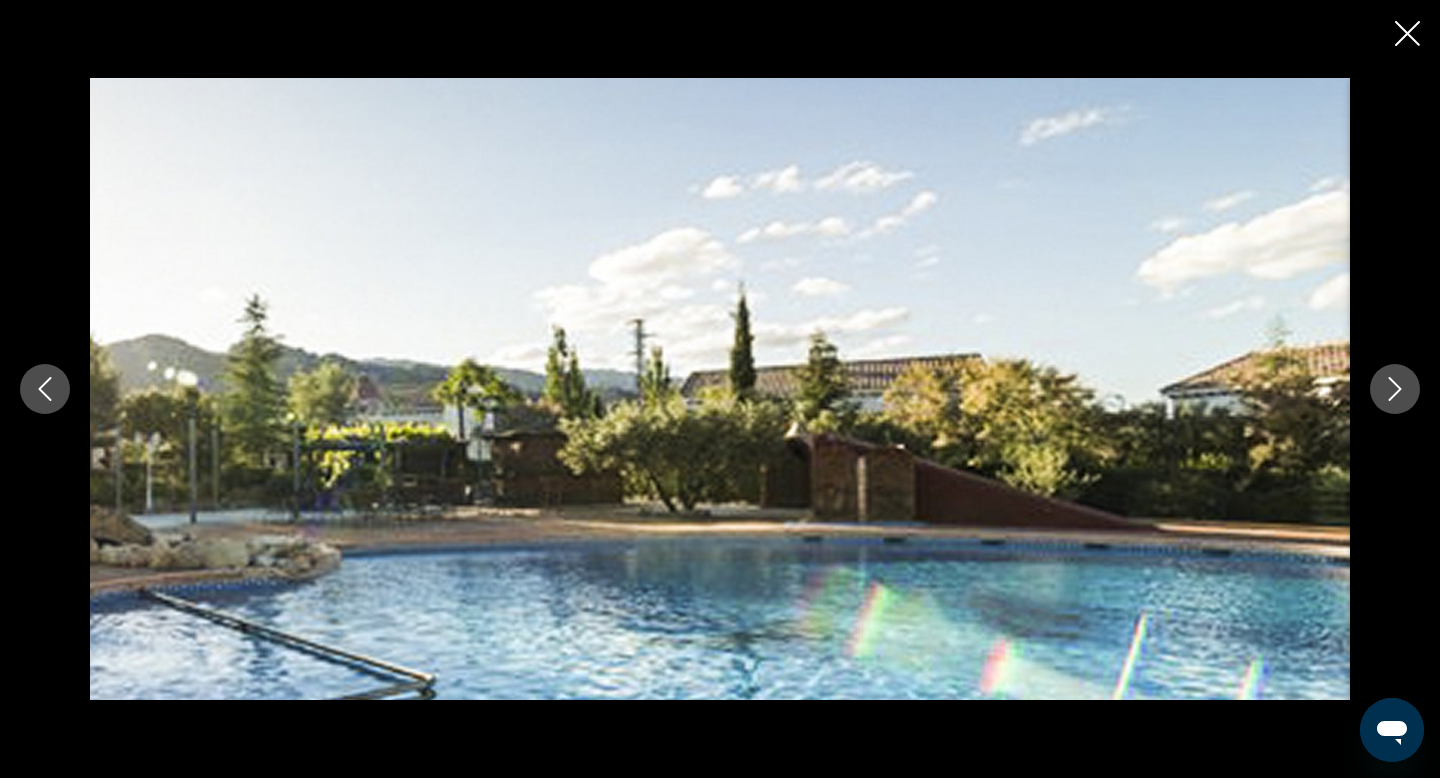 click 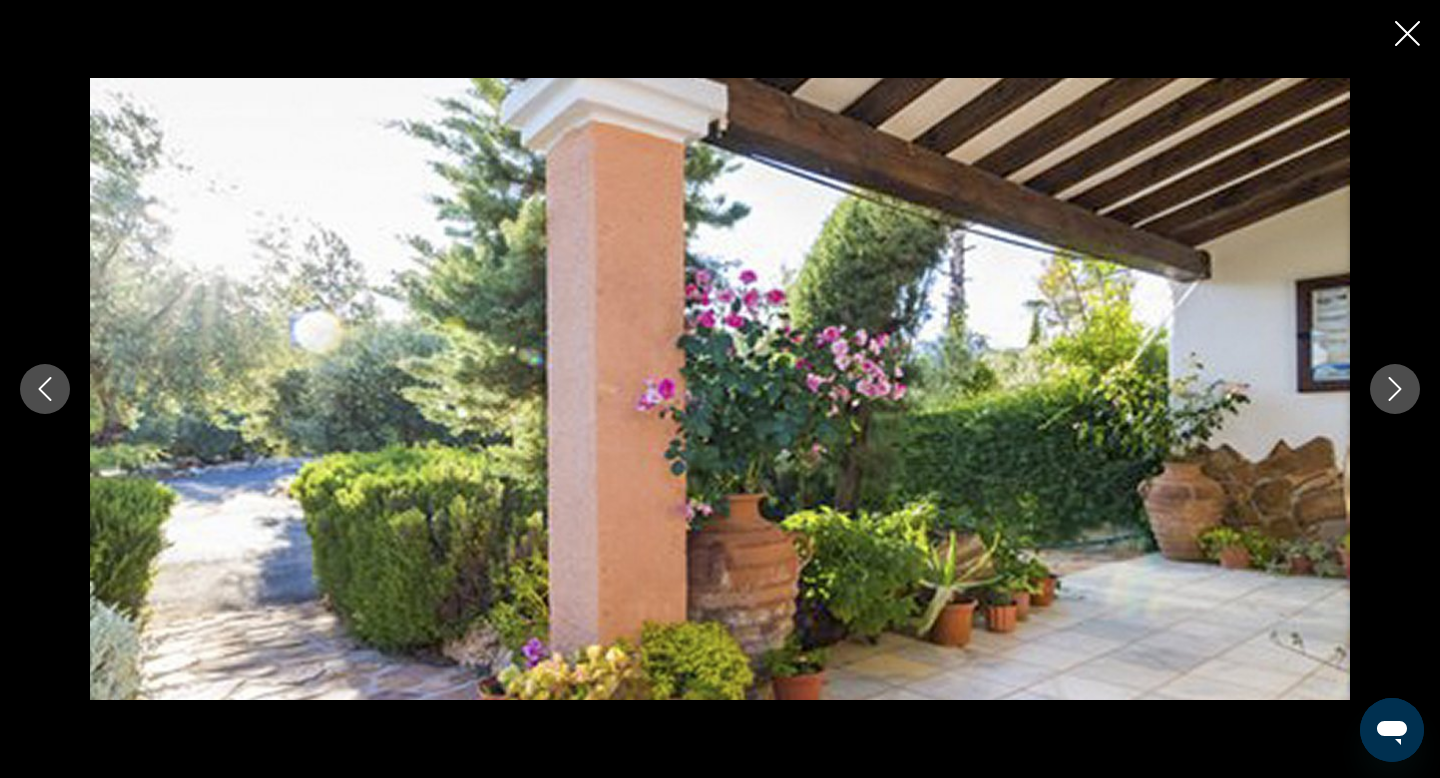 click 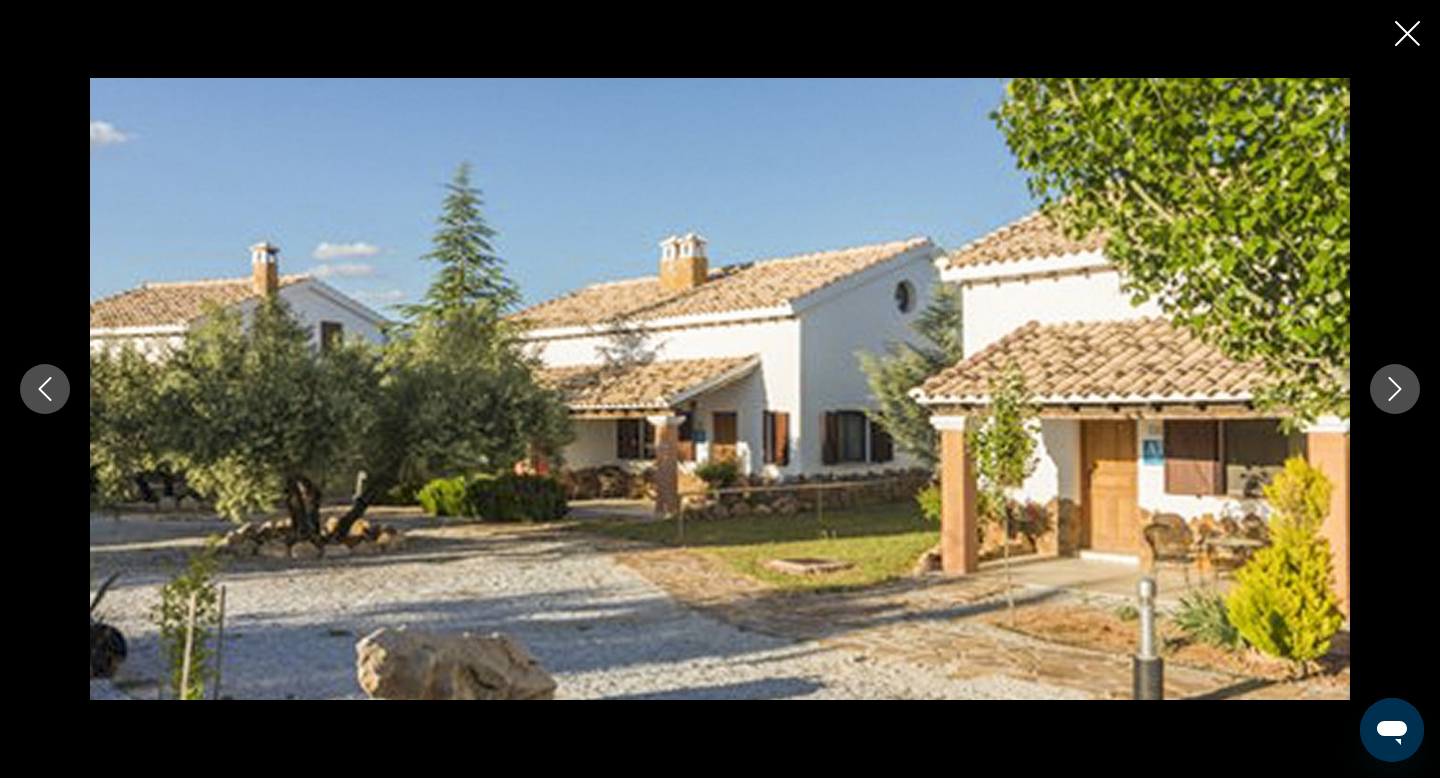 click 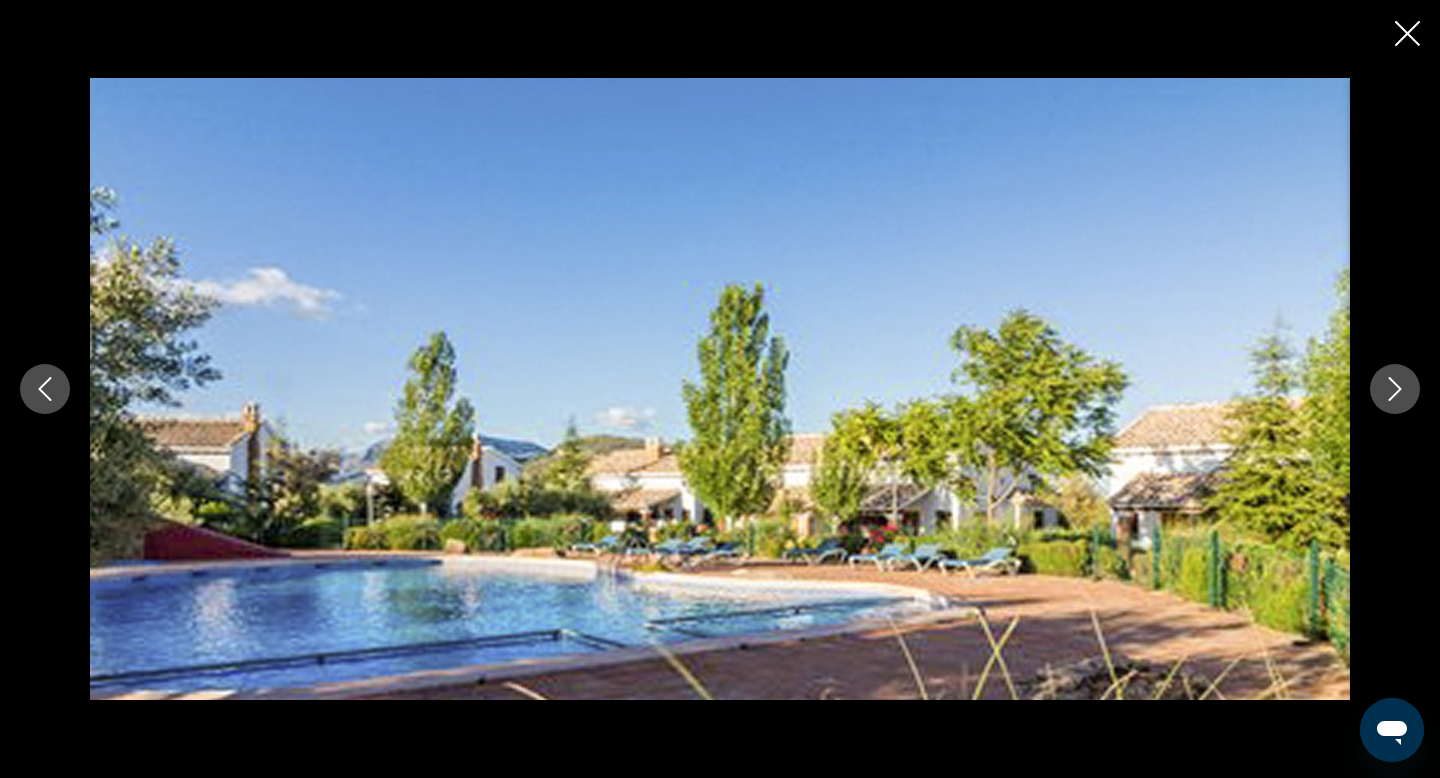 click 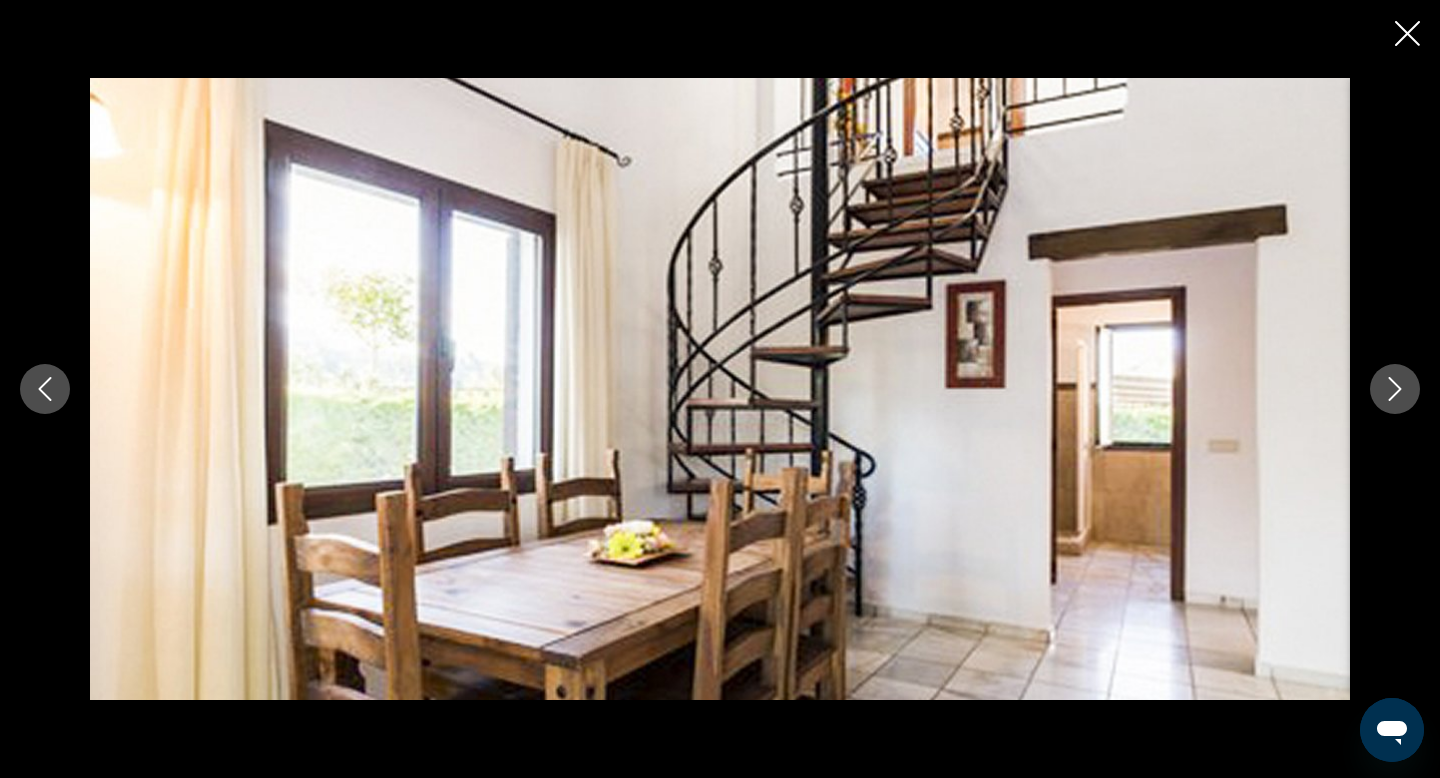 click 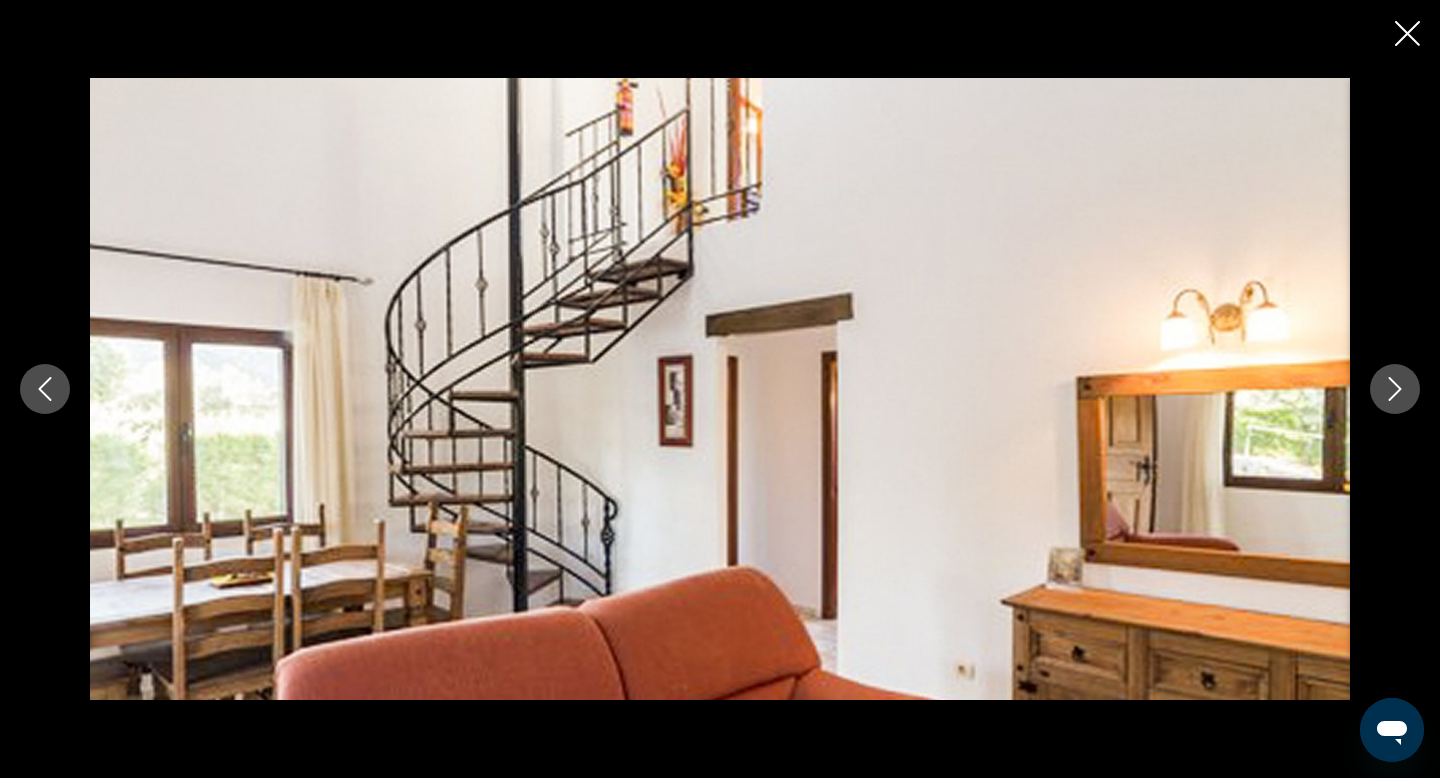 click 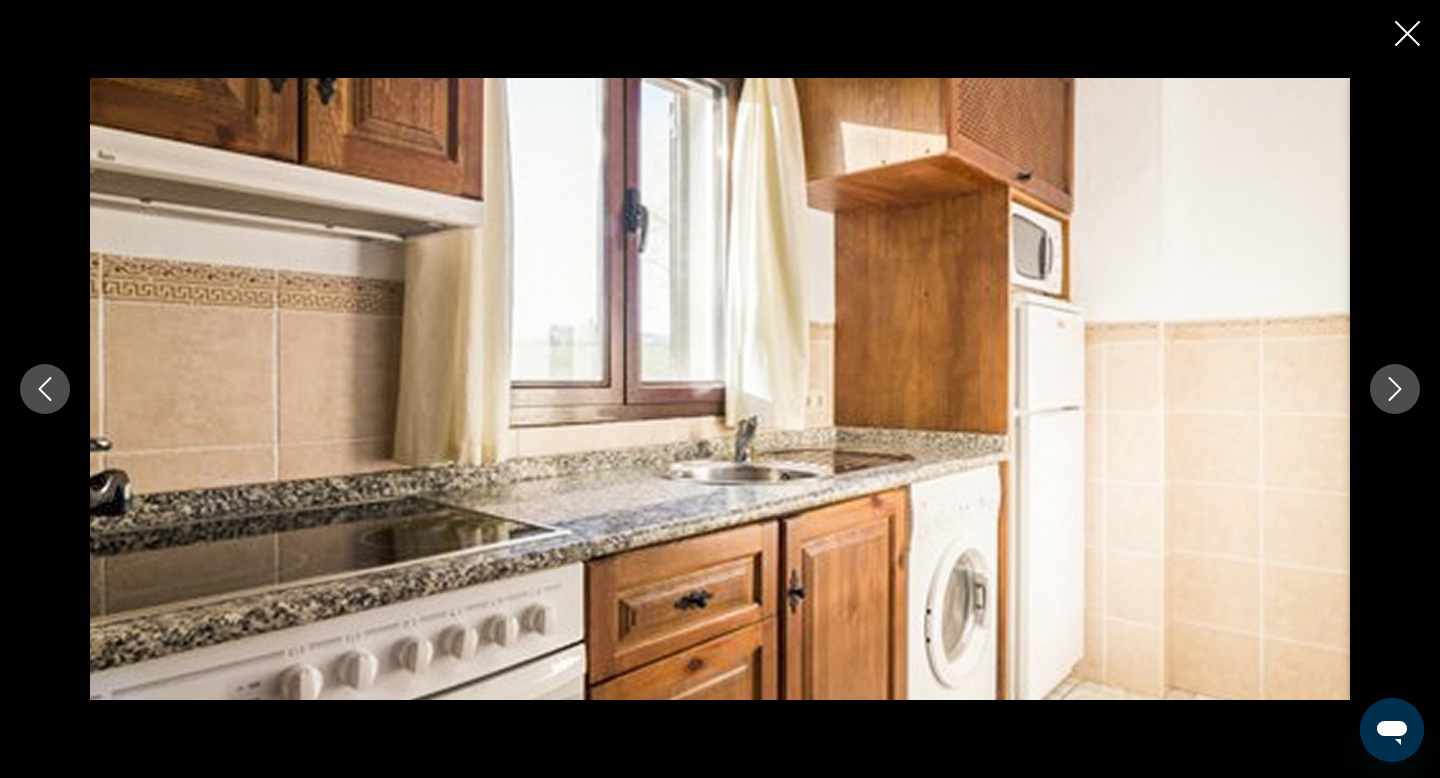 click 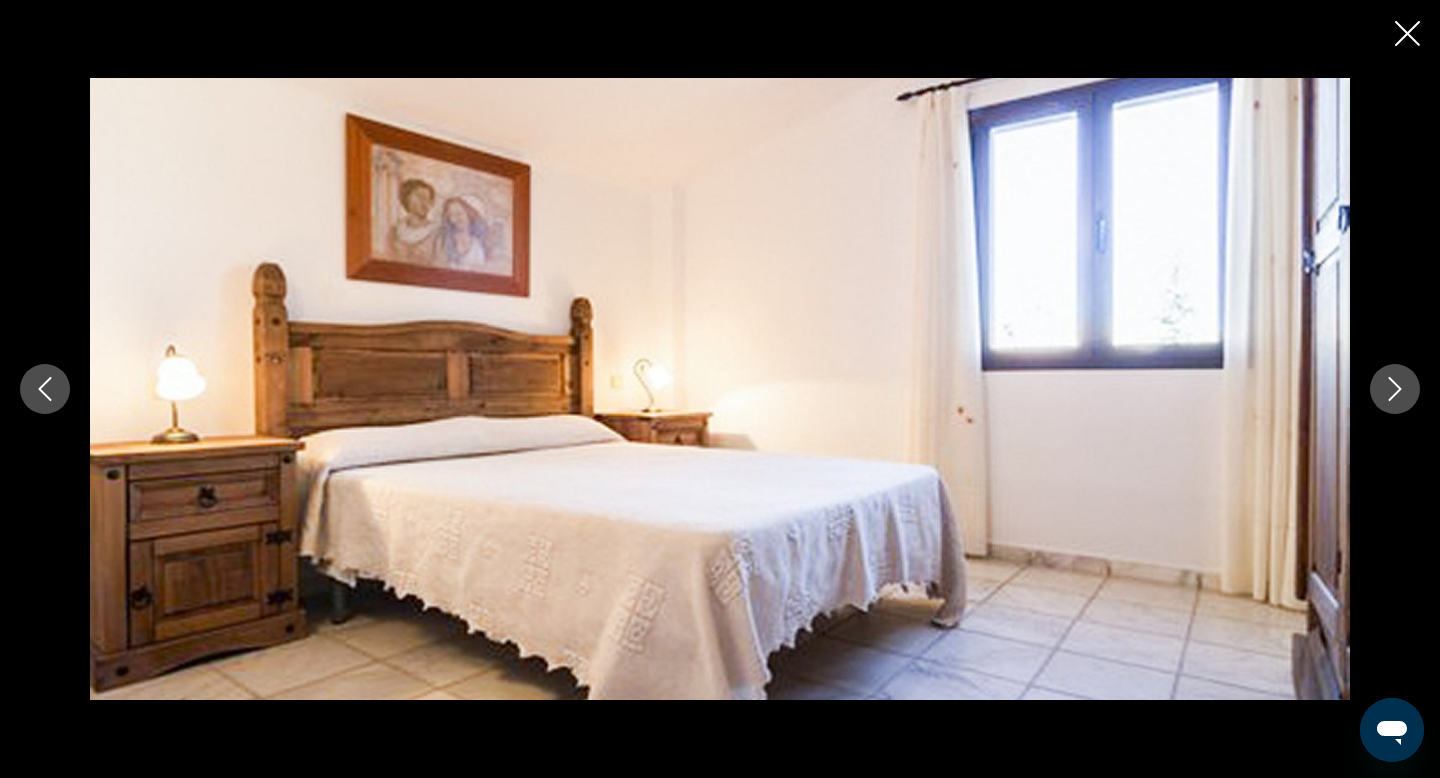 click 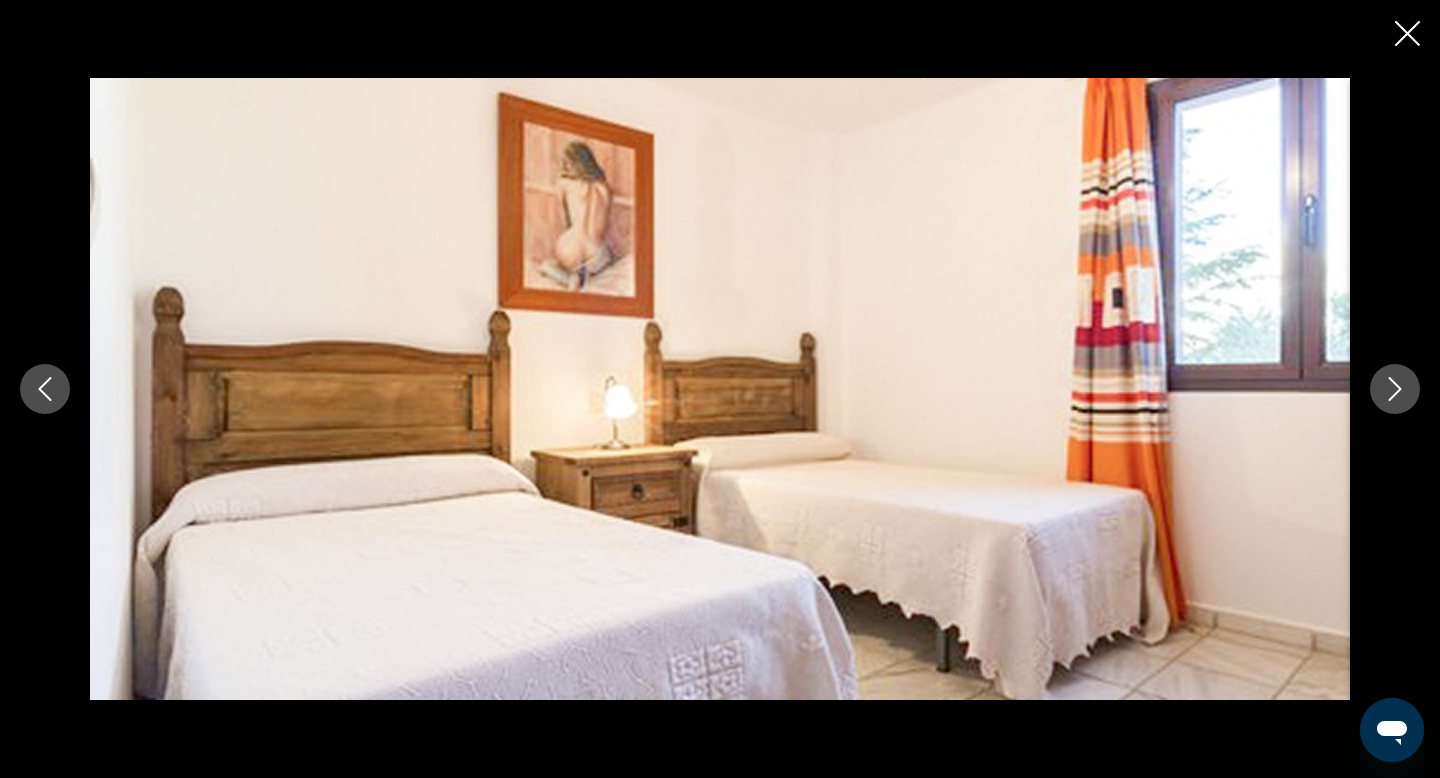 click 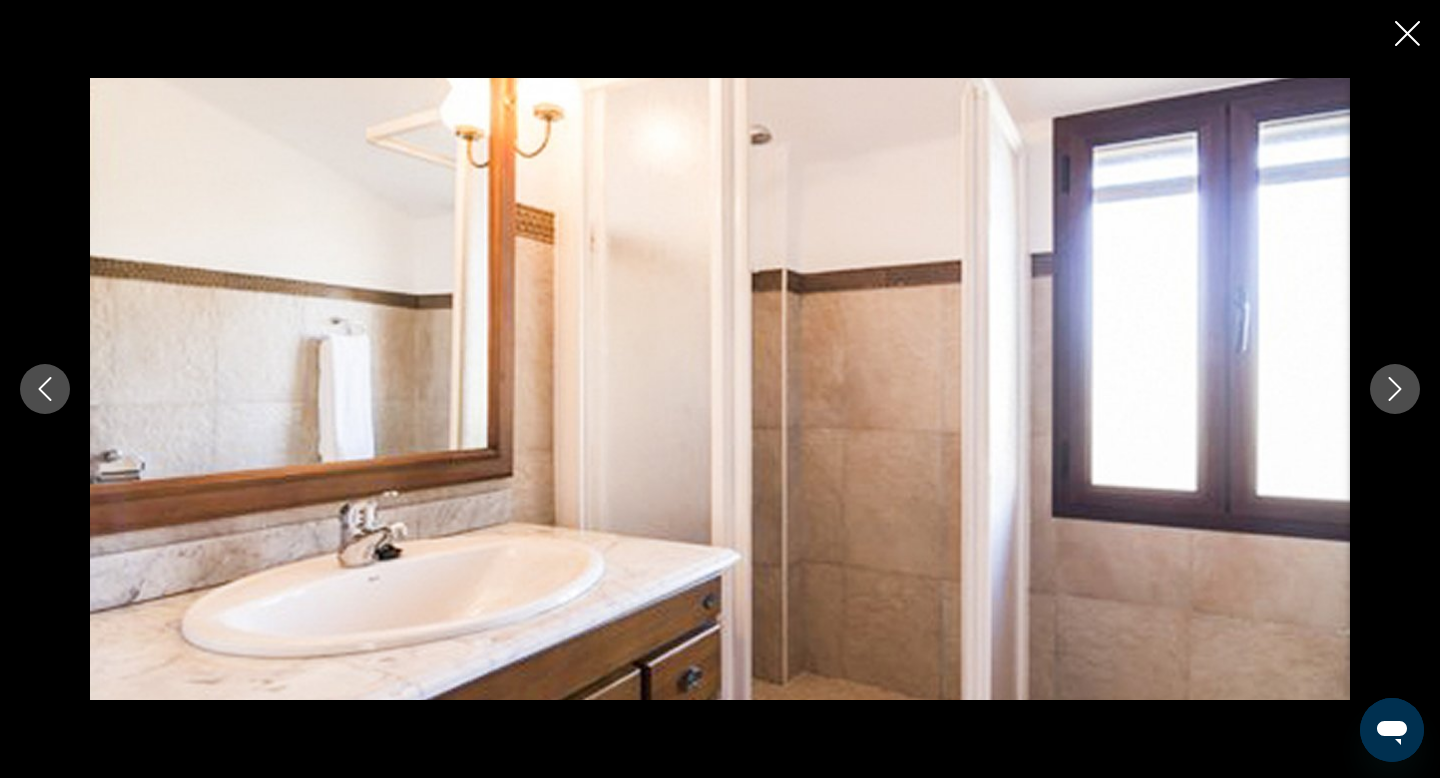 click 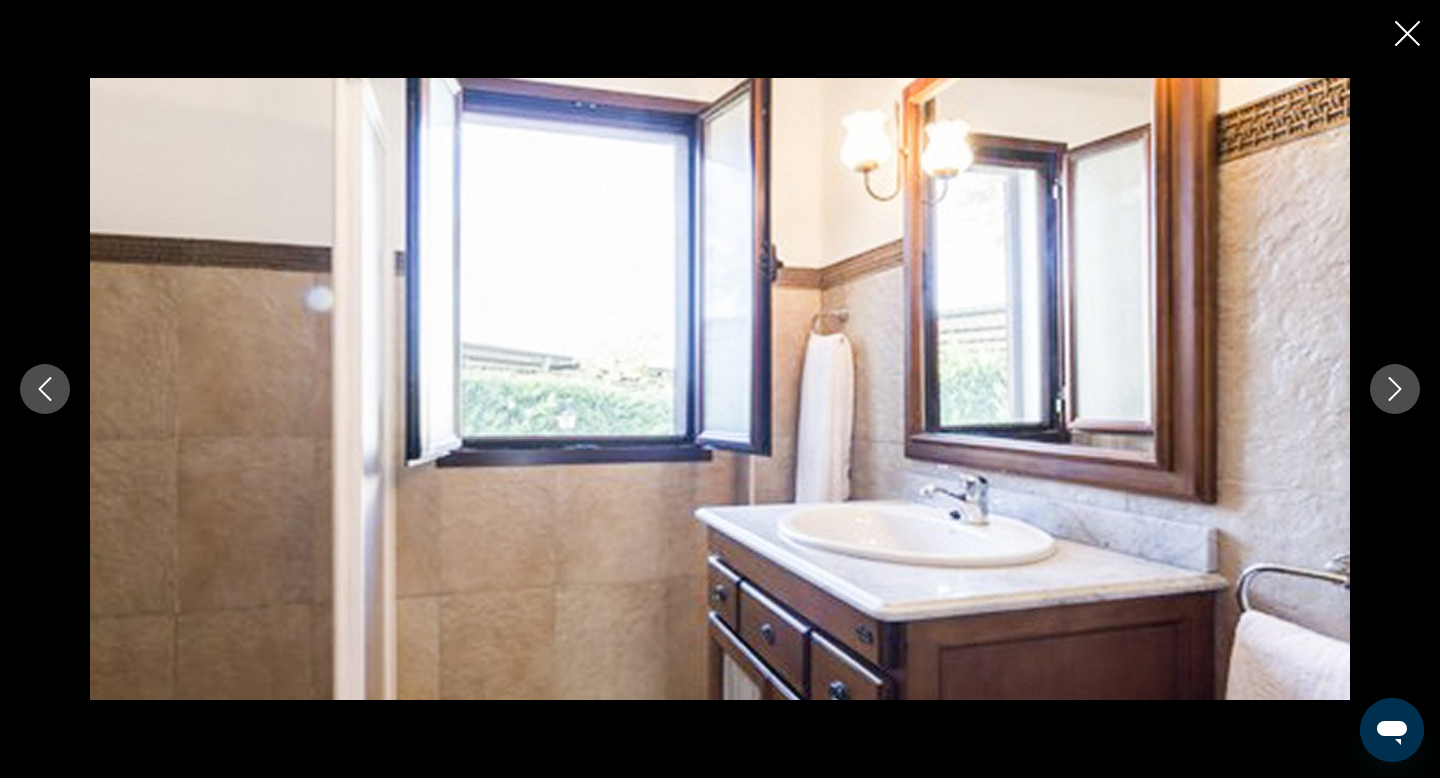 click 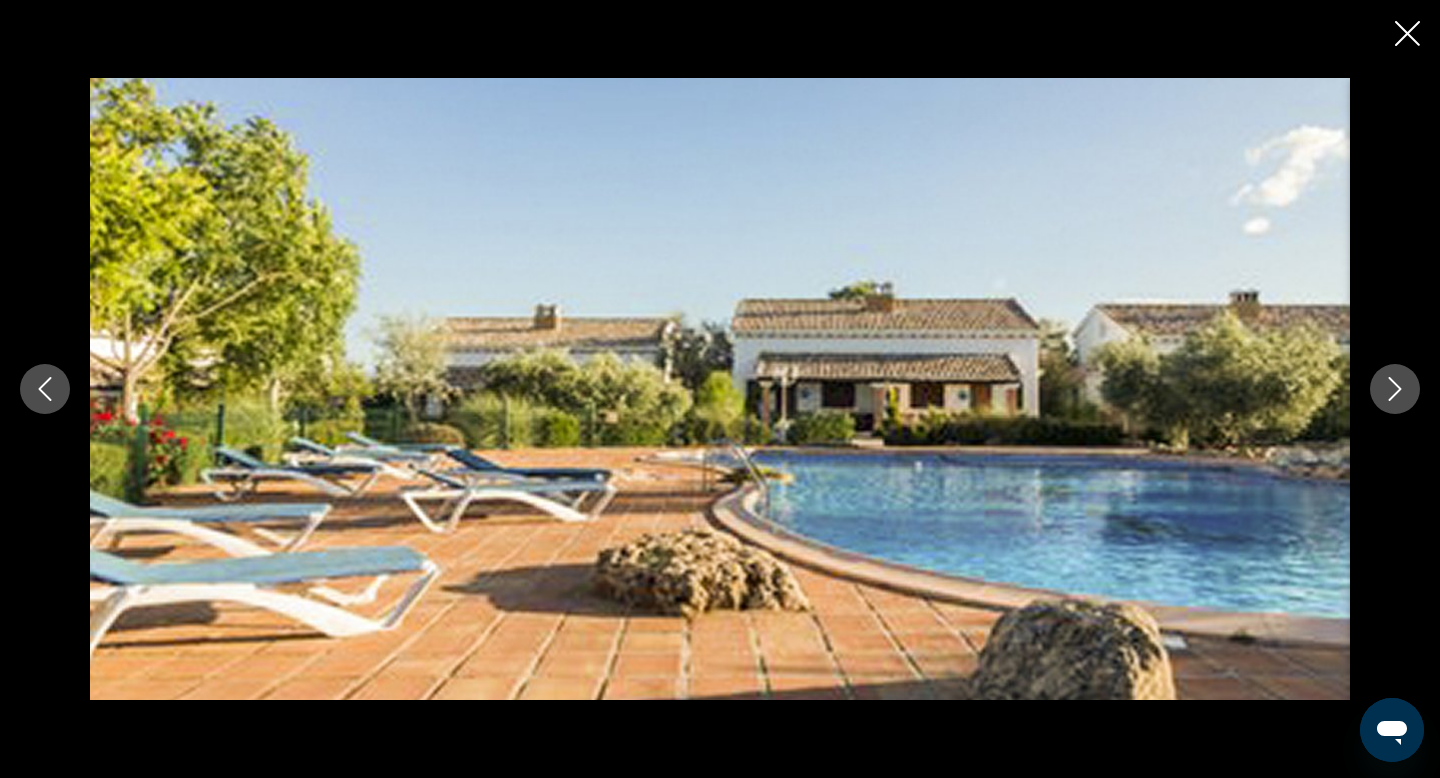 click 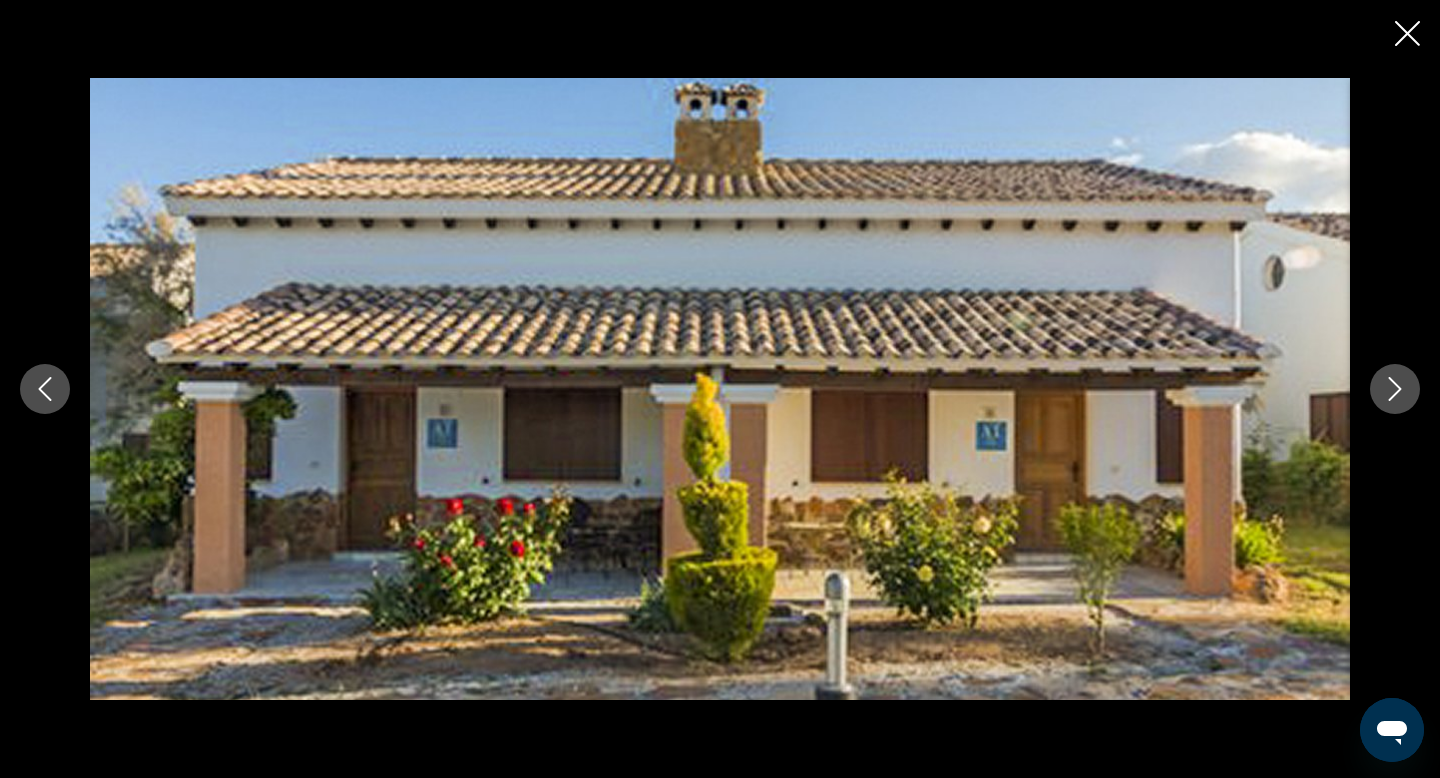 click 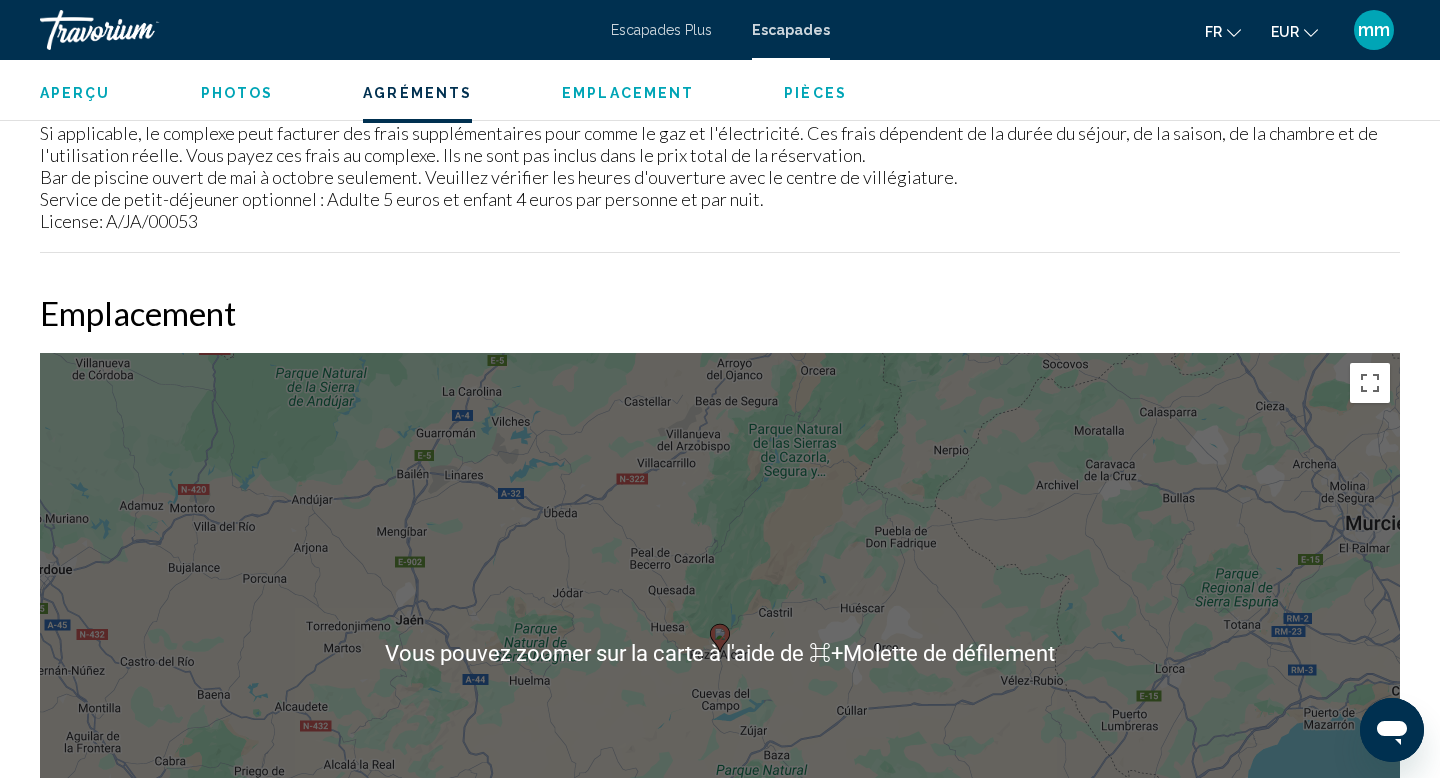 scroll, scrollTop: 2212, scrollLeft: 0, axis: vertical 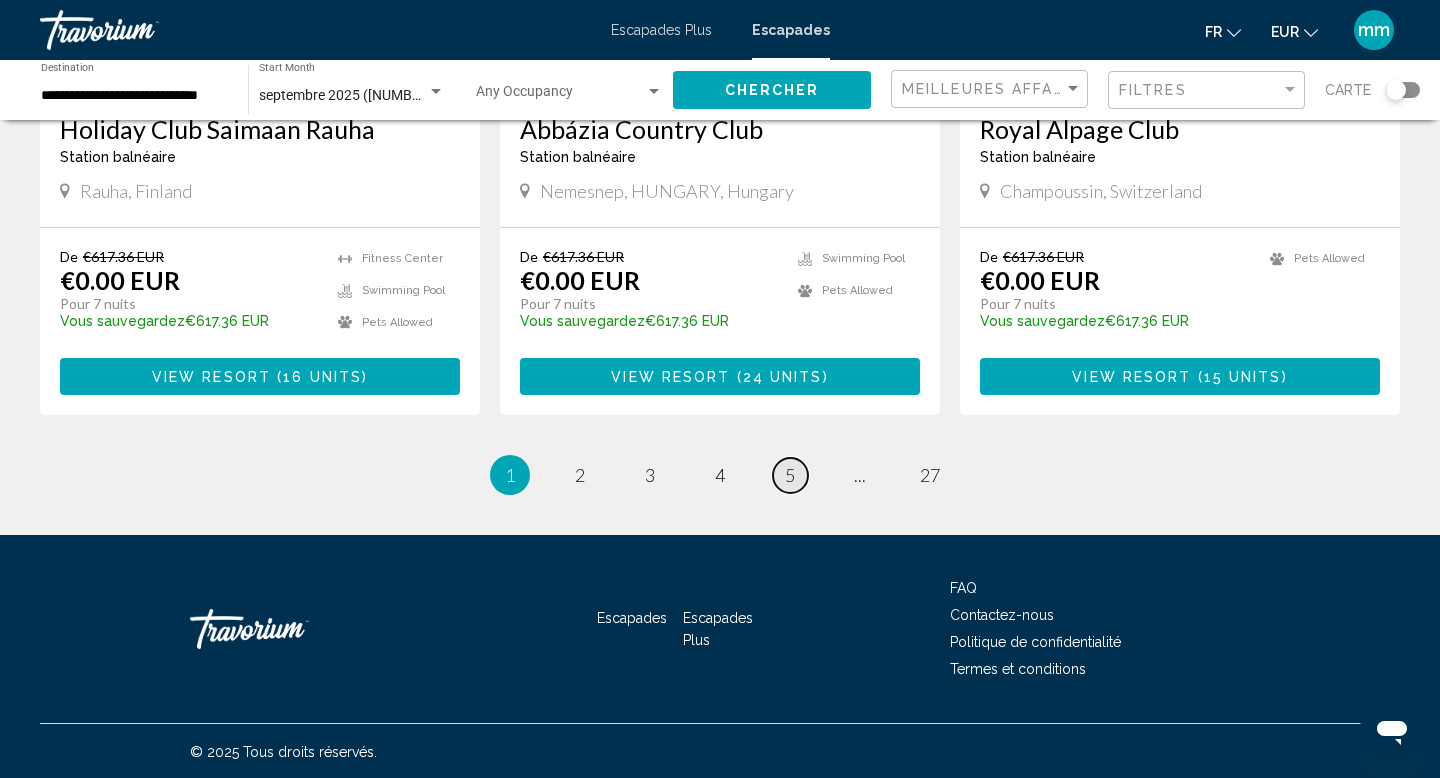 click on "page  5" at bounding box center [790, 475] 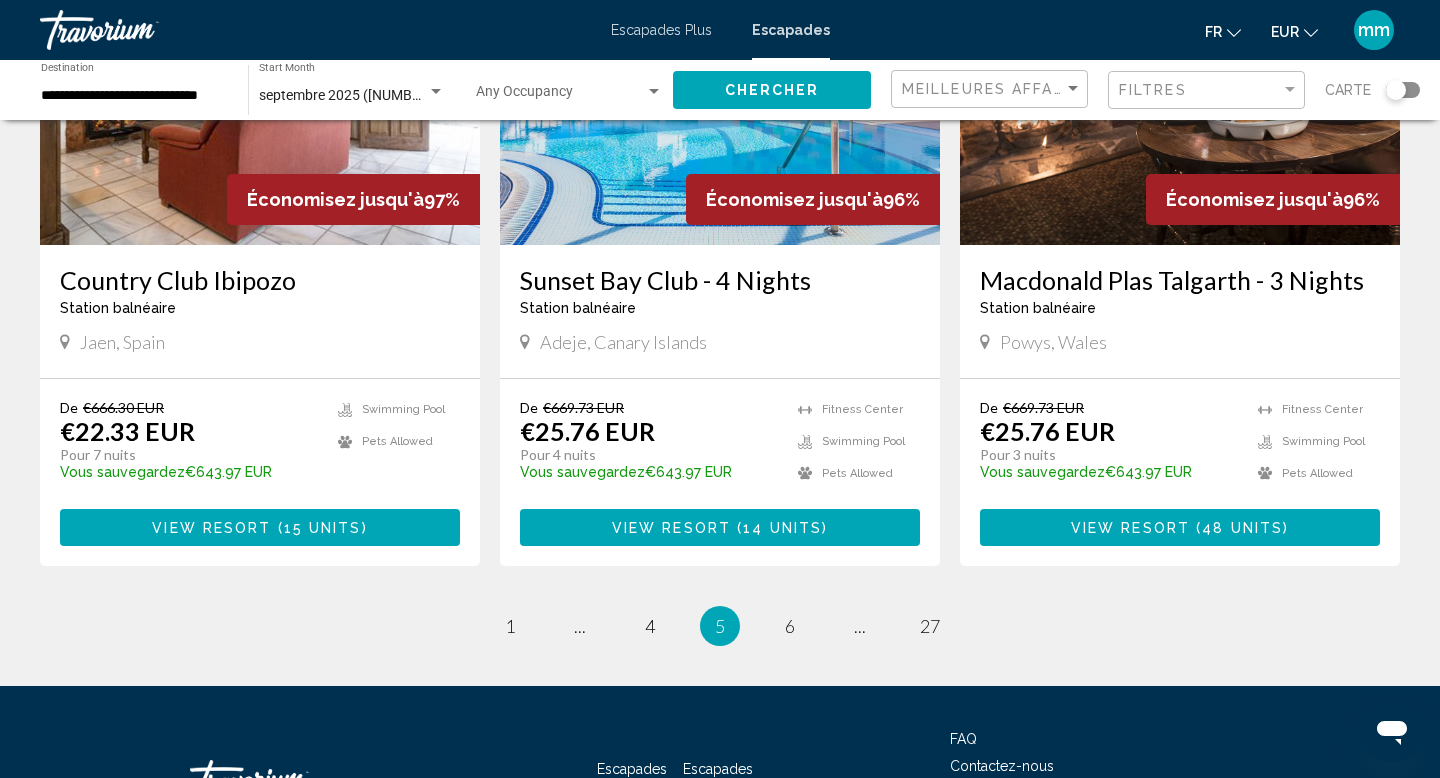 scroll, scrollTop: 2384, scrollLeft: 0, axis: vertical 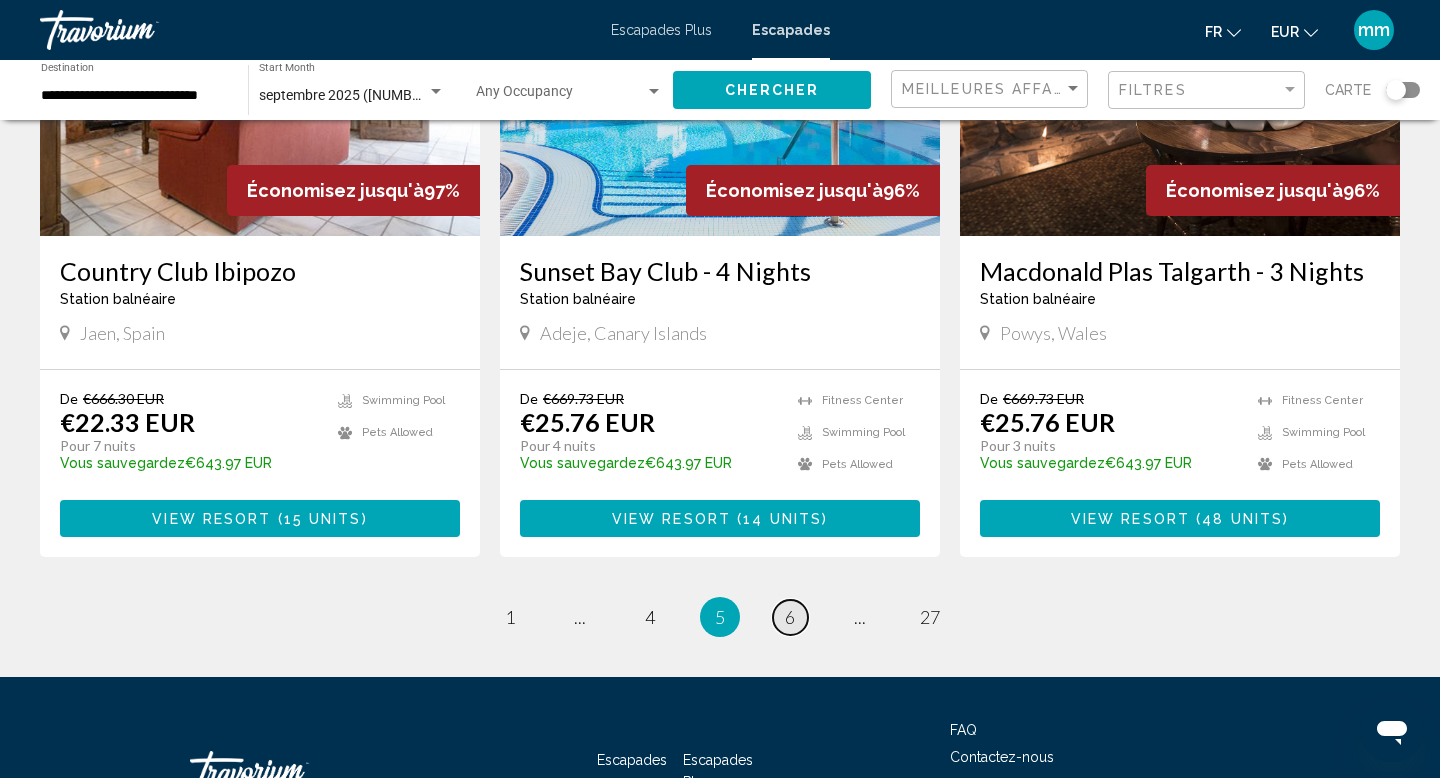 click on "6" at bounding box center (790, 617) 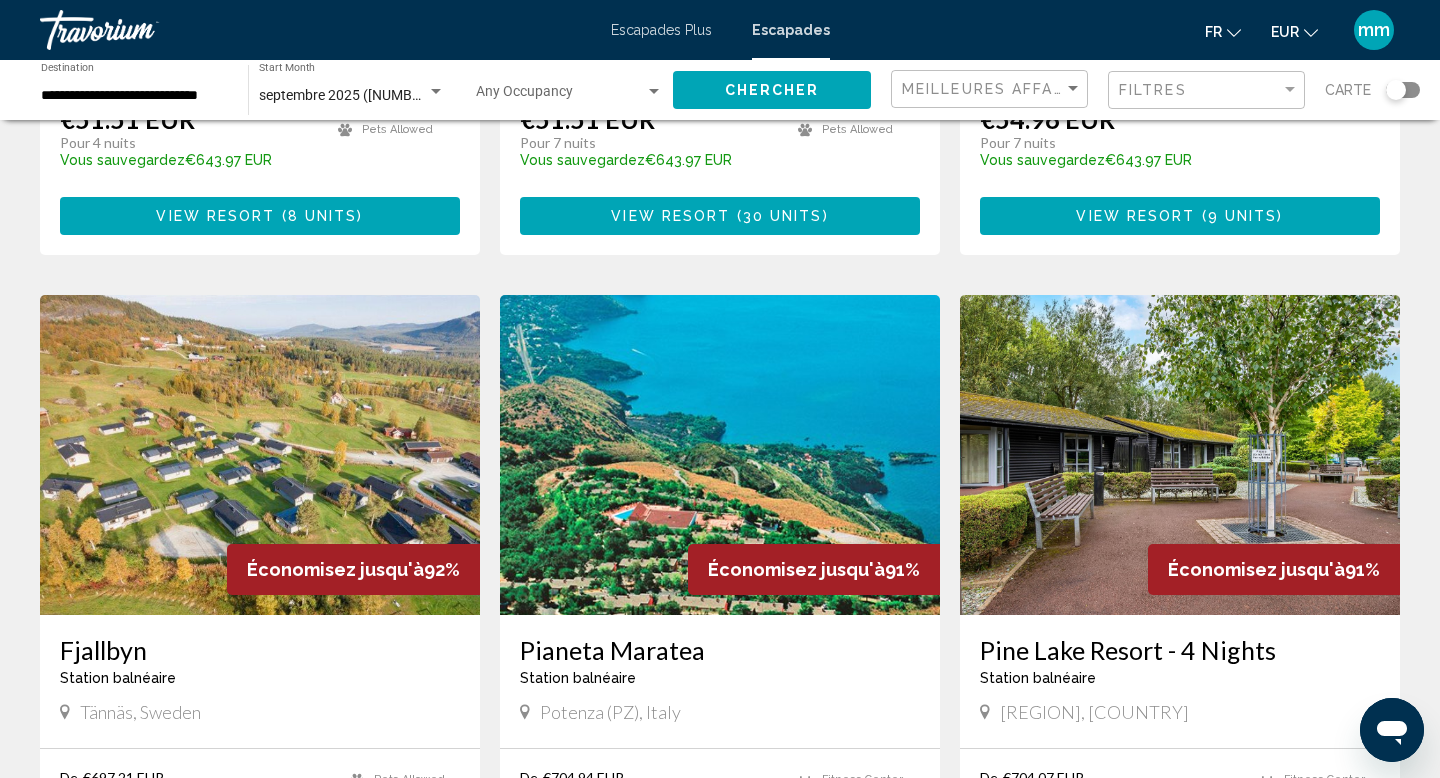 scroll, scrollTop: 1431, scrollLeft: 0, axis: vertical 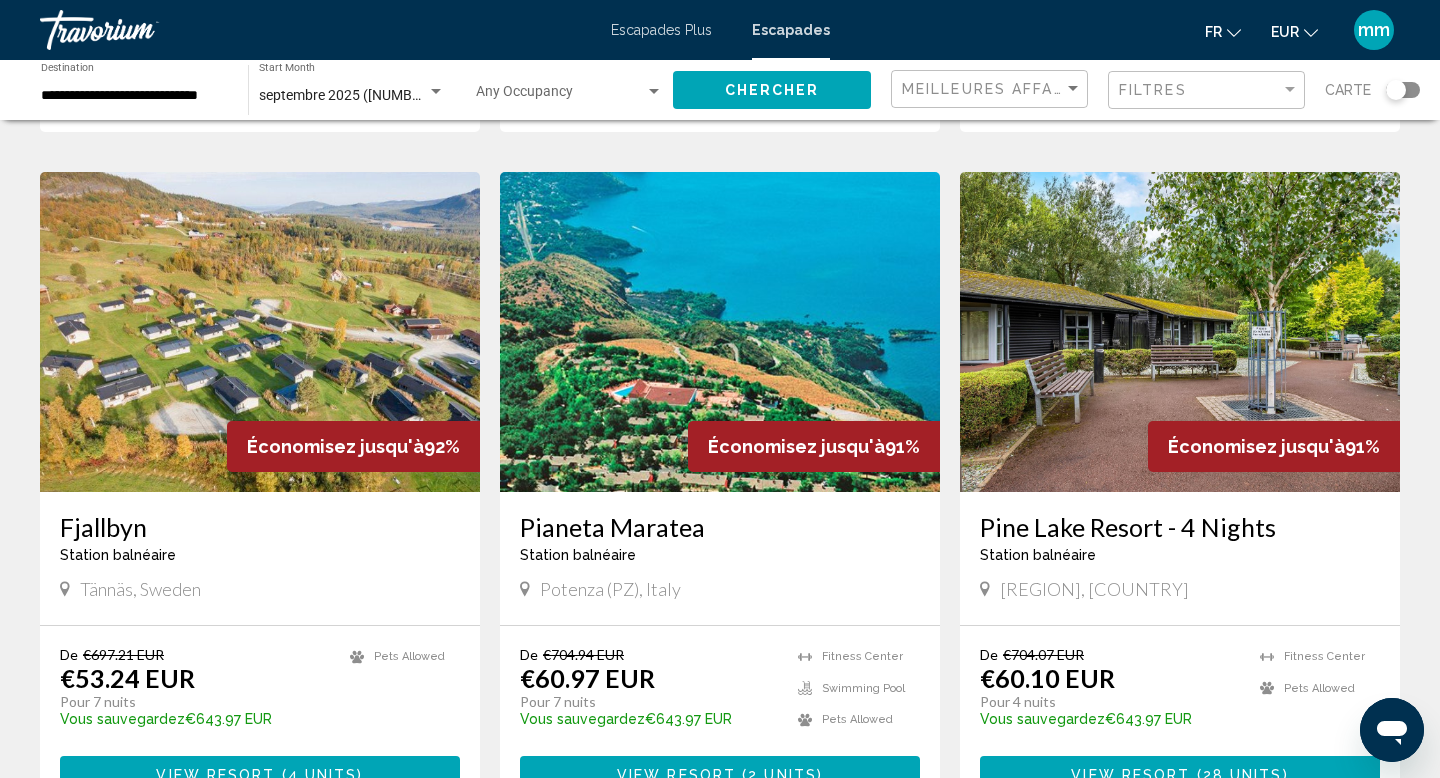 click at bounding box center (720, 332) 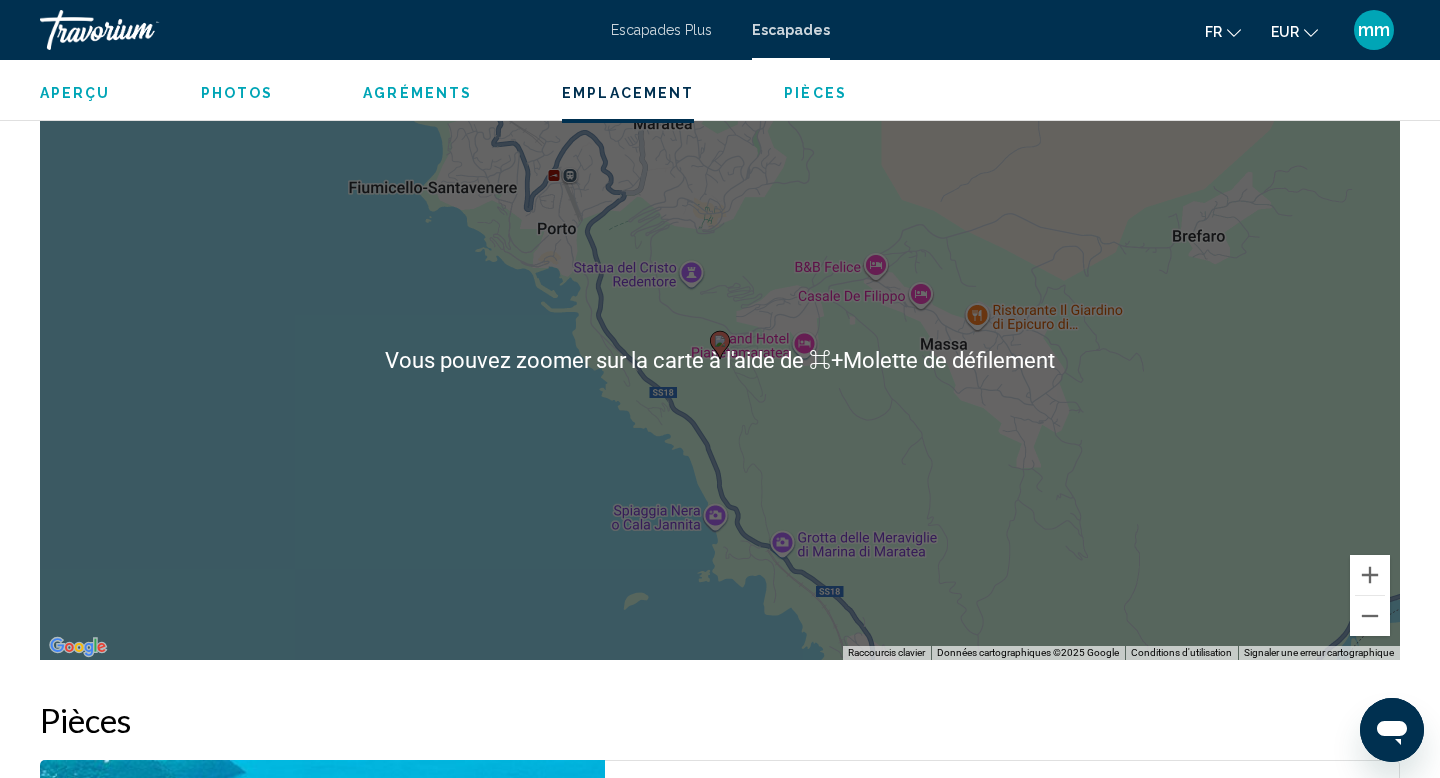 scroll, scrollTop: 2824, scrollLeft: 0, axis: vertical 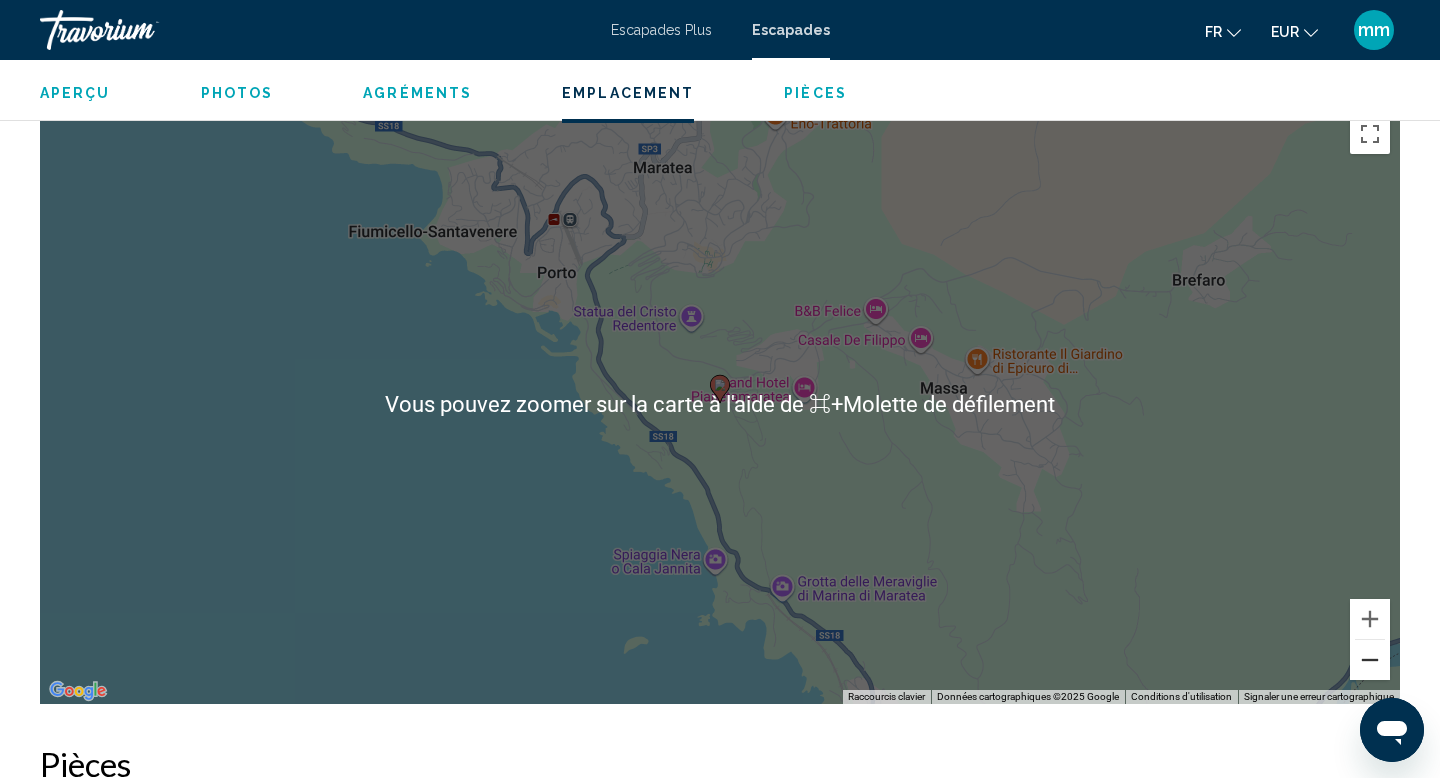 click at bounding box center [1370, 660] 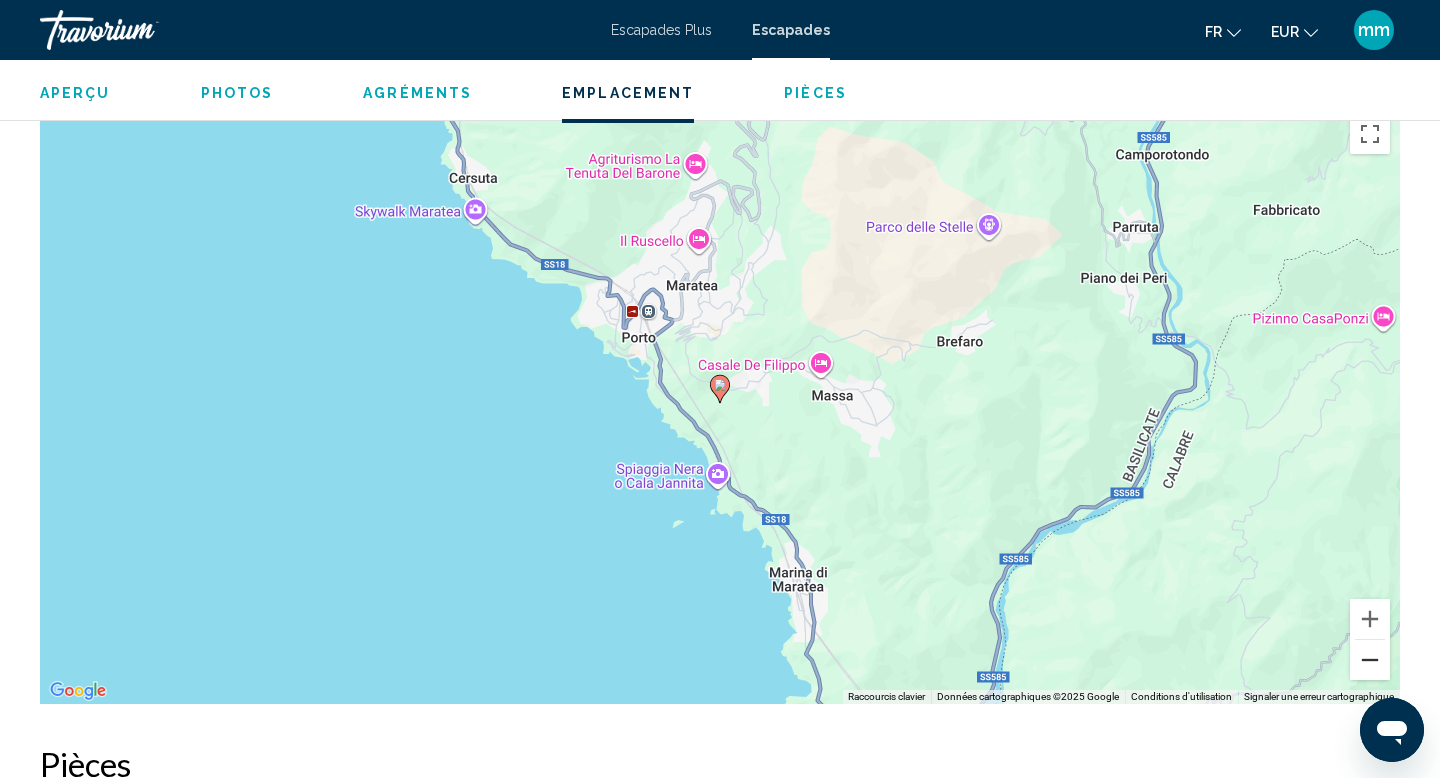 click at bounding box center (1370, 660) 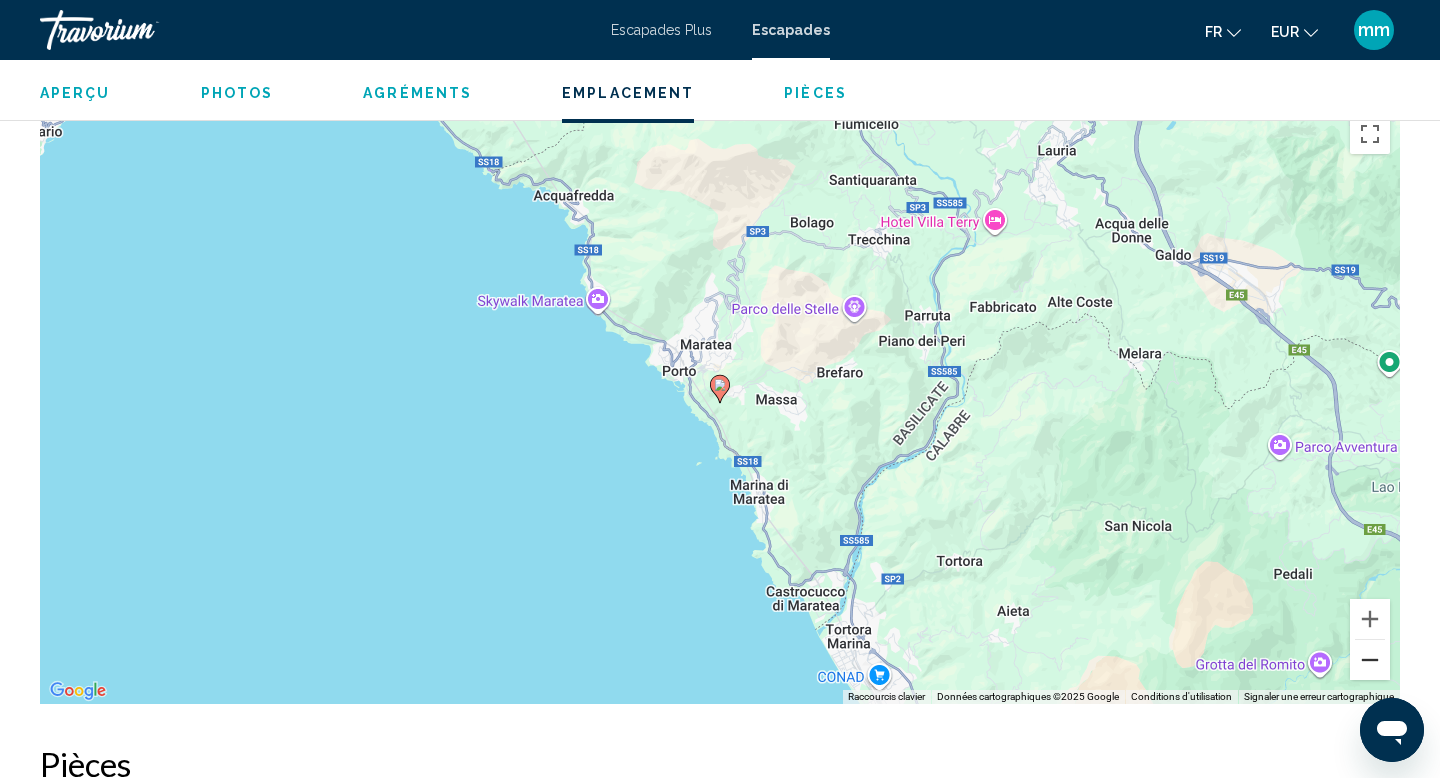 click at bounding box center [1370, 660] 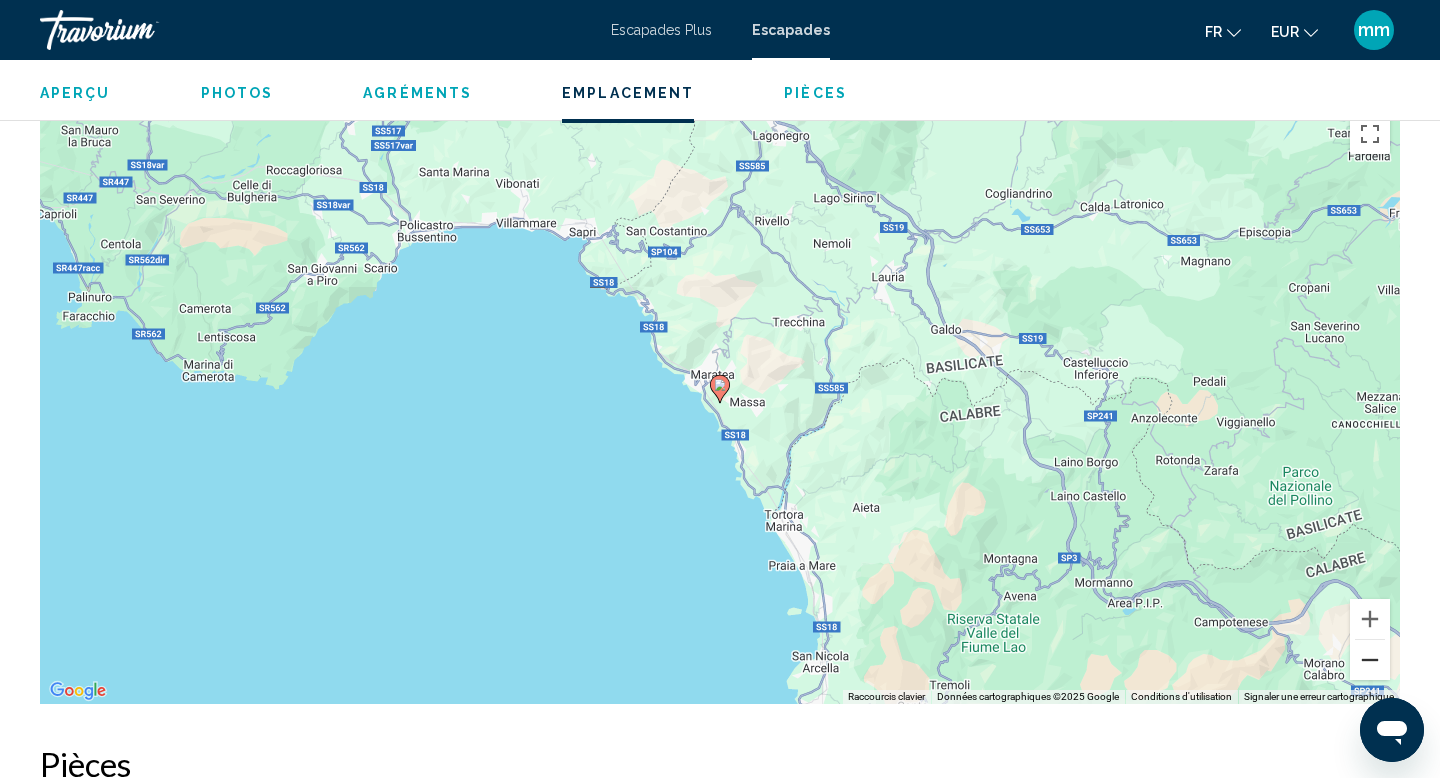 click at bounding box center [1370, 660] 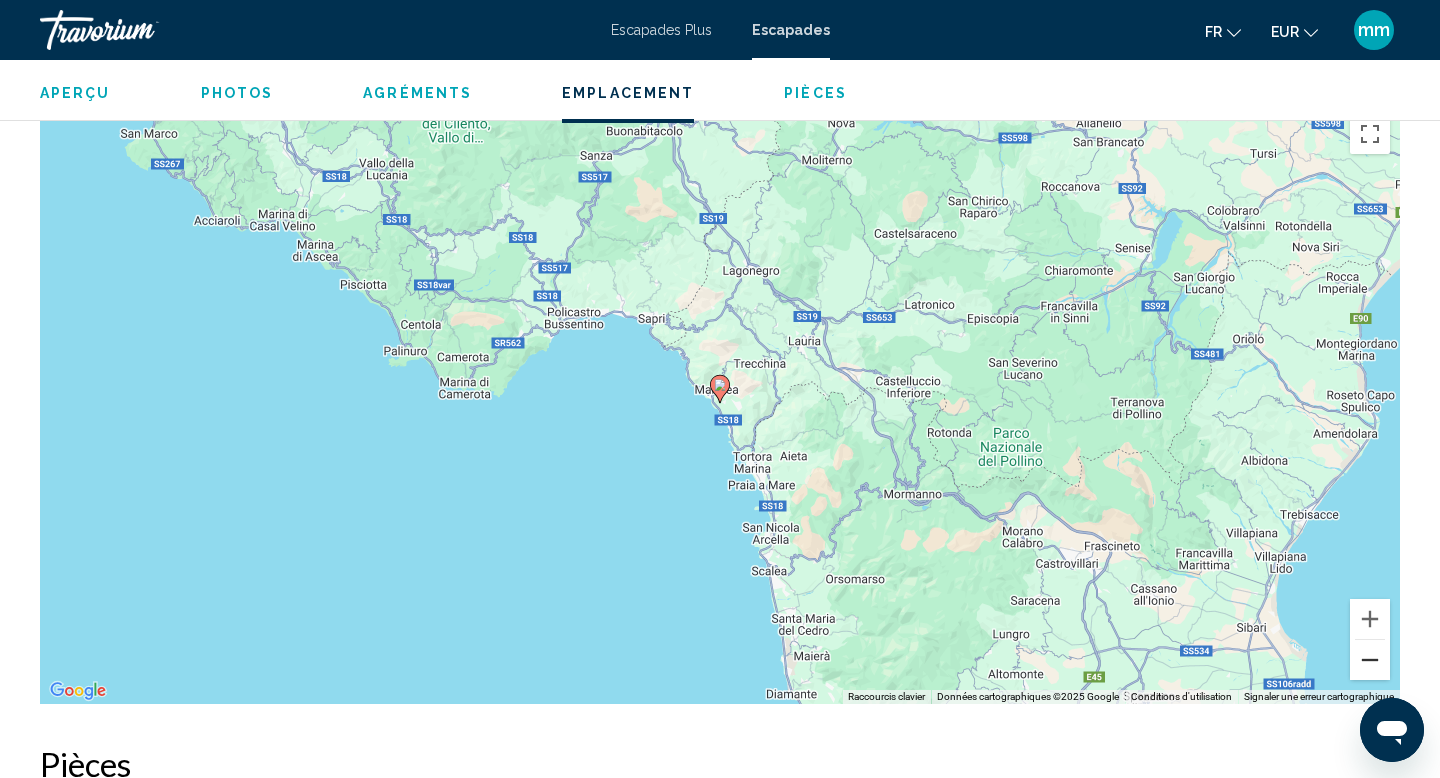 click at bounding box center (1370, 660) 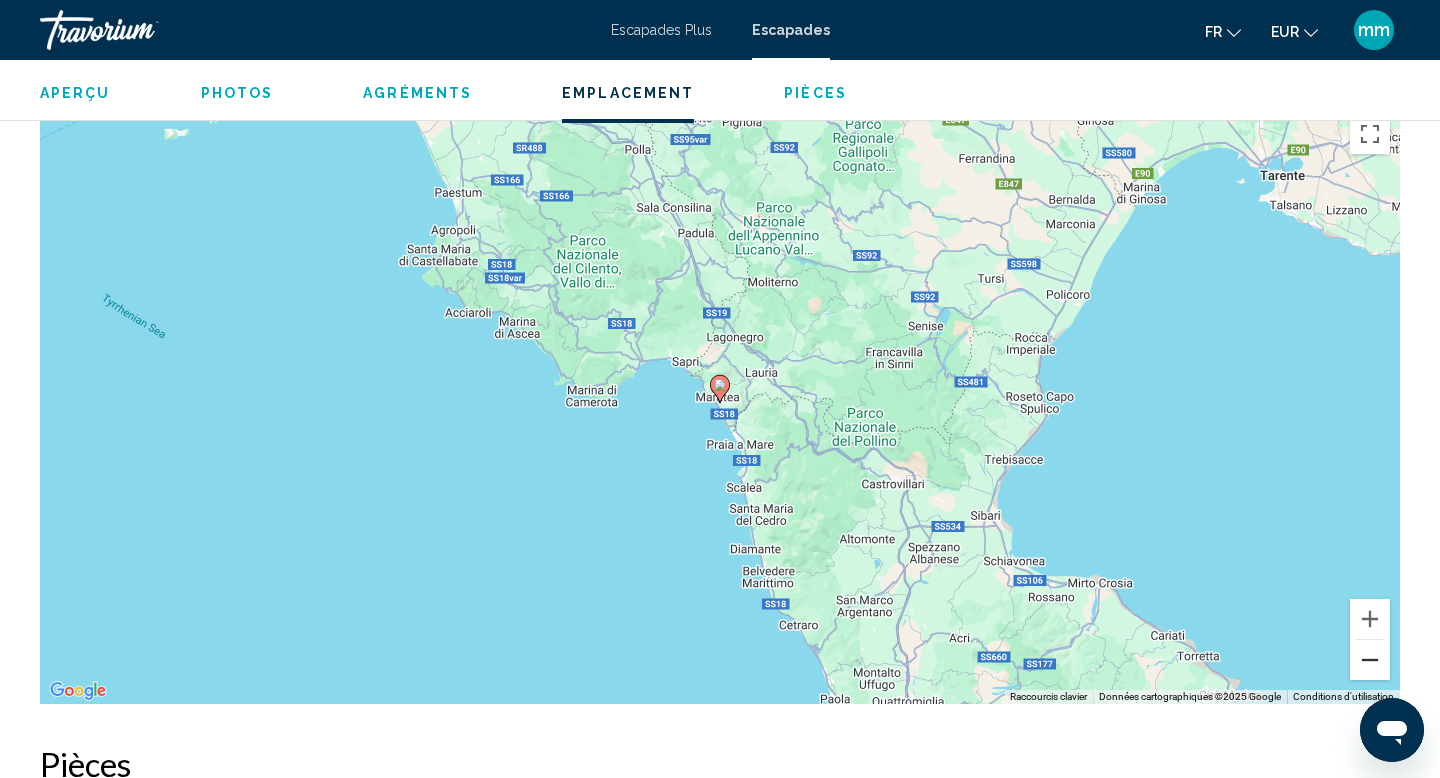 click at bounding box center [1370, 660] 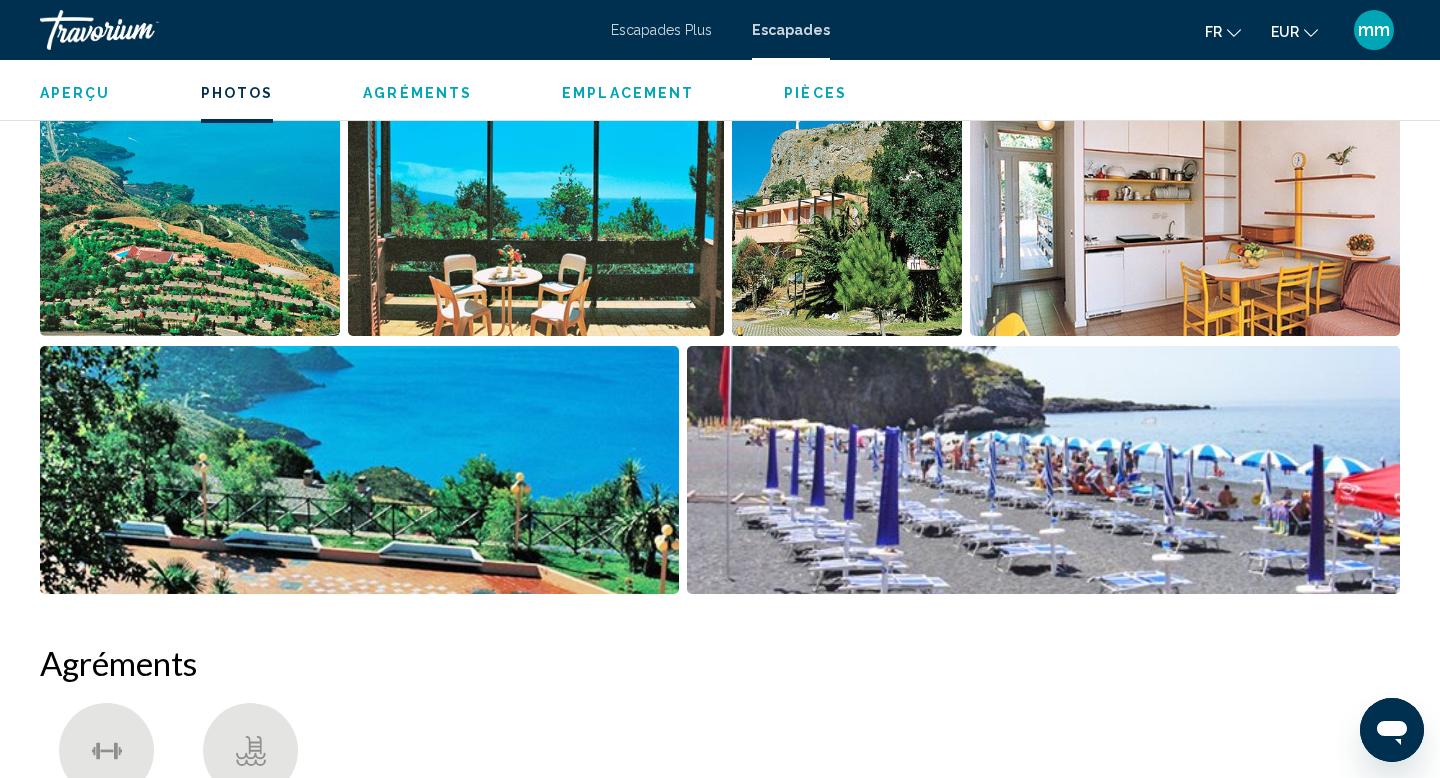 scroll, scrollTop: 982, scrollLeft: 0, axis: vertical 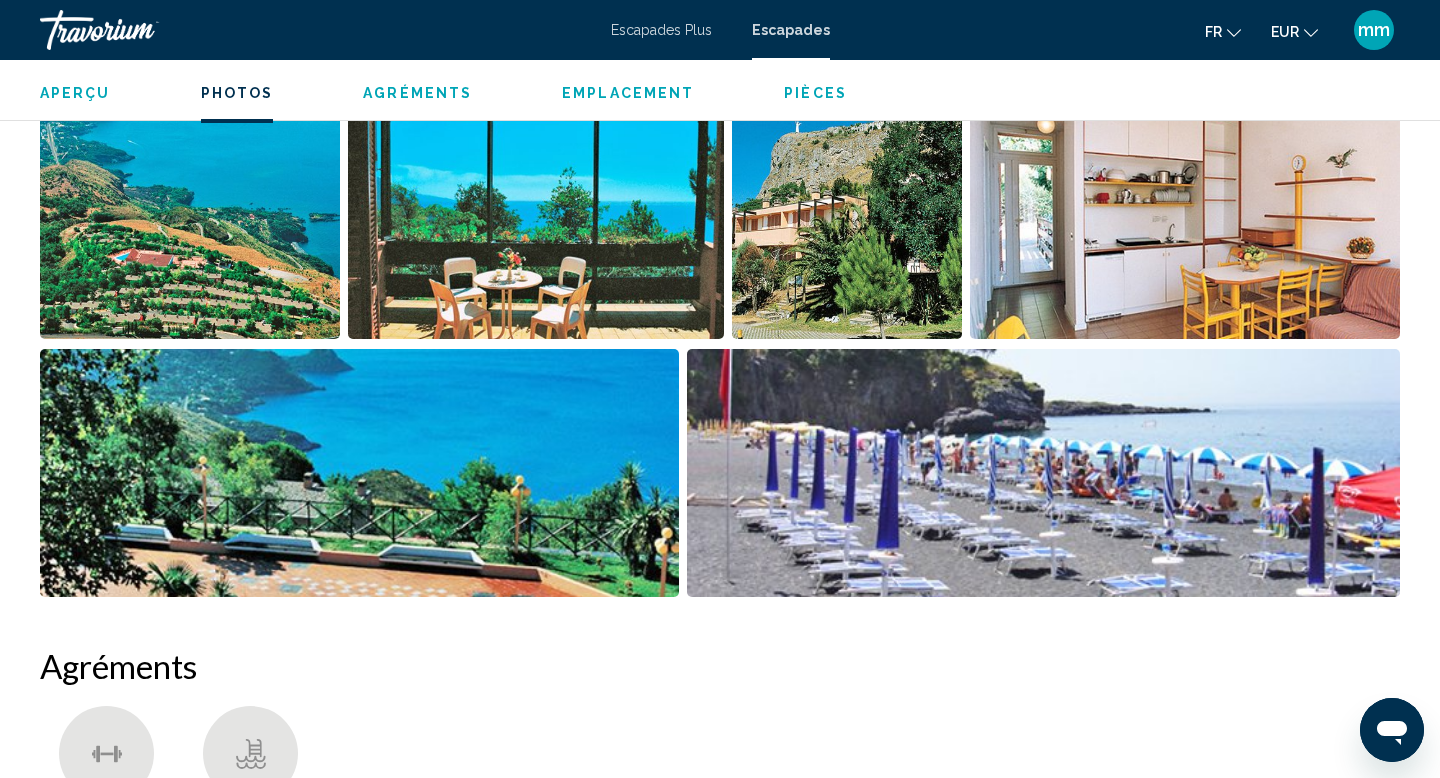 click at bounding box center (190, 215) 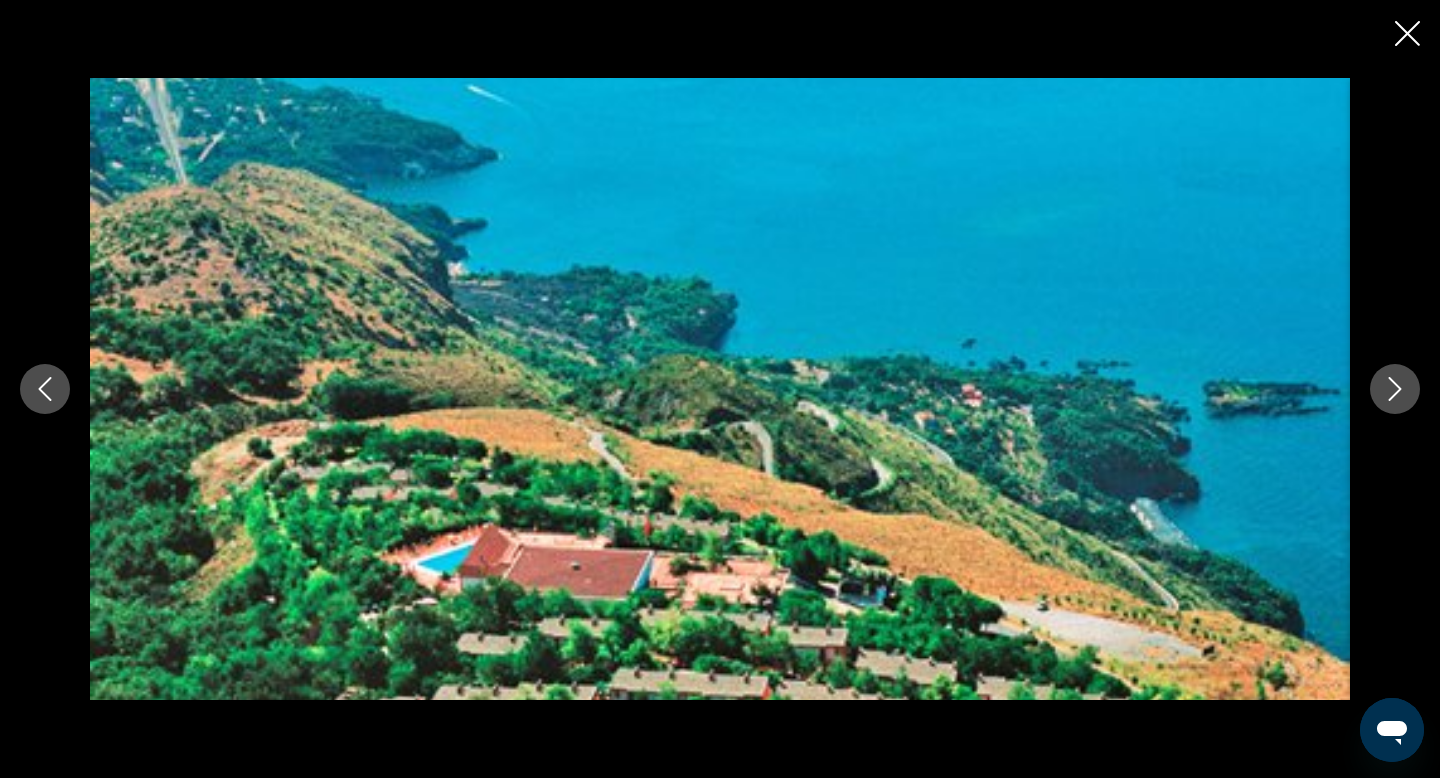 click 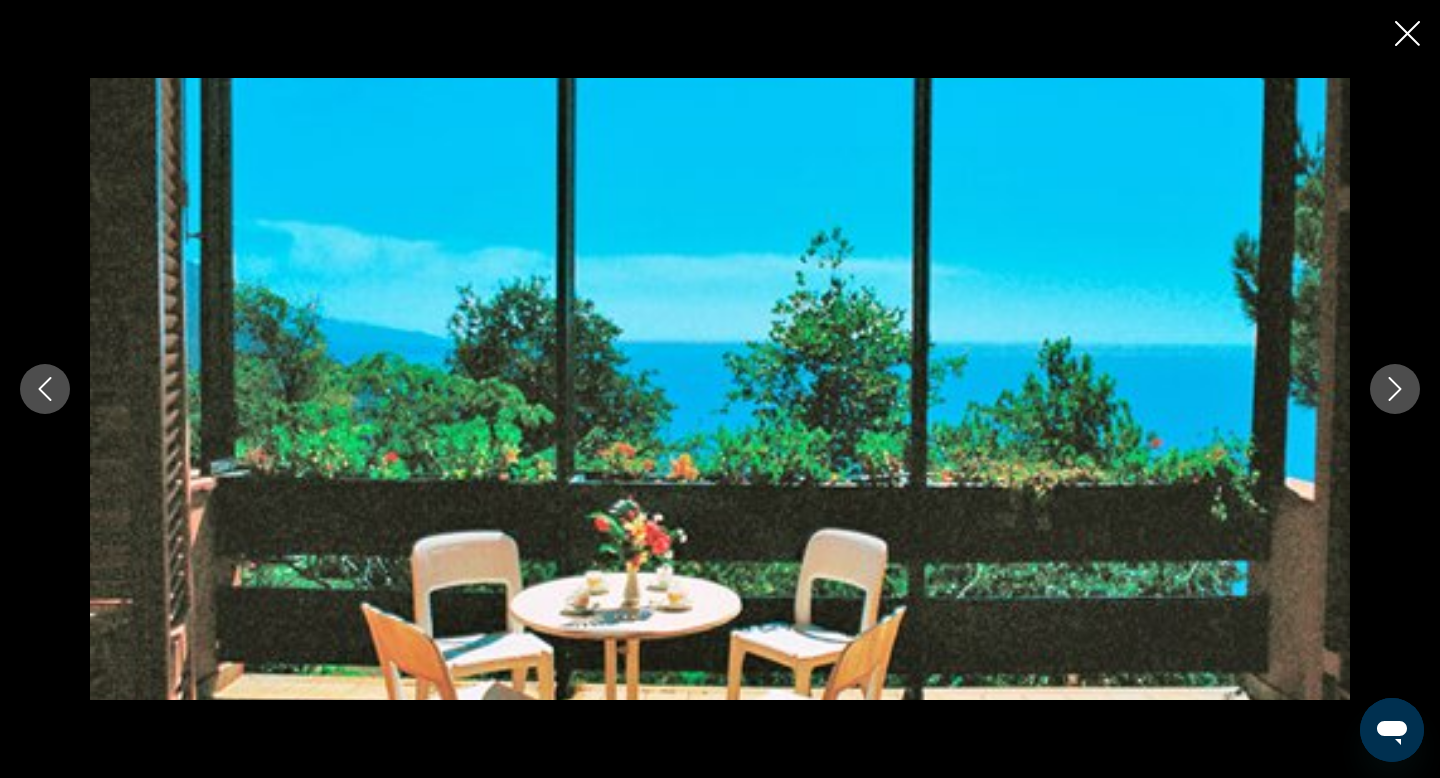 click 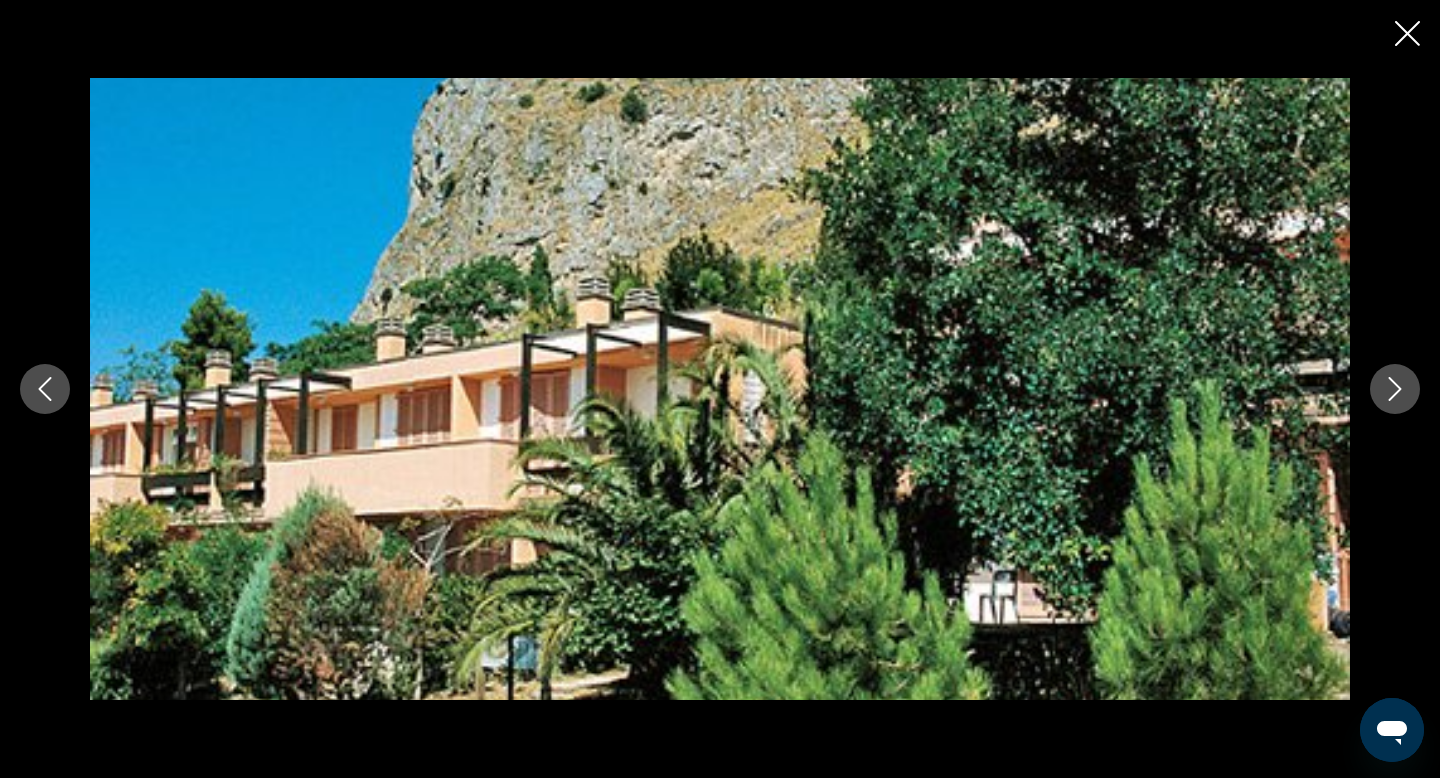 click 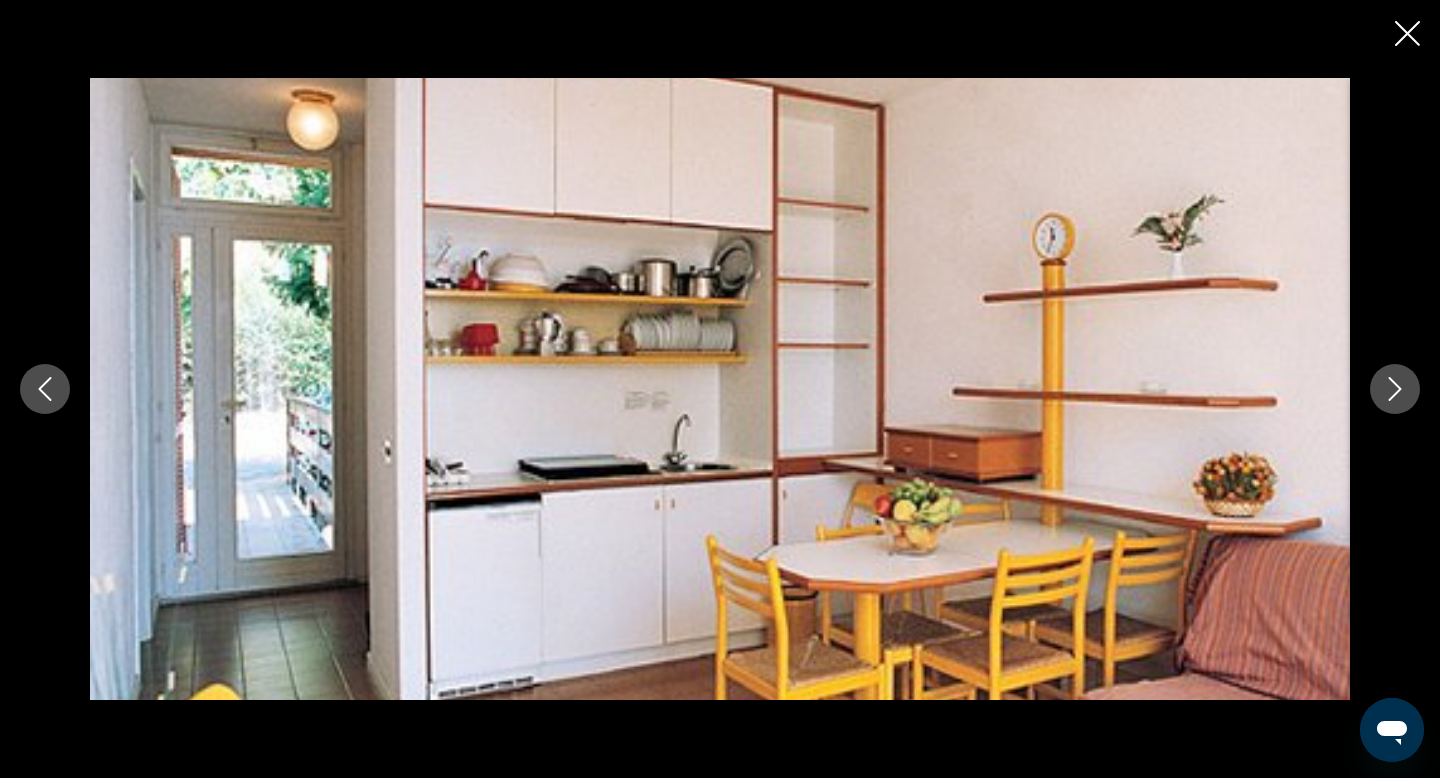 click 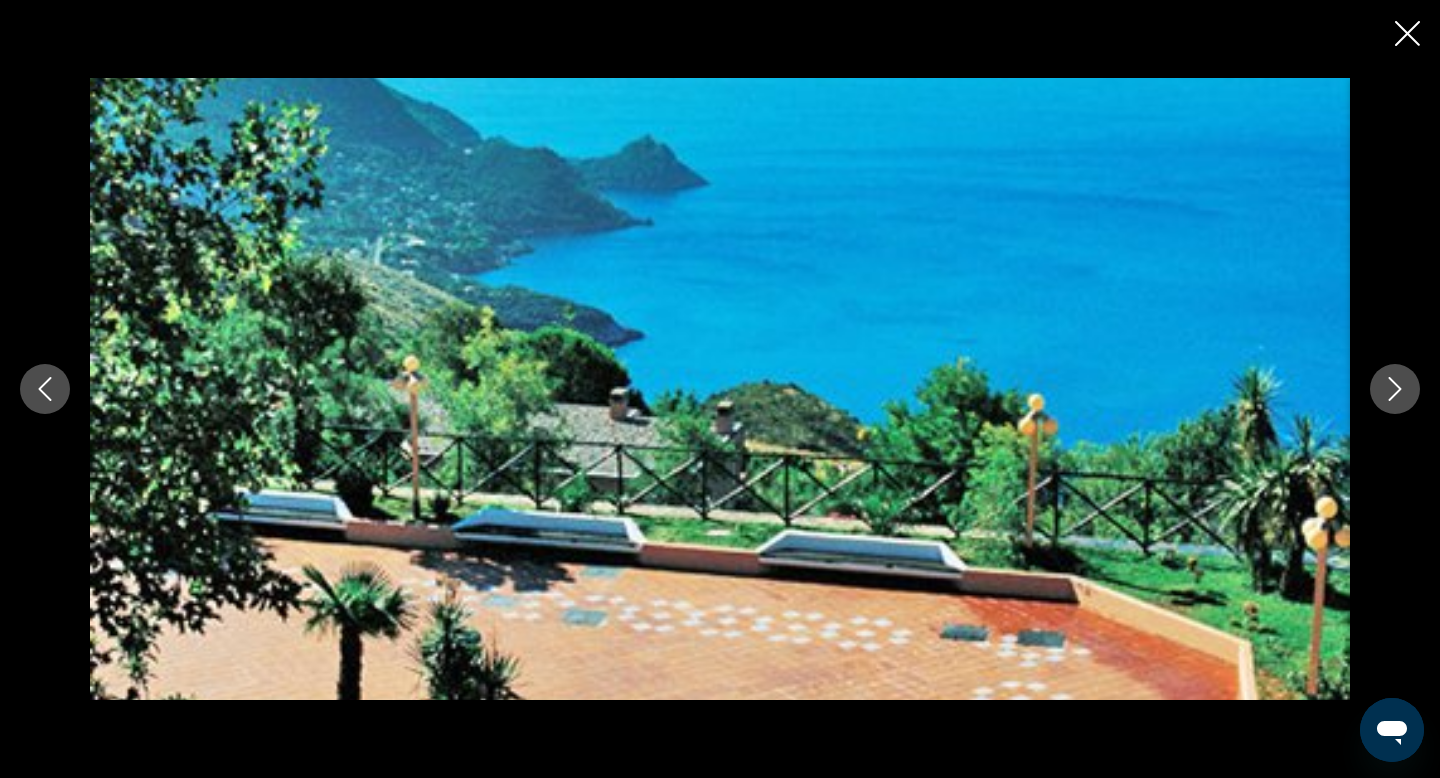 click 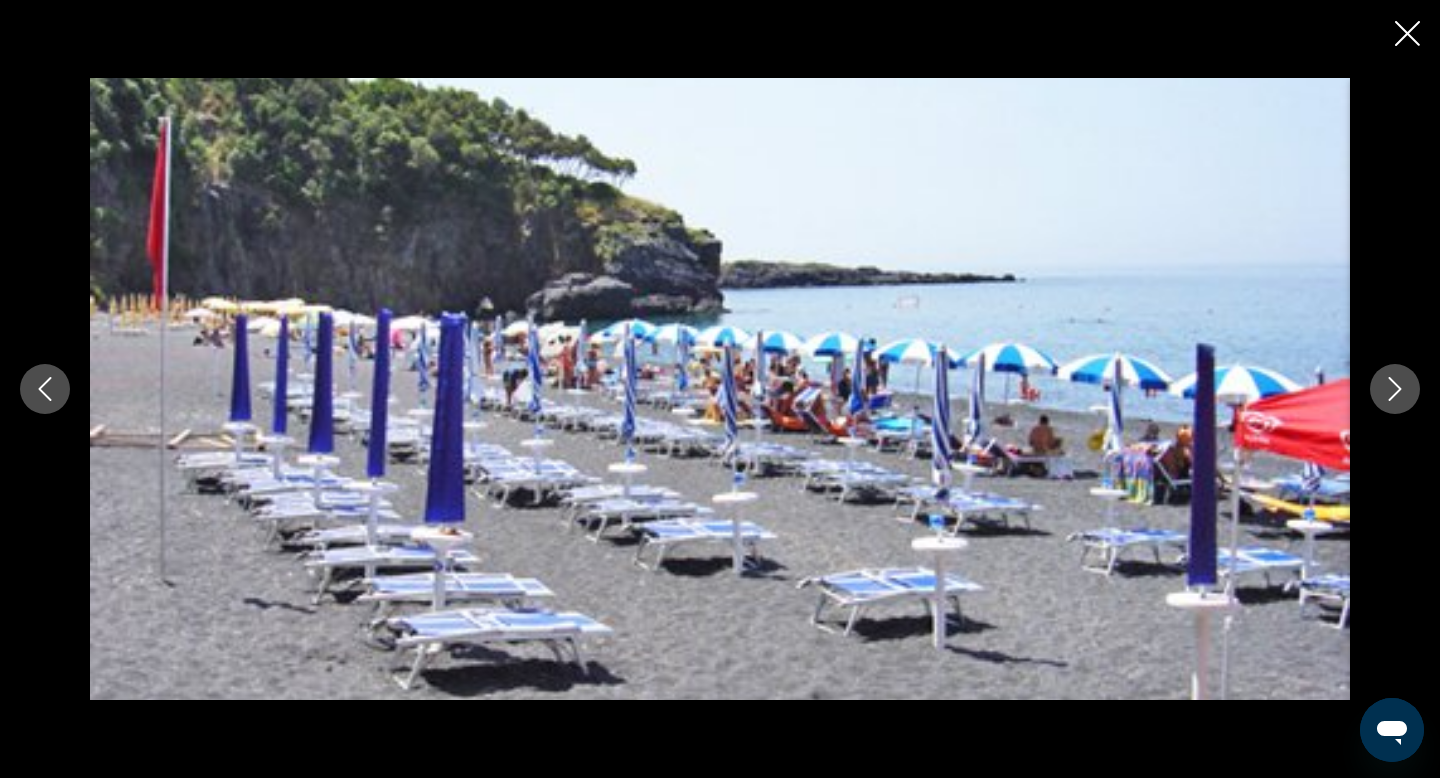 click 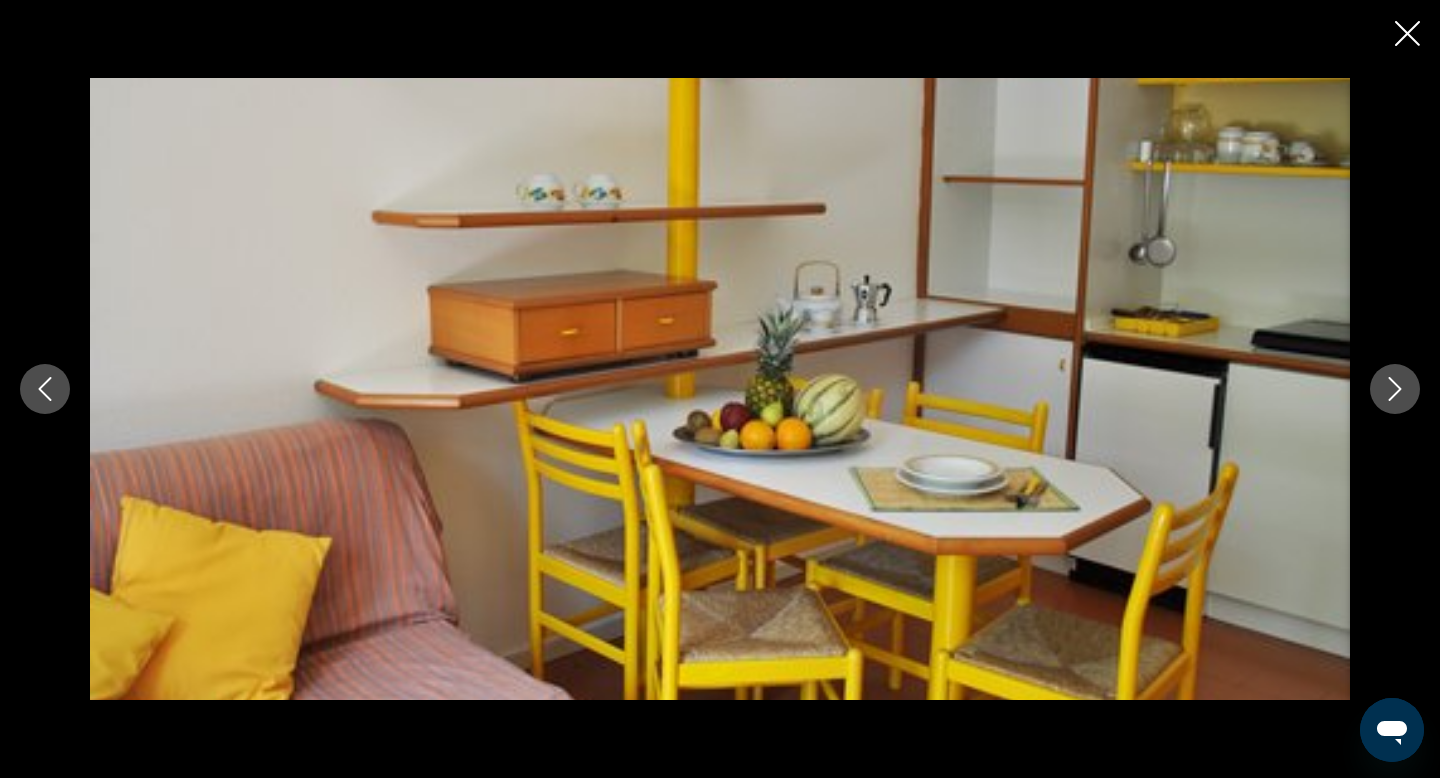 click 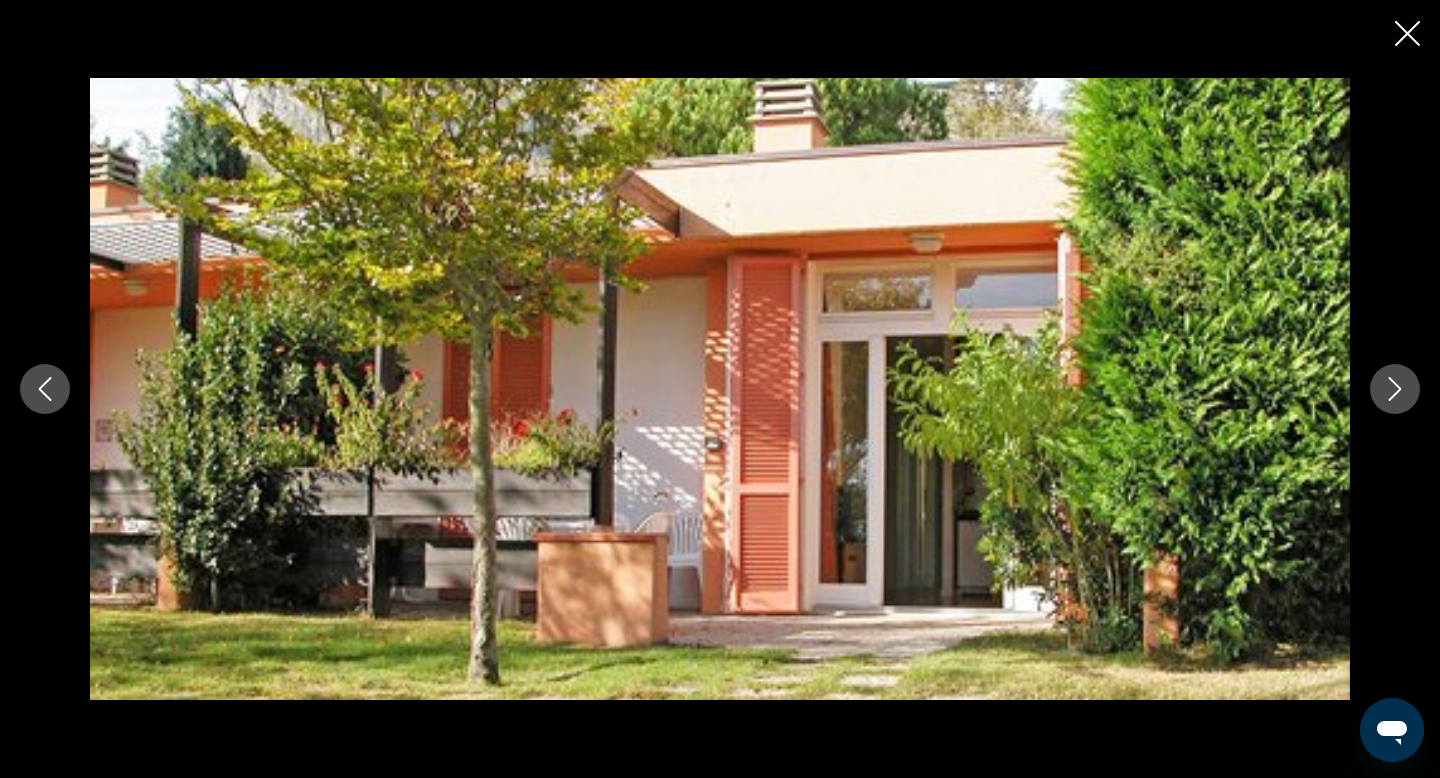 click 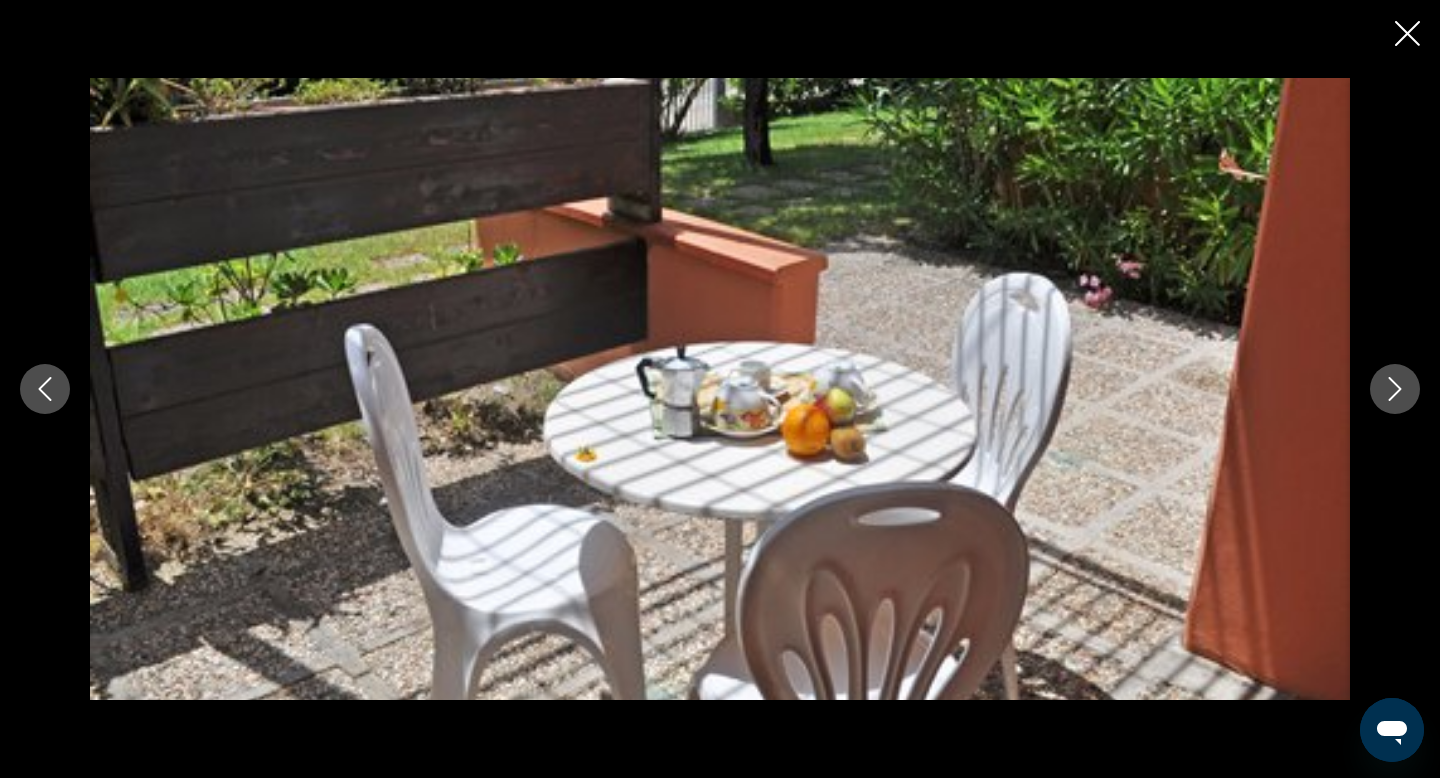 click 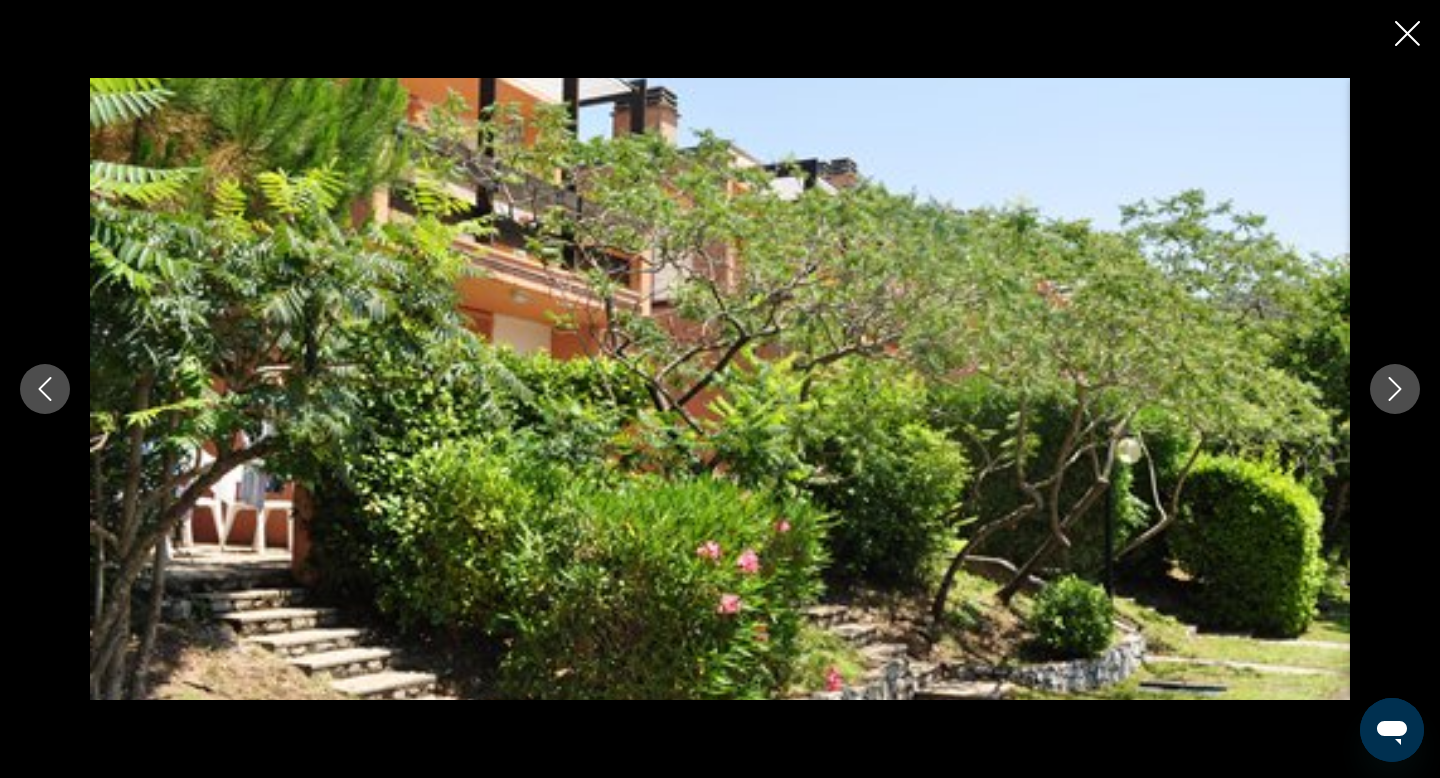 click 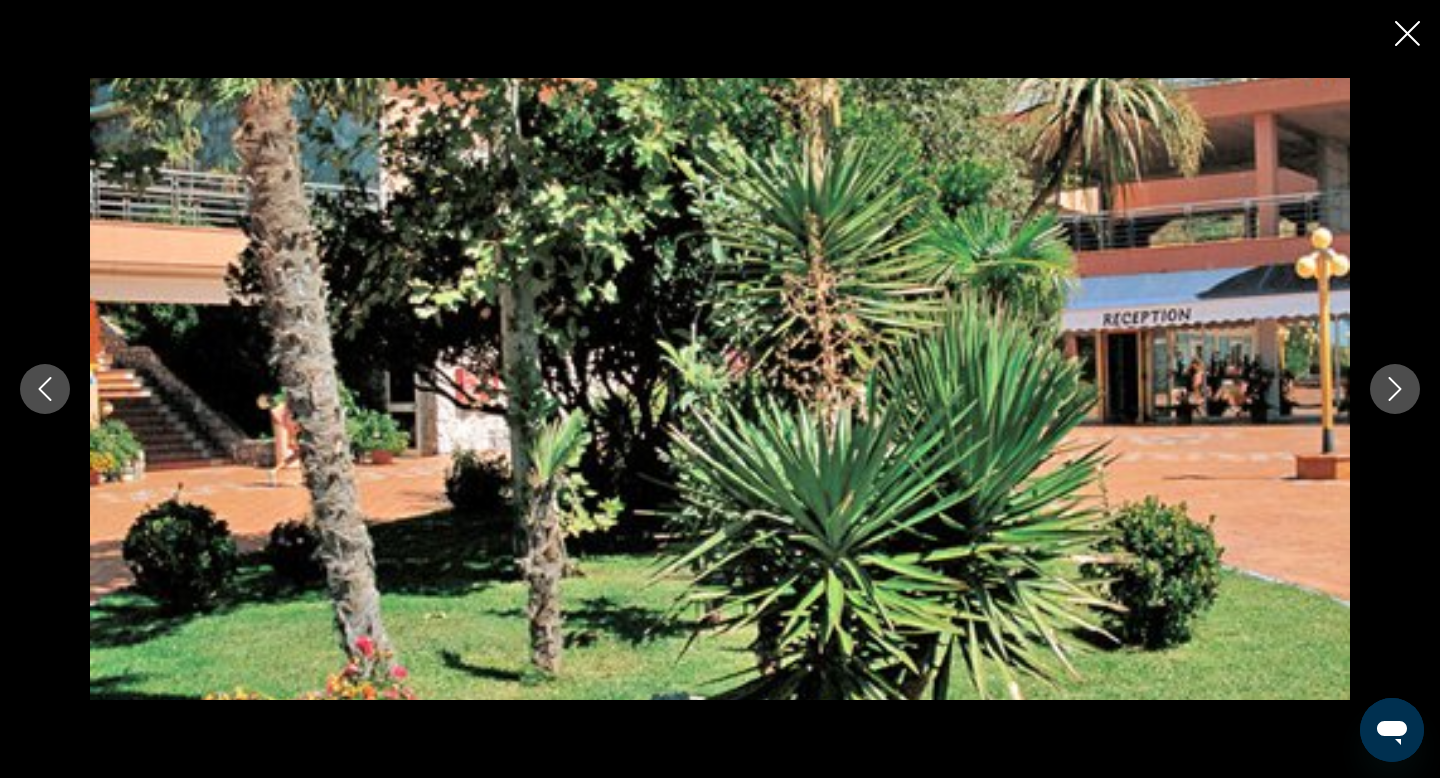 click 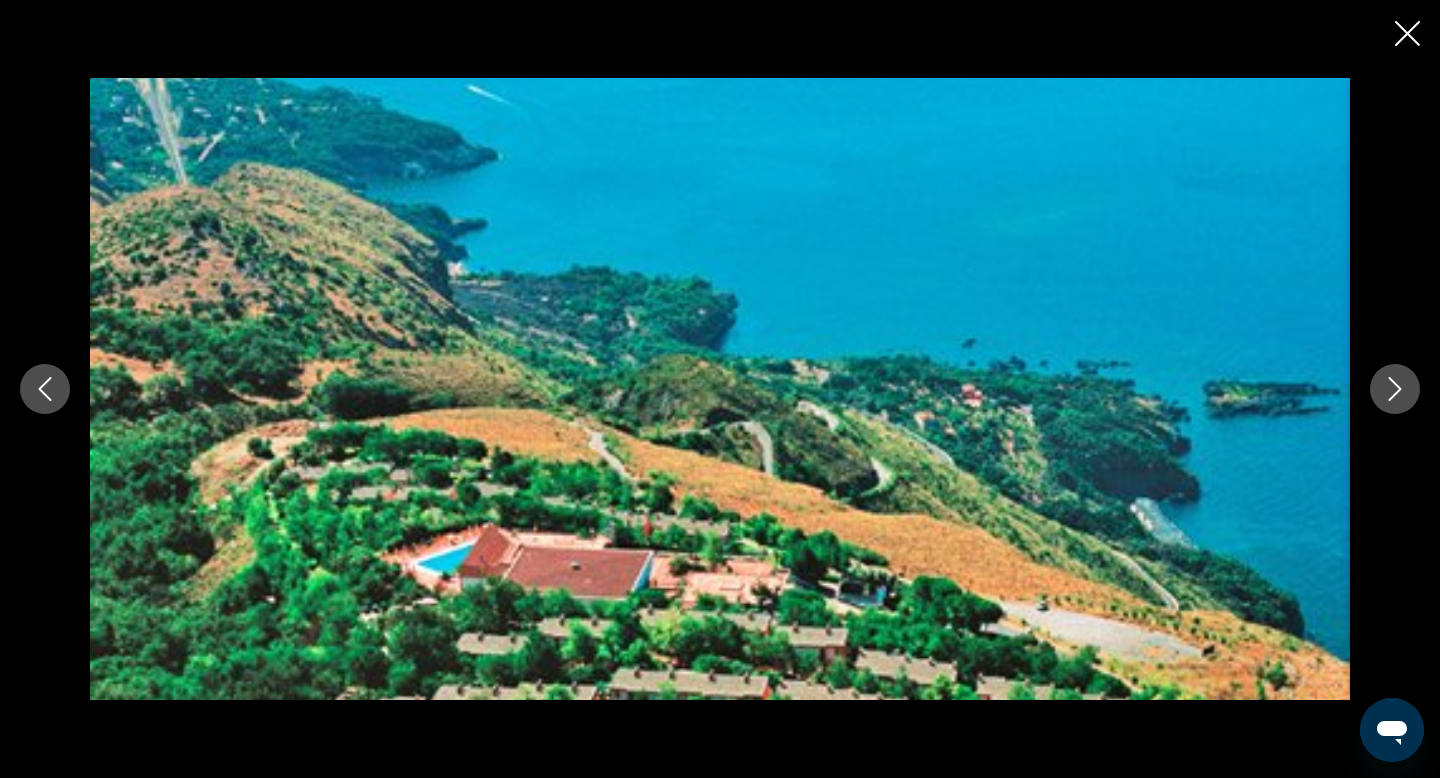 click 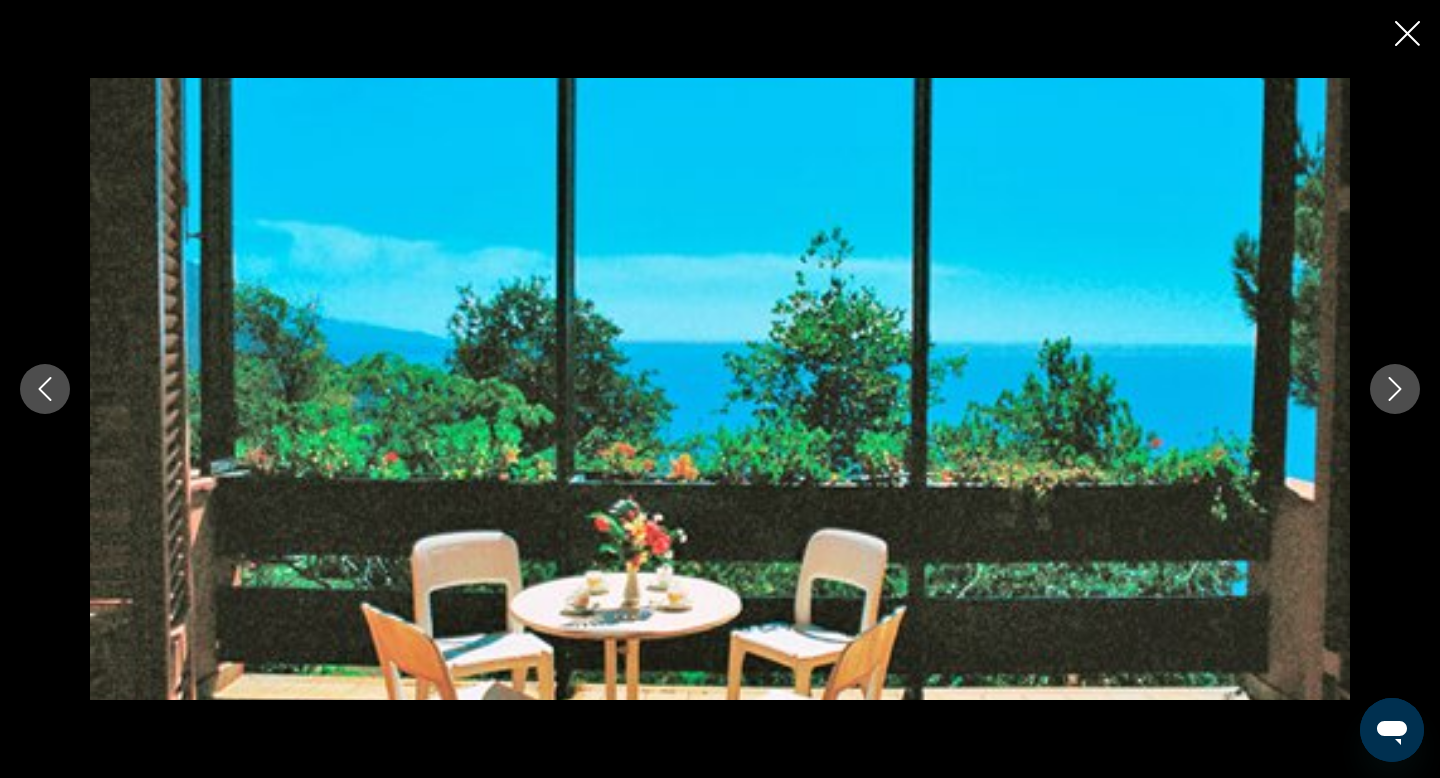 click 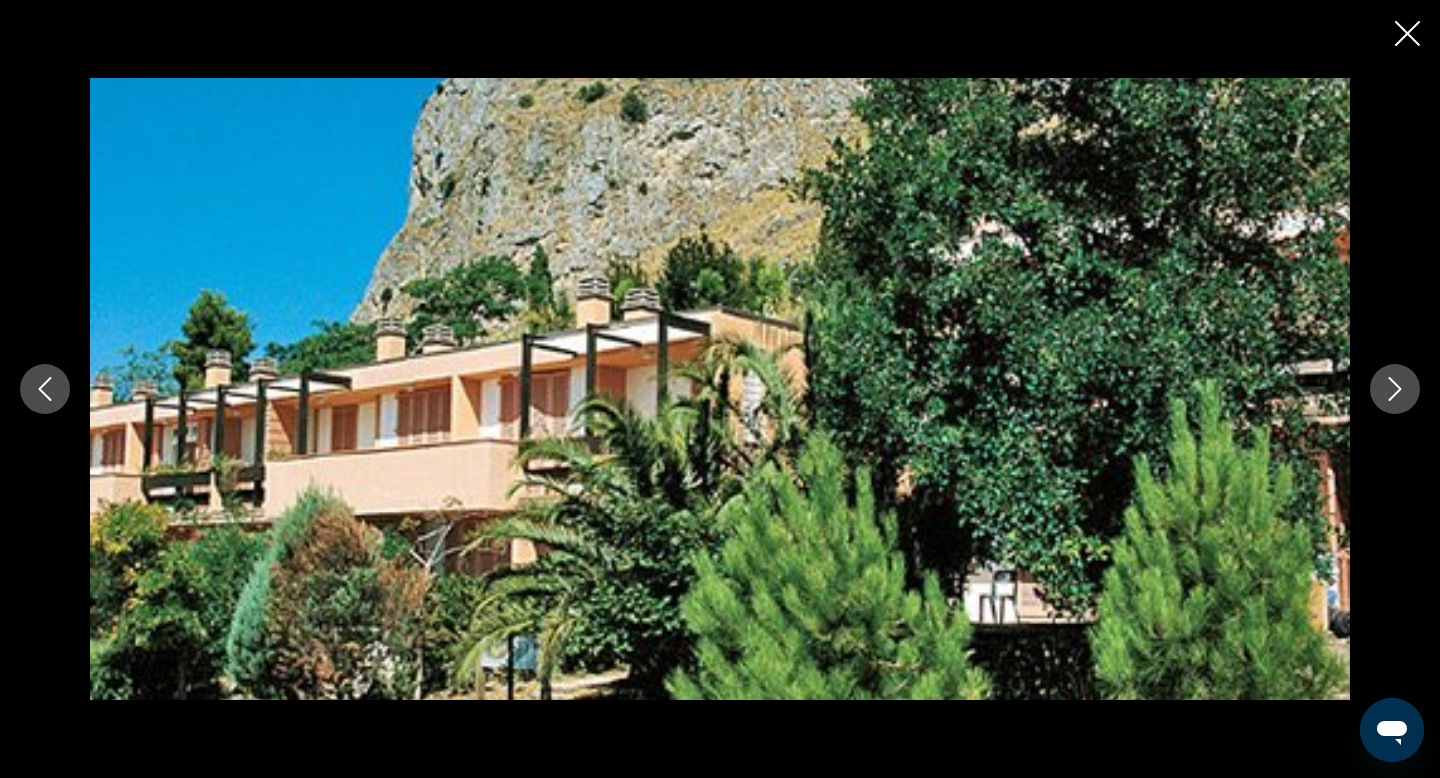 click 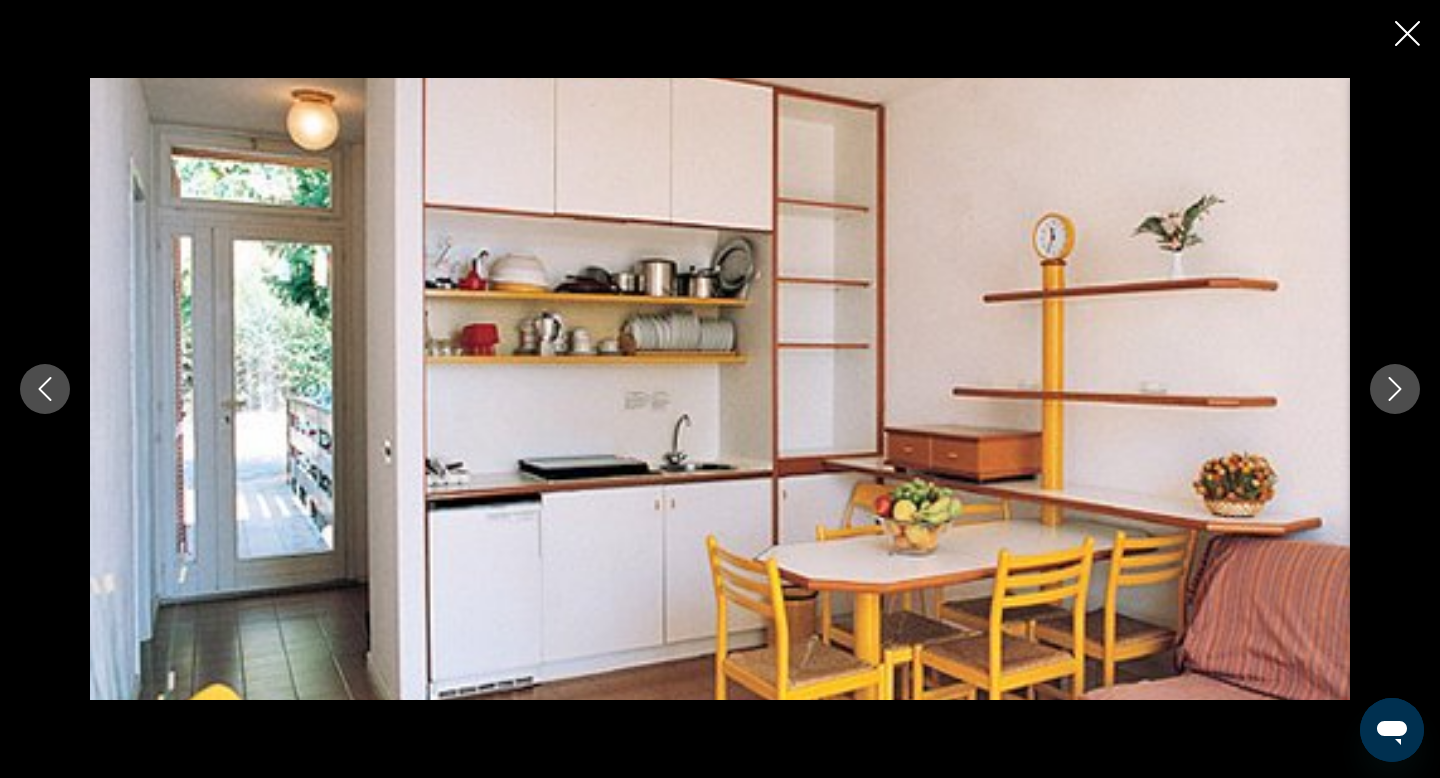 click 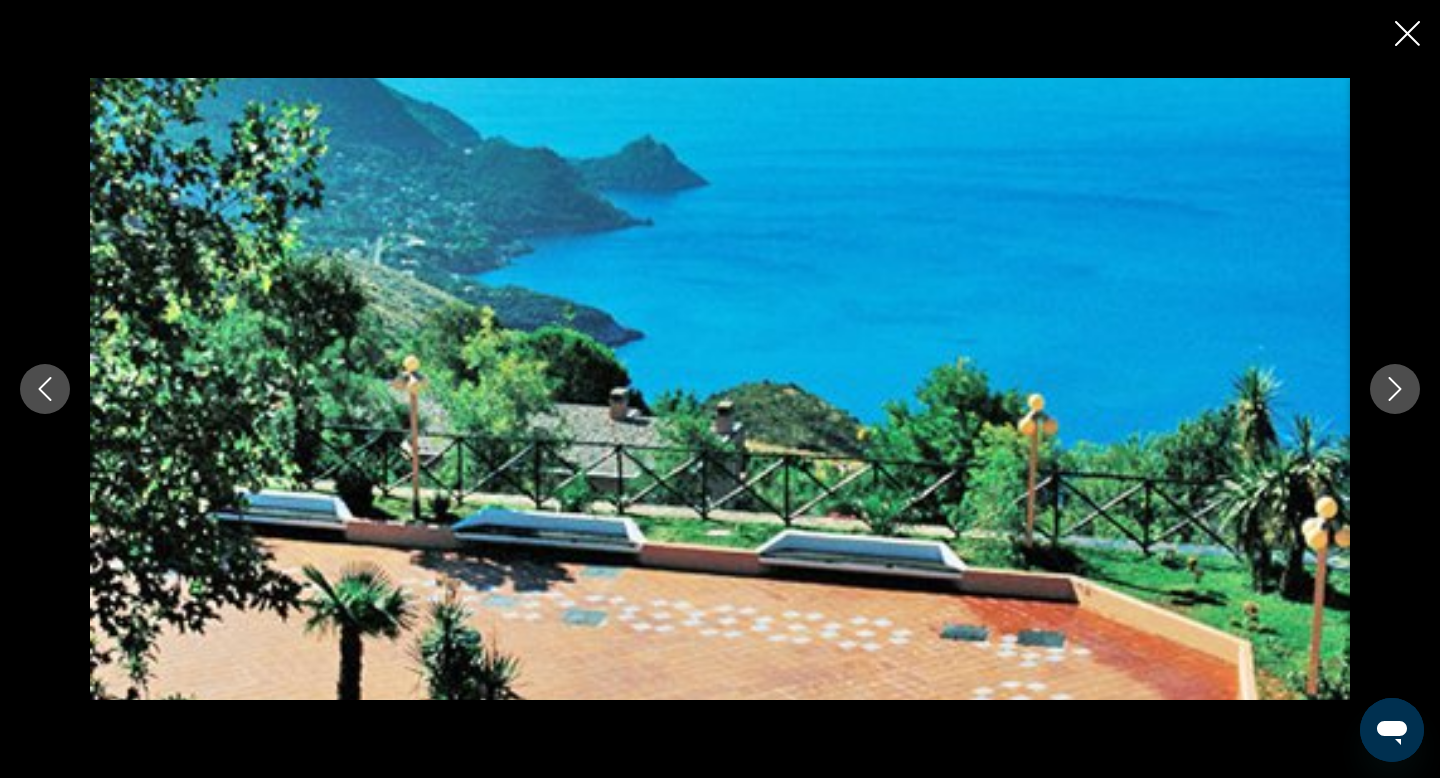 click 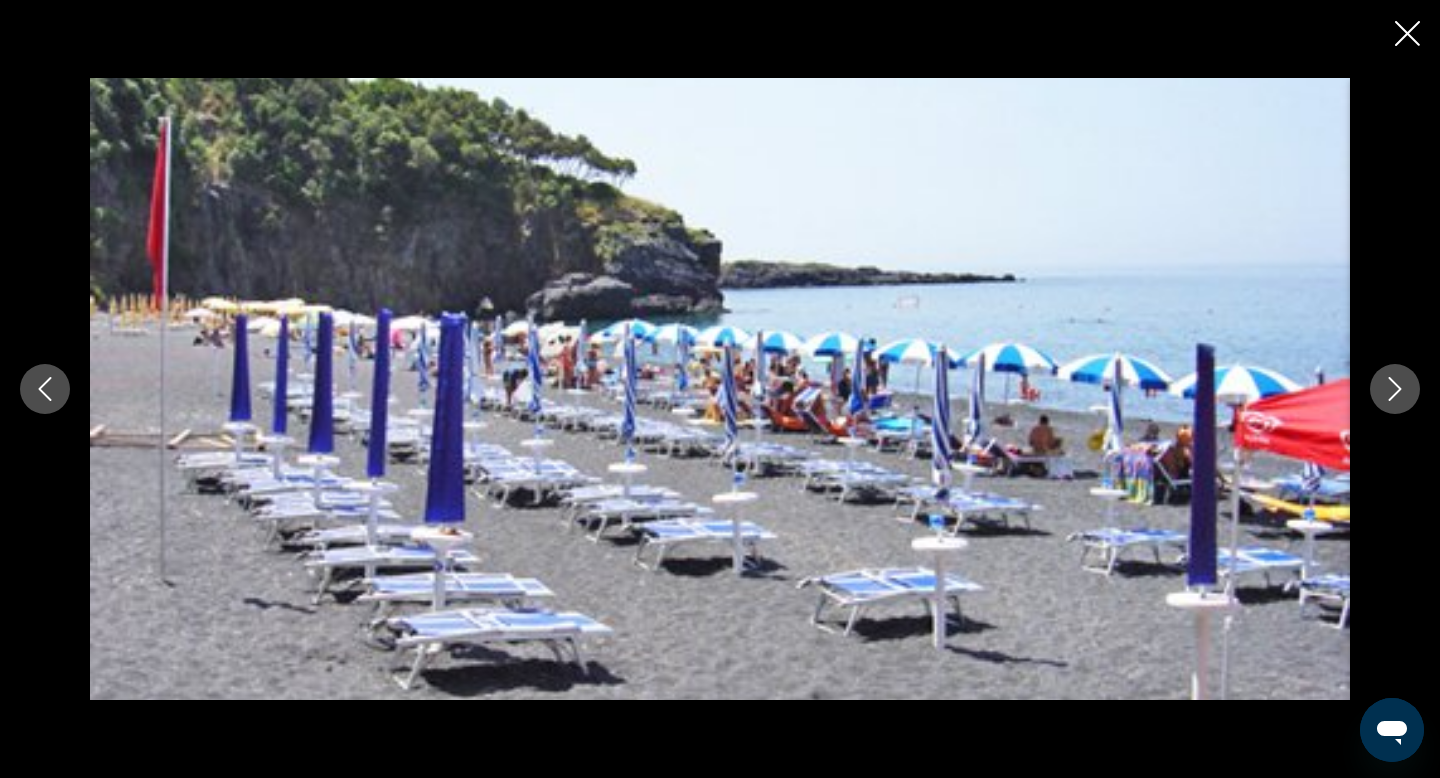 click 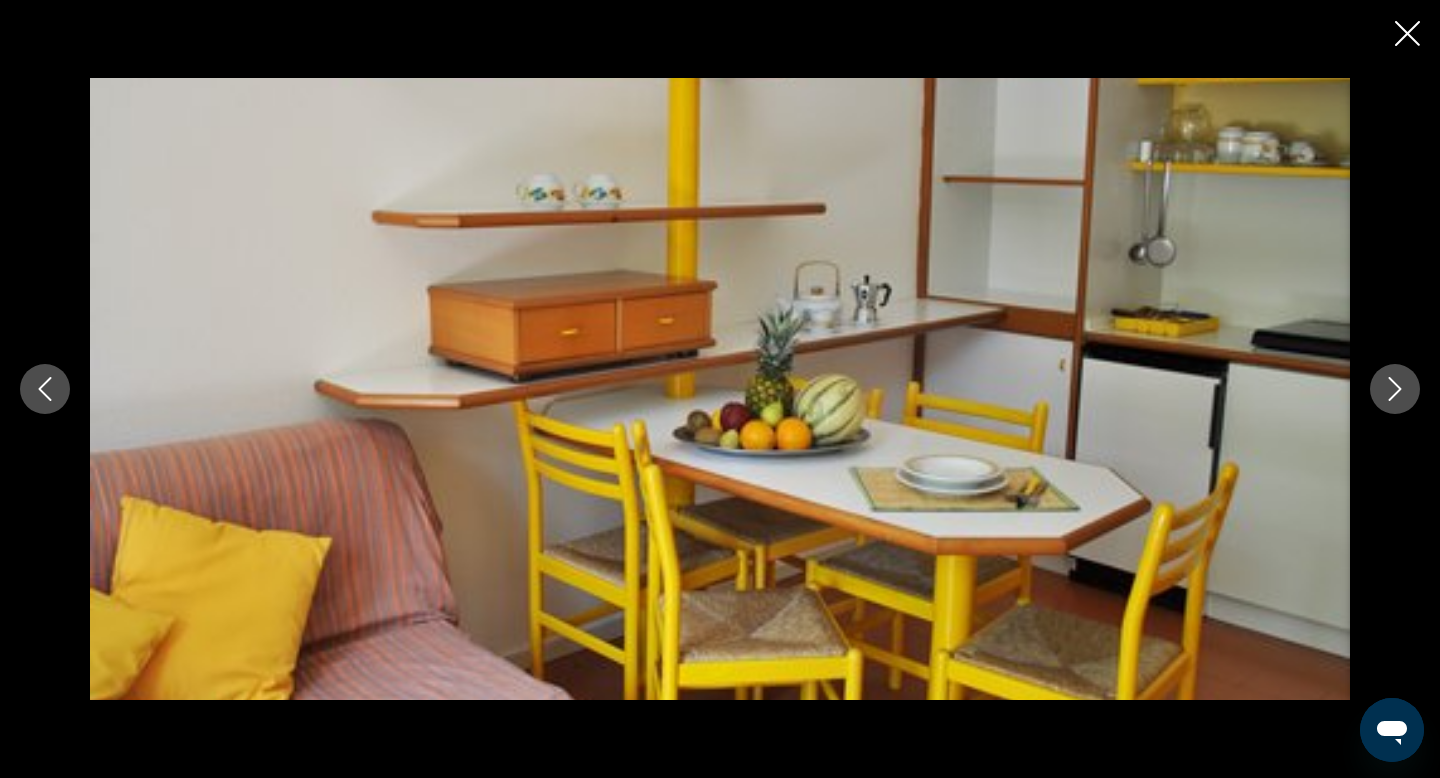click 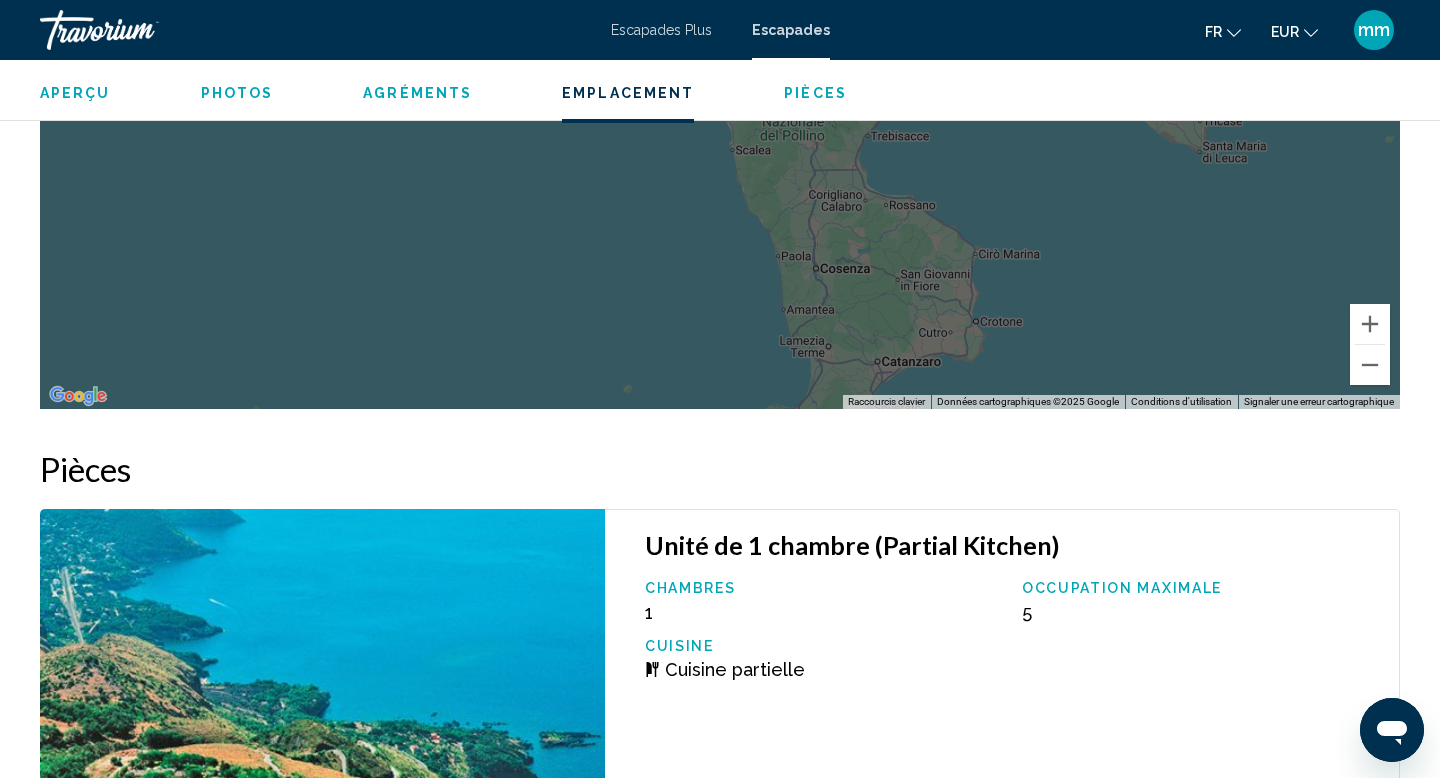 scroll, scrollTop: 3084, scrollLeft: 0, axis: vertical 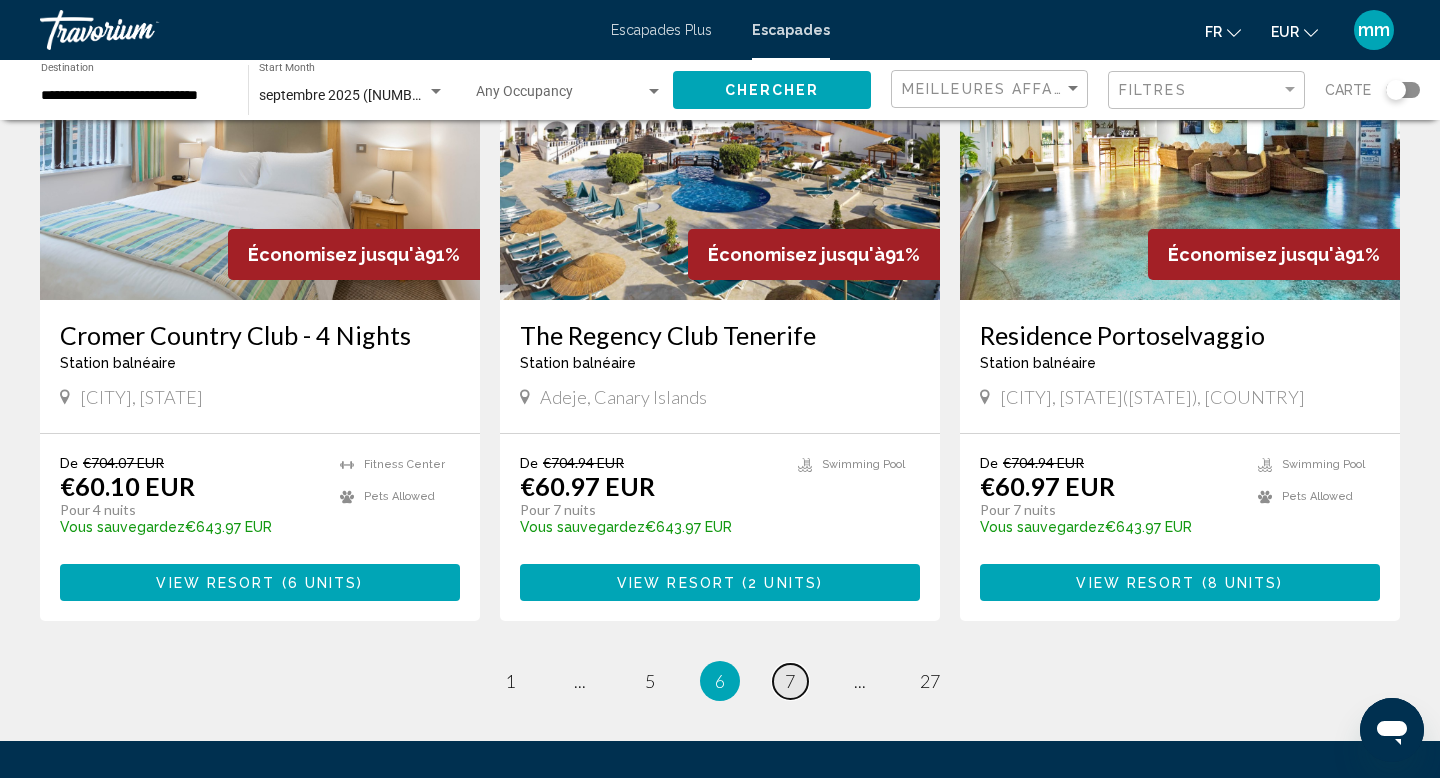 click on "7" at bounding box center (790, 681) 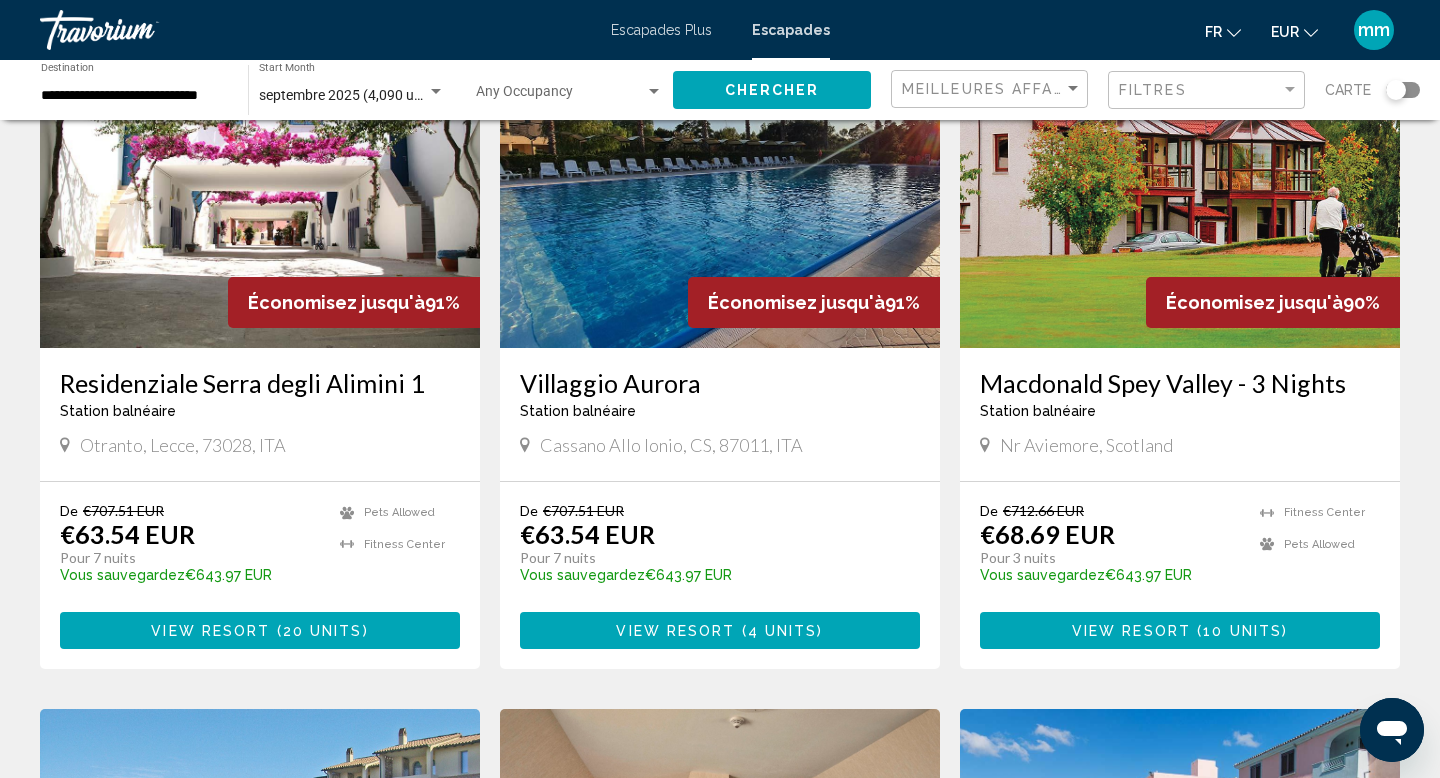 scroll, scrollTop: 8, scrollLeft: 0, axis: vertical 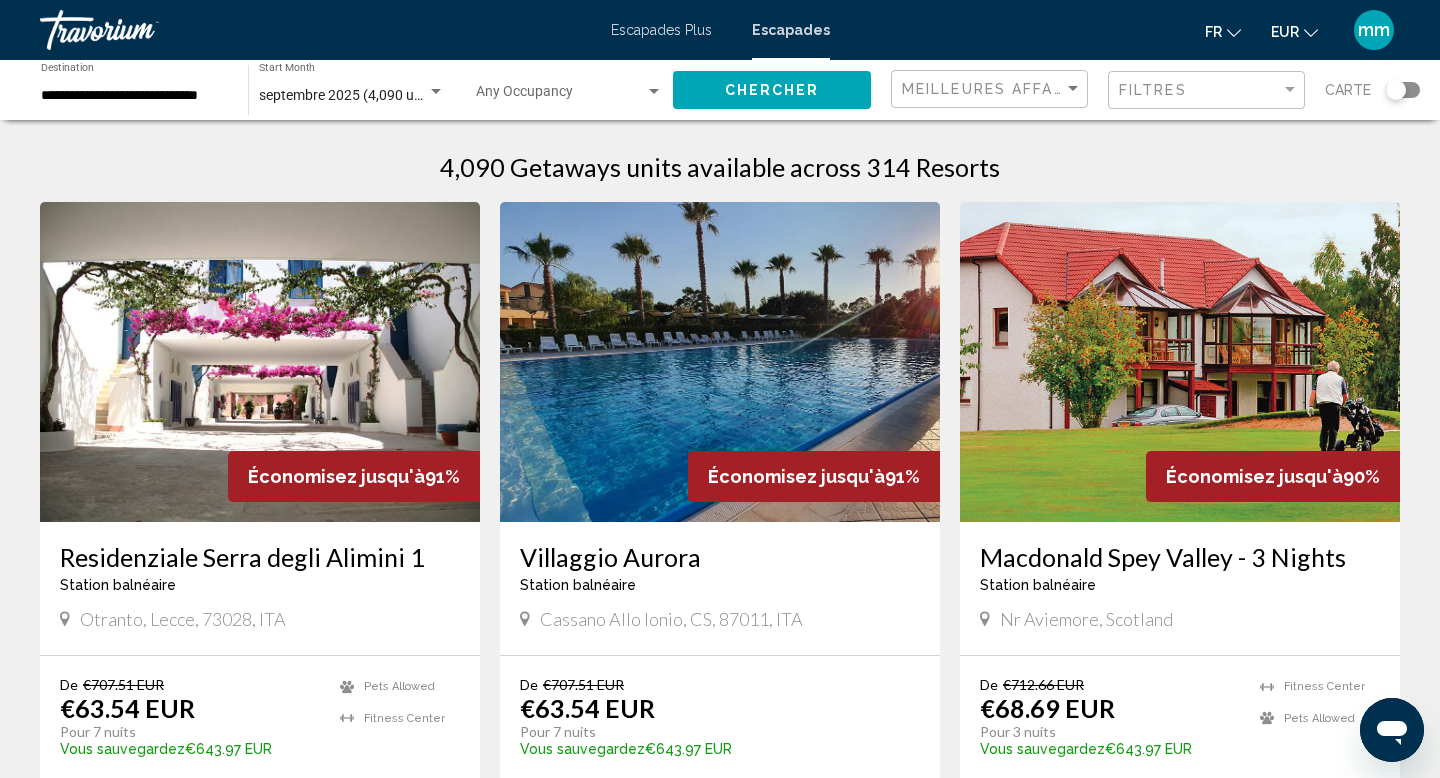click at bounding box center (720, 362) 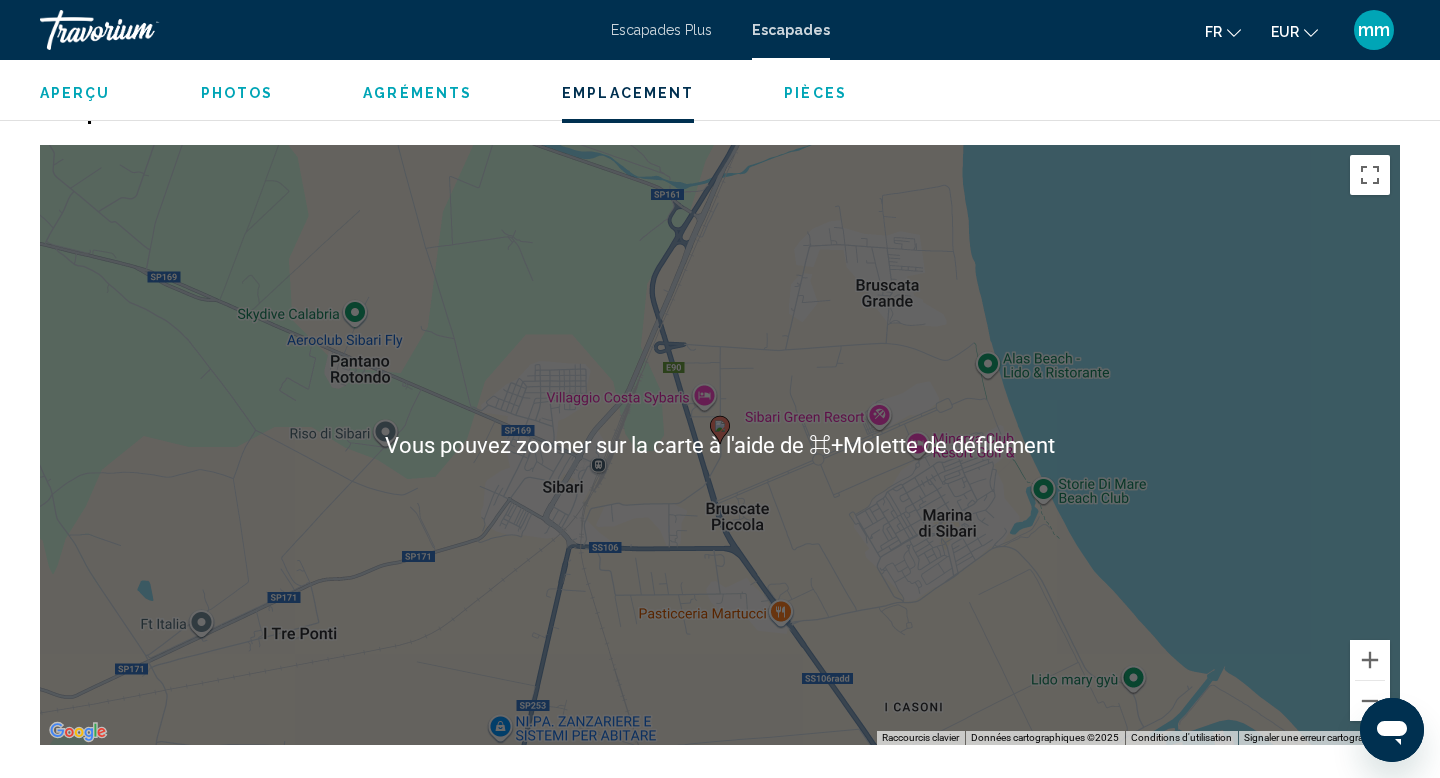 scroll, scrollTop: 2589, scrollLeft: 0, axis: vertical 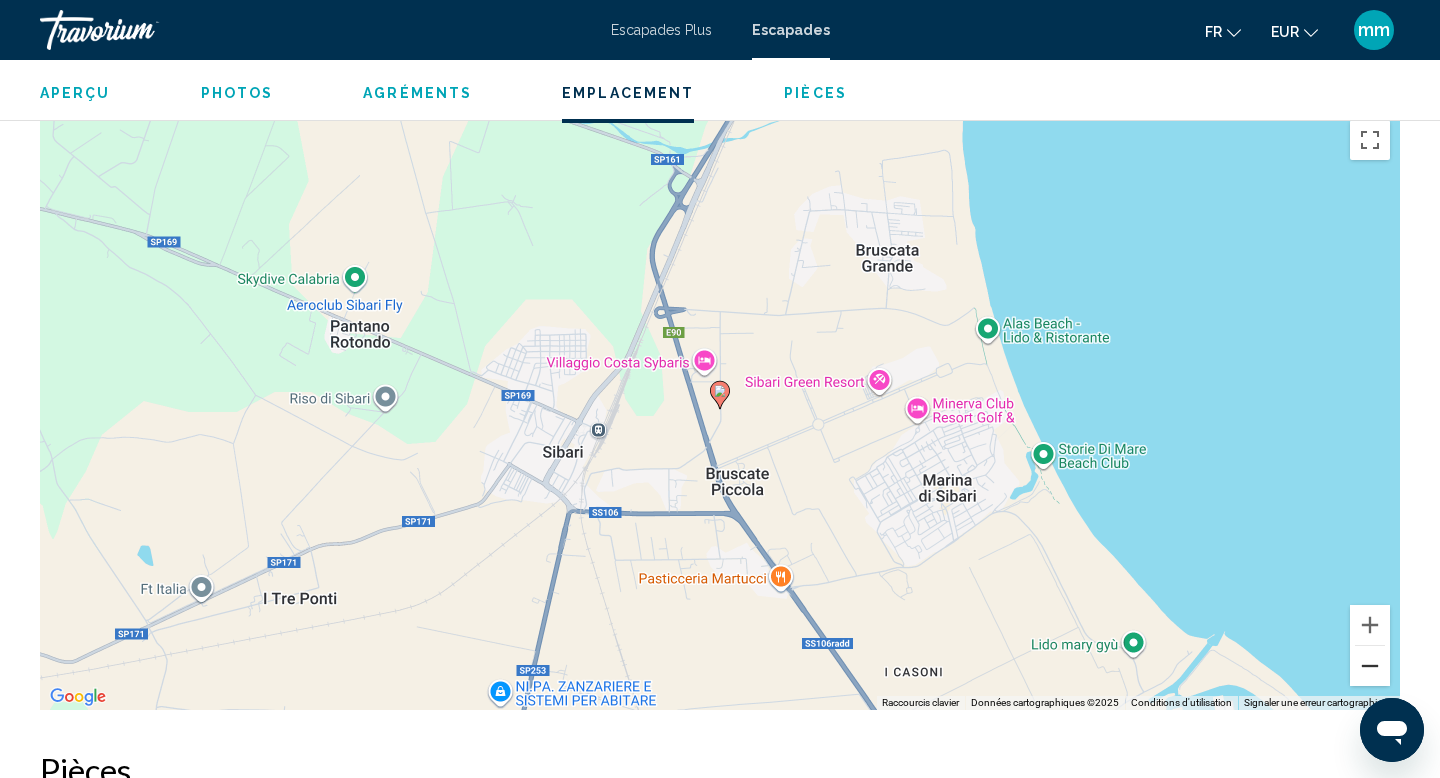 click at bounding box center (1370, 666) 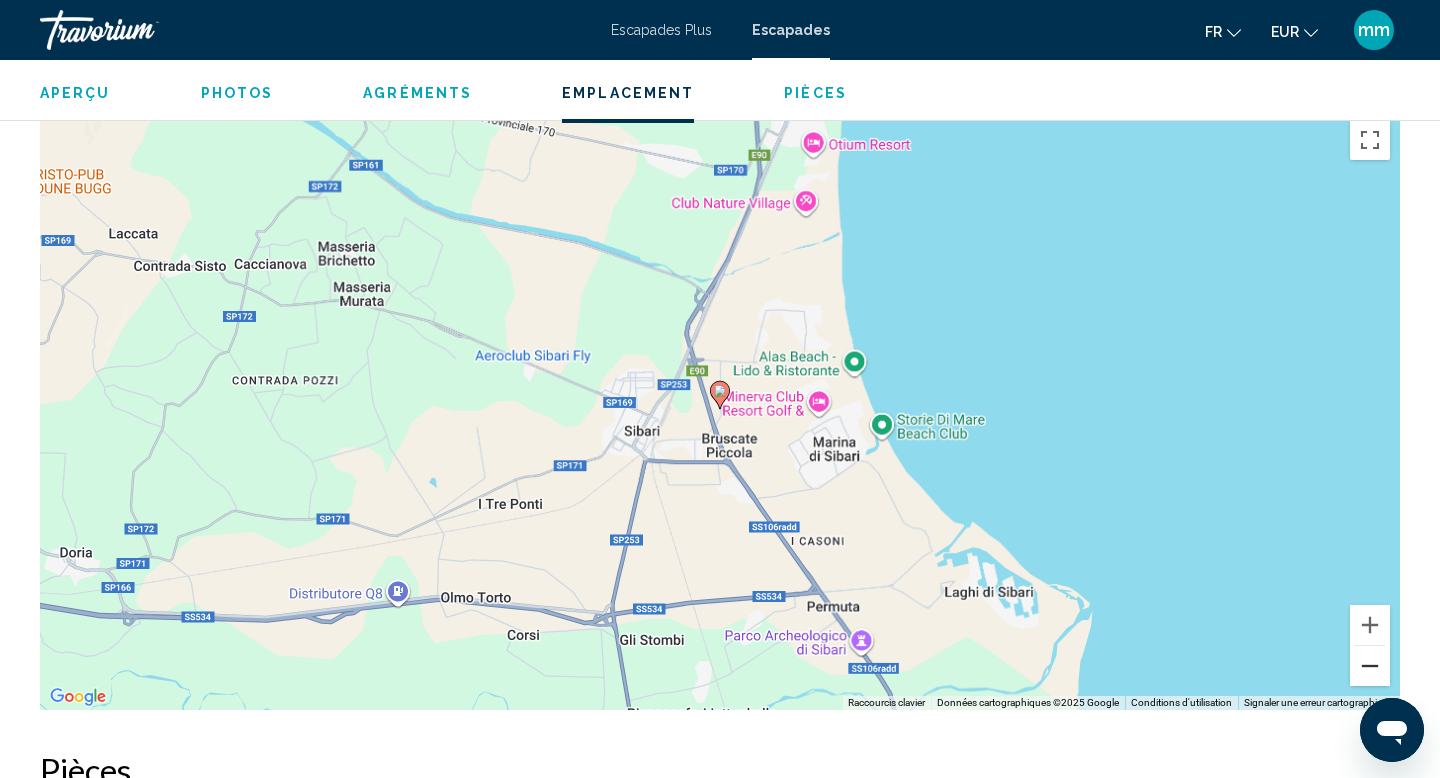 click at bounding box center (1370, 666) 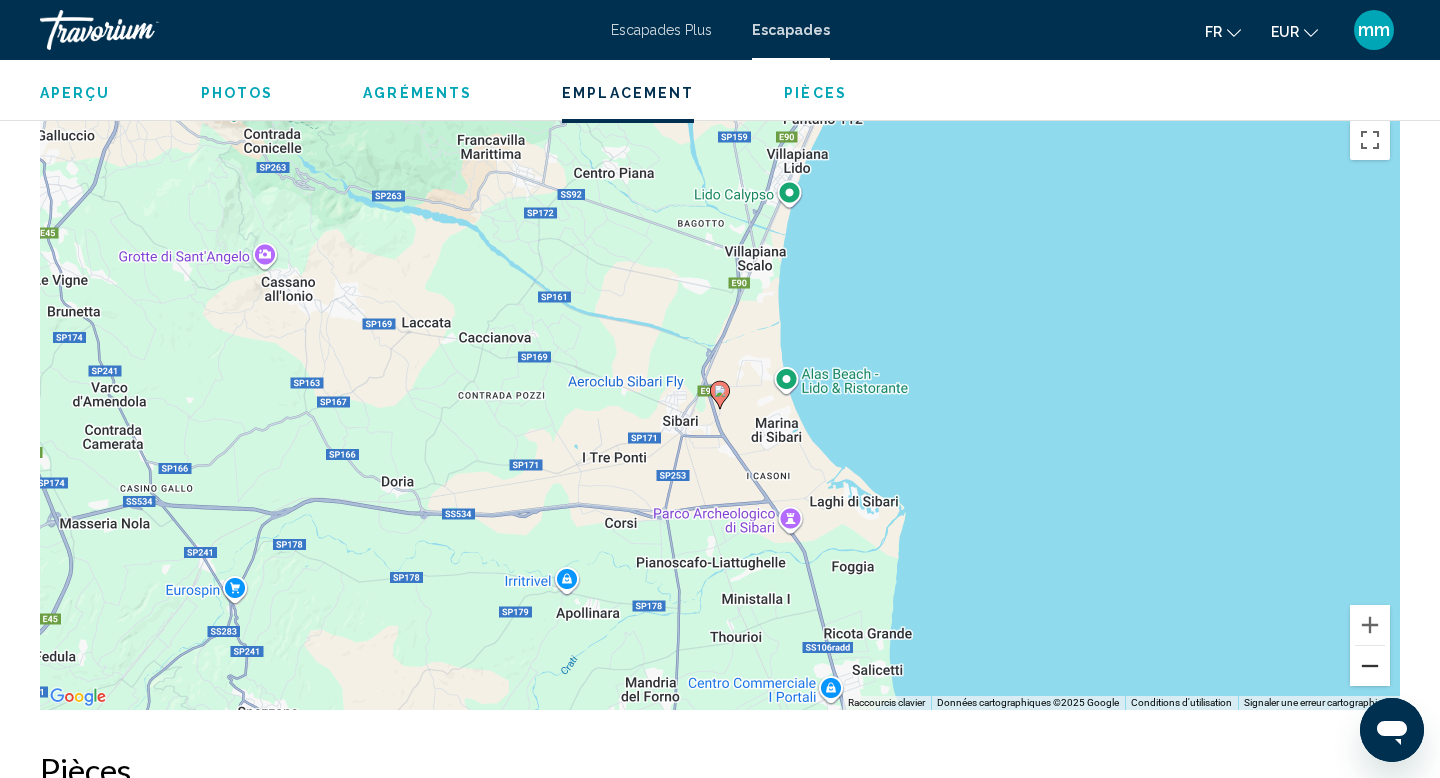 click at bounding box center [1370, 666] 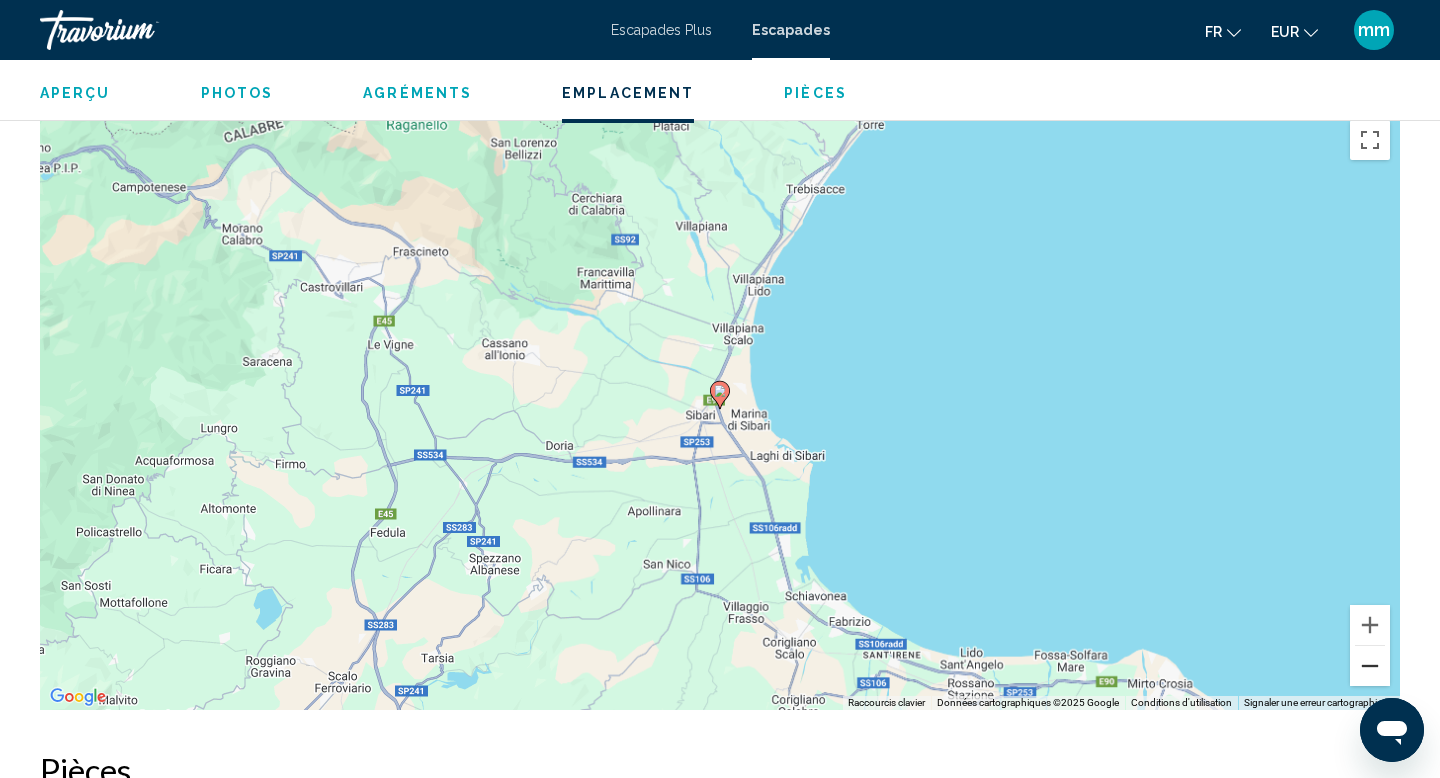 click at bounding box center (1370, 666) 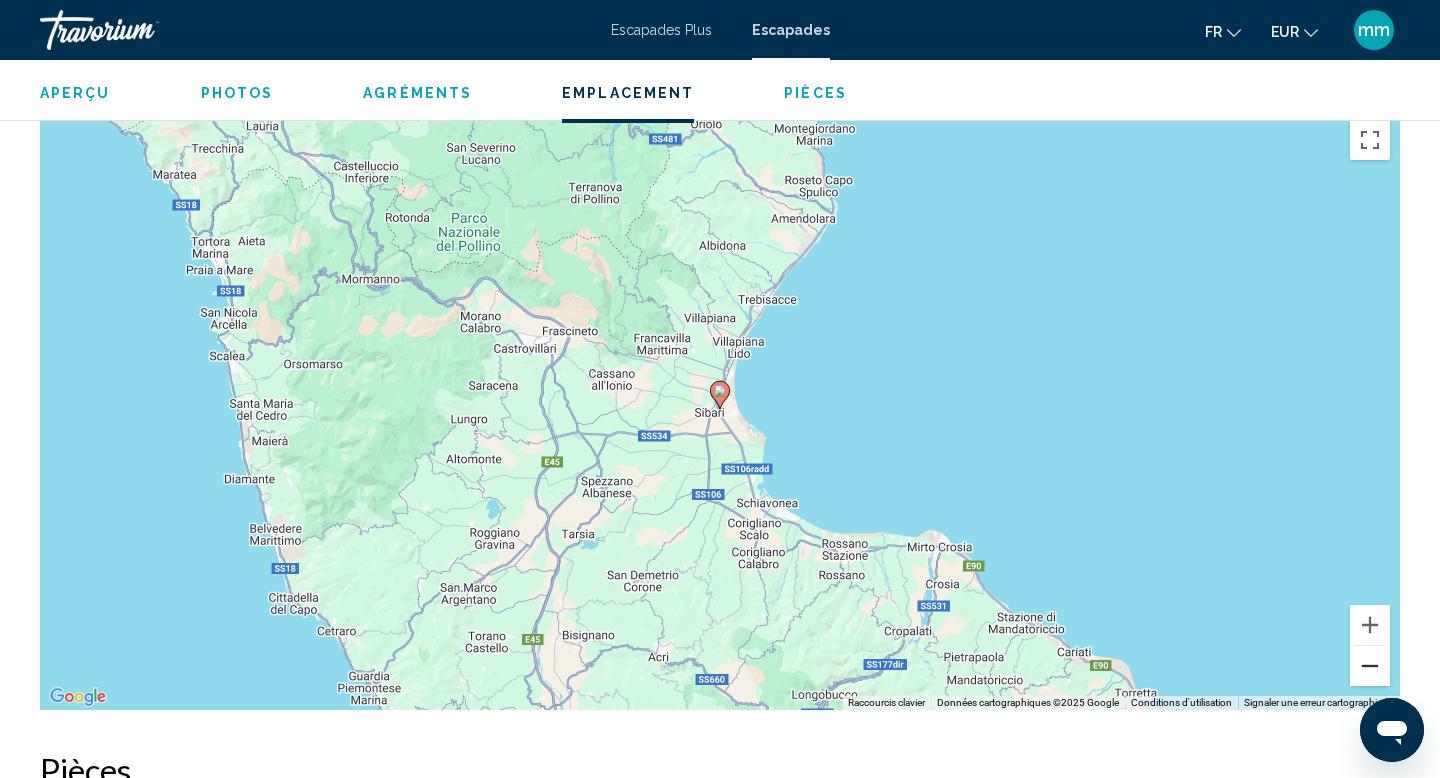 click at bounding box center [1370, 666] 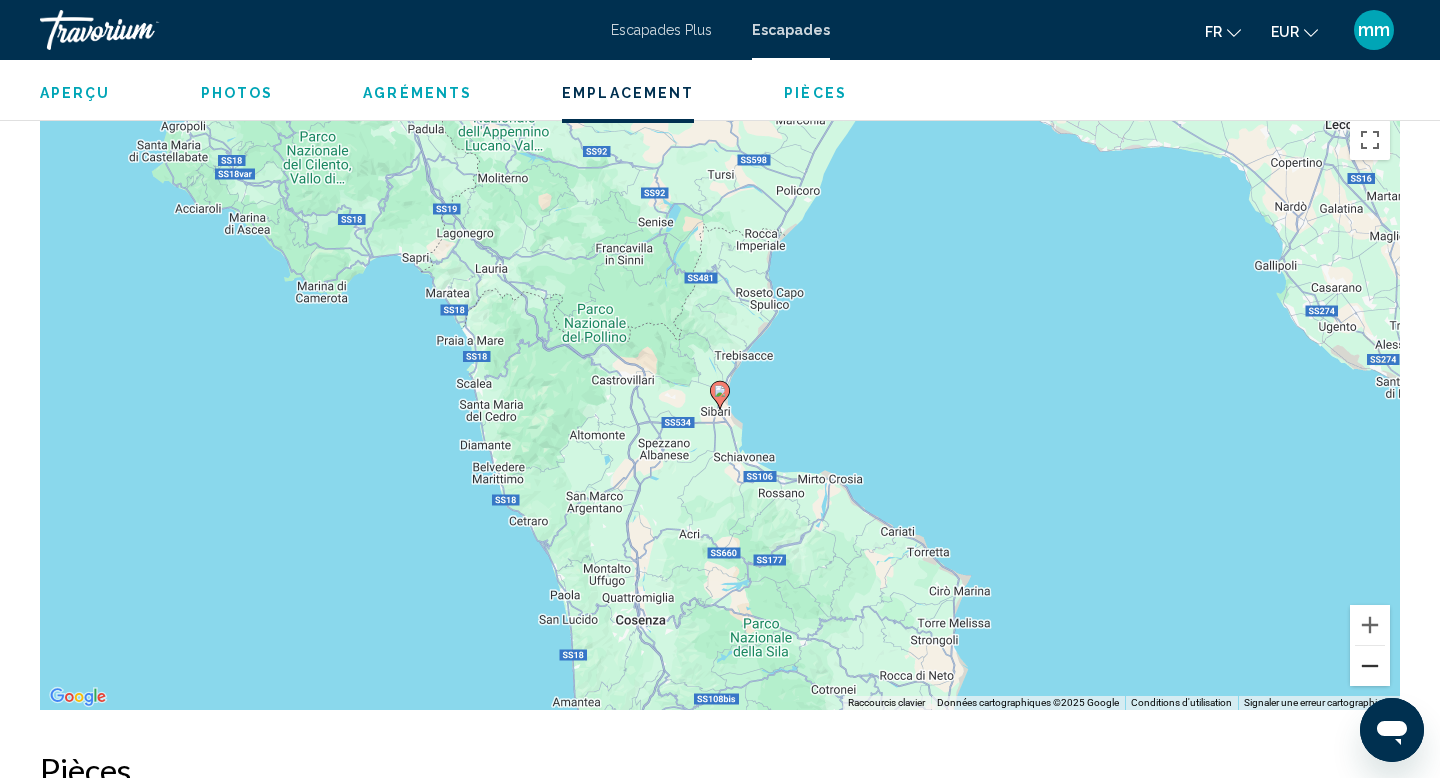 click at bounding box center [1370, 666] 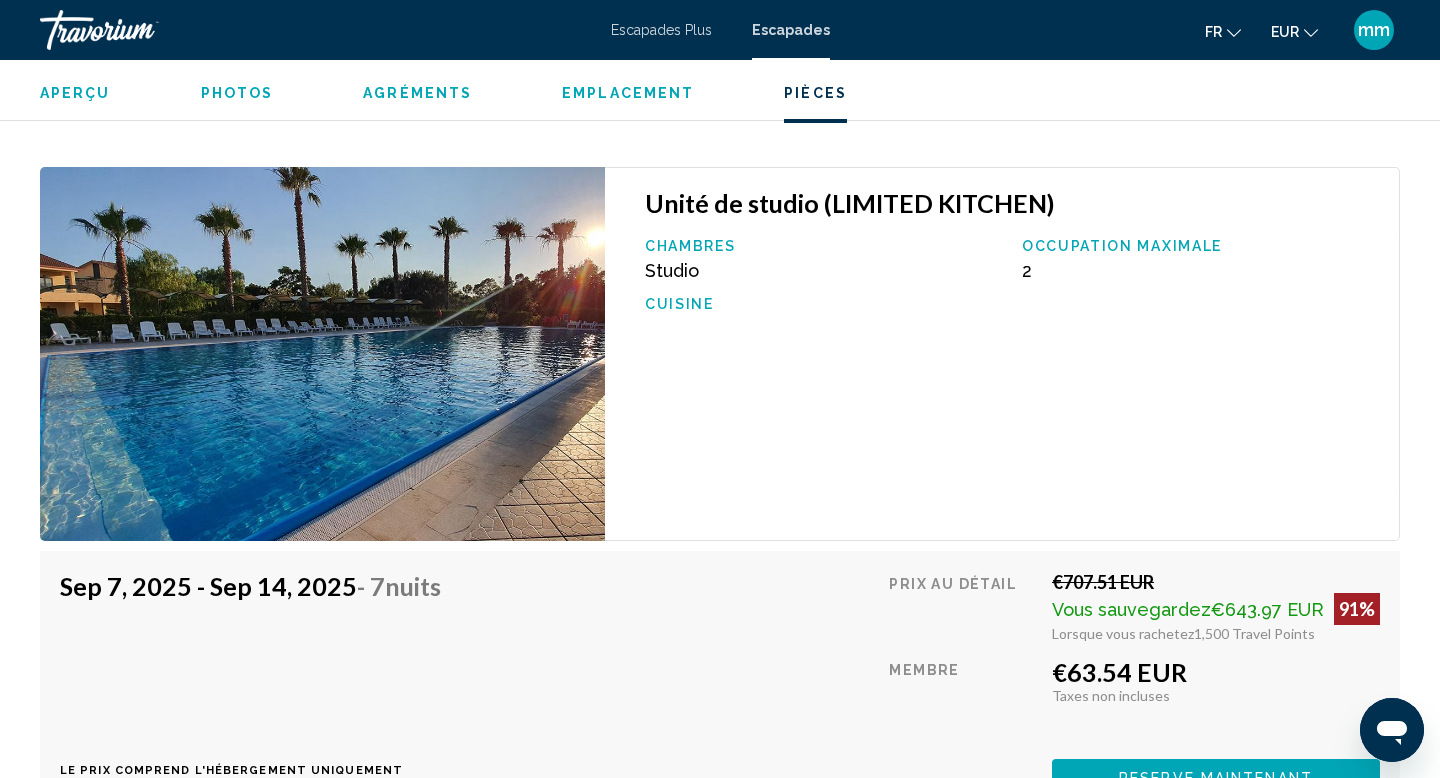 scroll, scrollTop: 4085, scrollLeft: 0, axis: vertical 